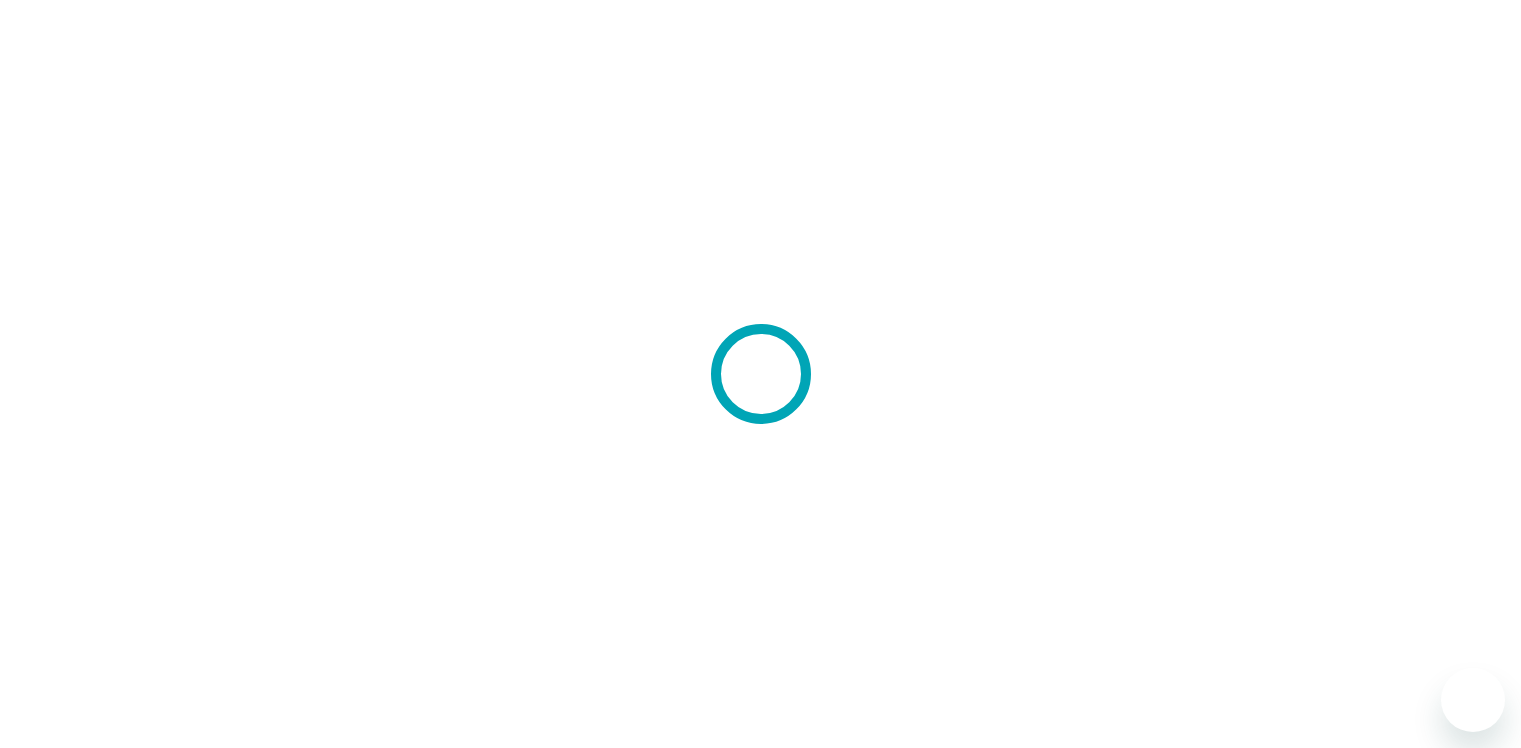 scroll, scrollTop: 0, scrollLeft: 0, axis: both 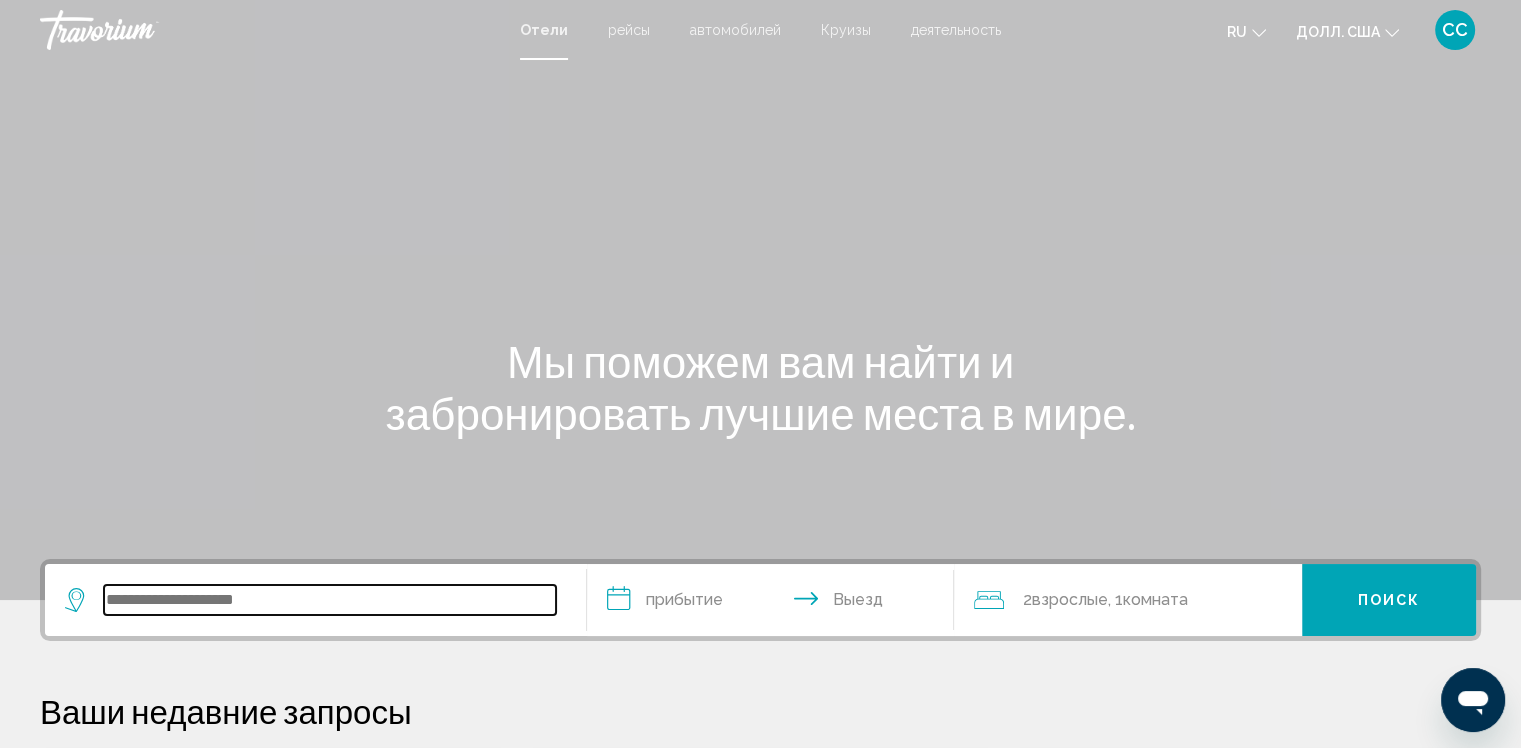 click at bounding box center (330, 600) 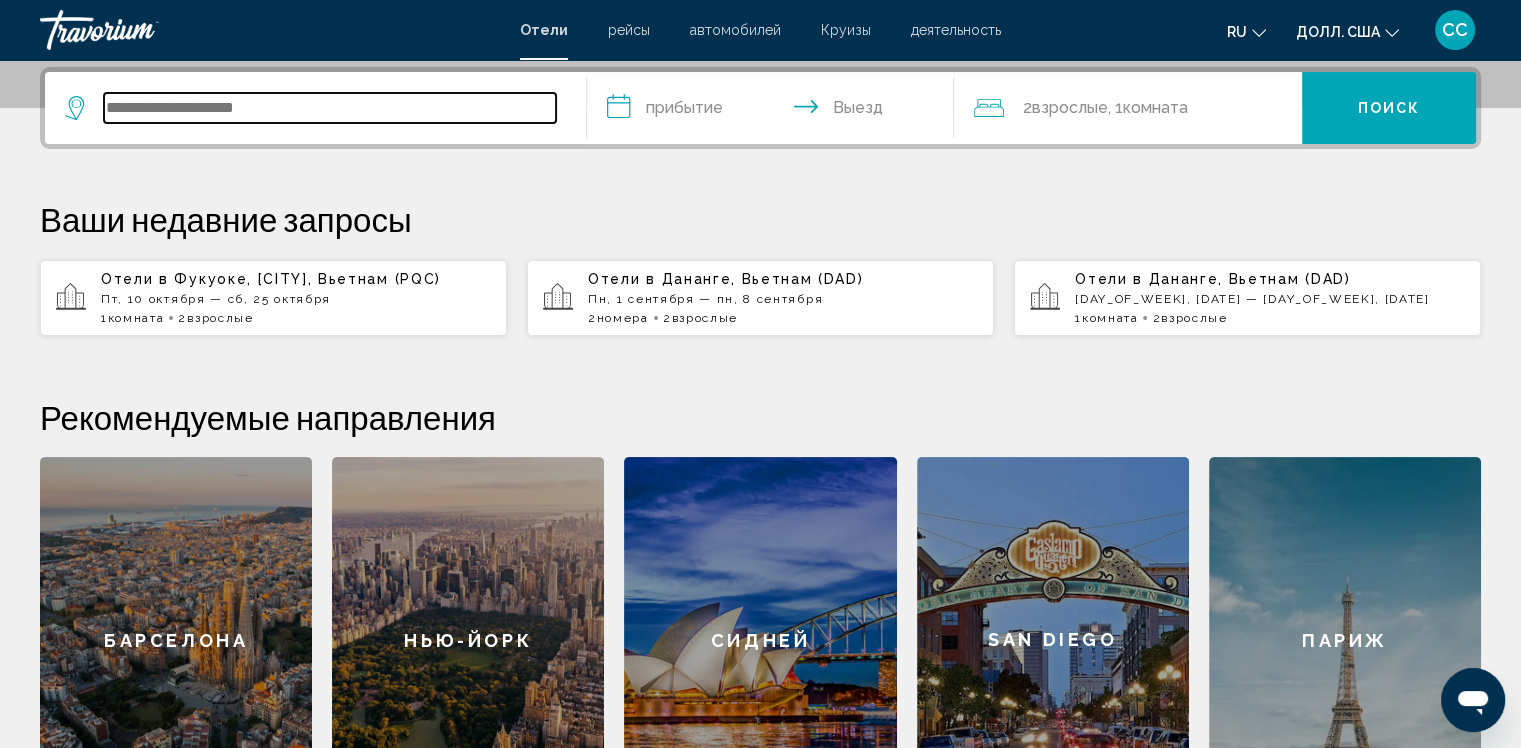 scroll, scrollTop: 493, scrollLeft: 0, axis: vertical 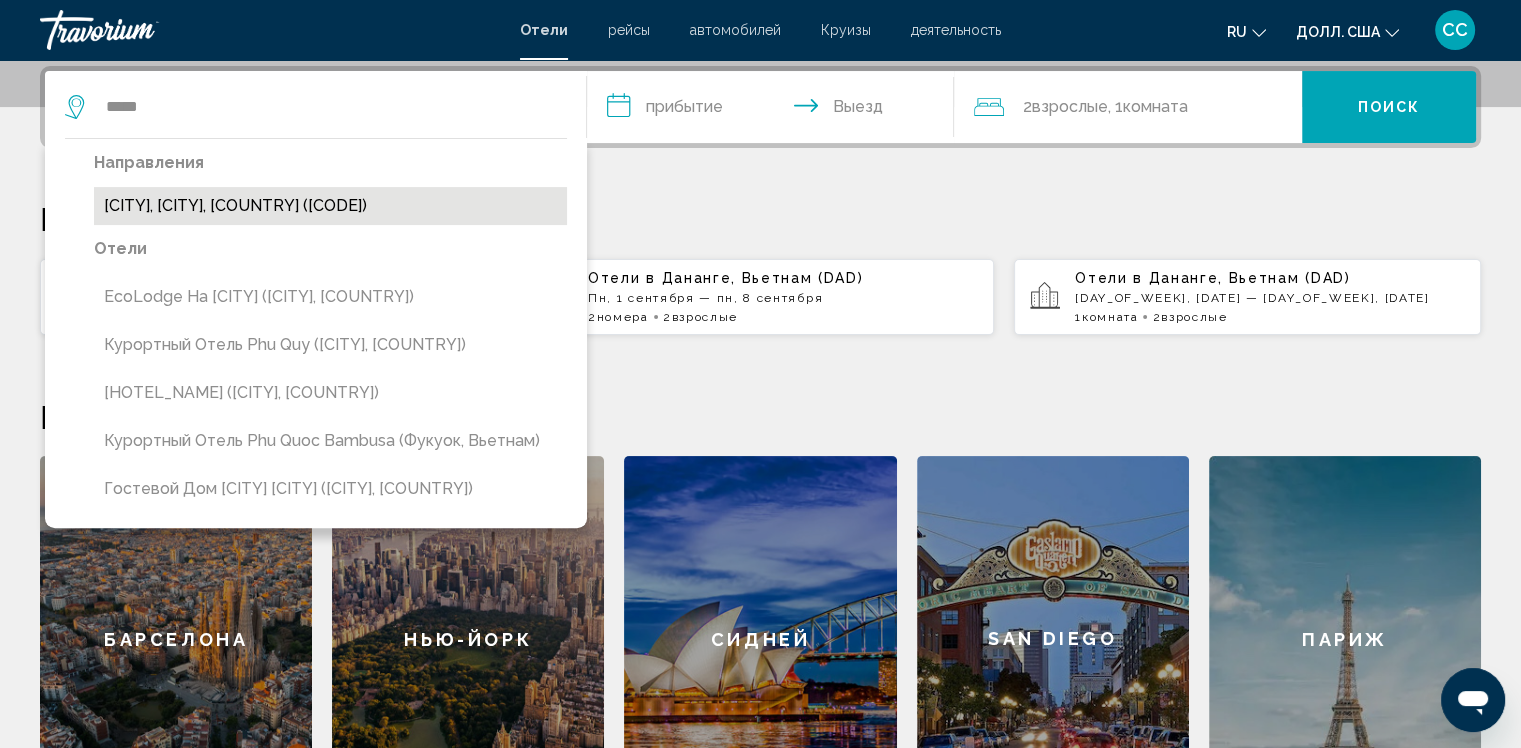 click on "[CITY], [CITY], [COUNTRY] ([CODE])" at bounding box center [235, 205] 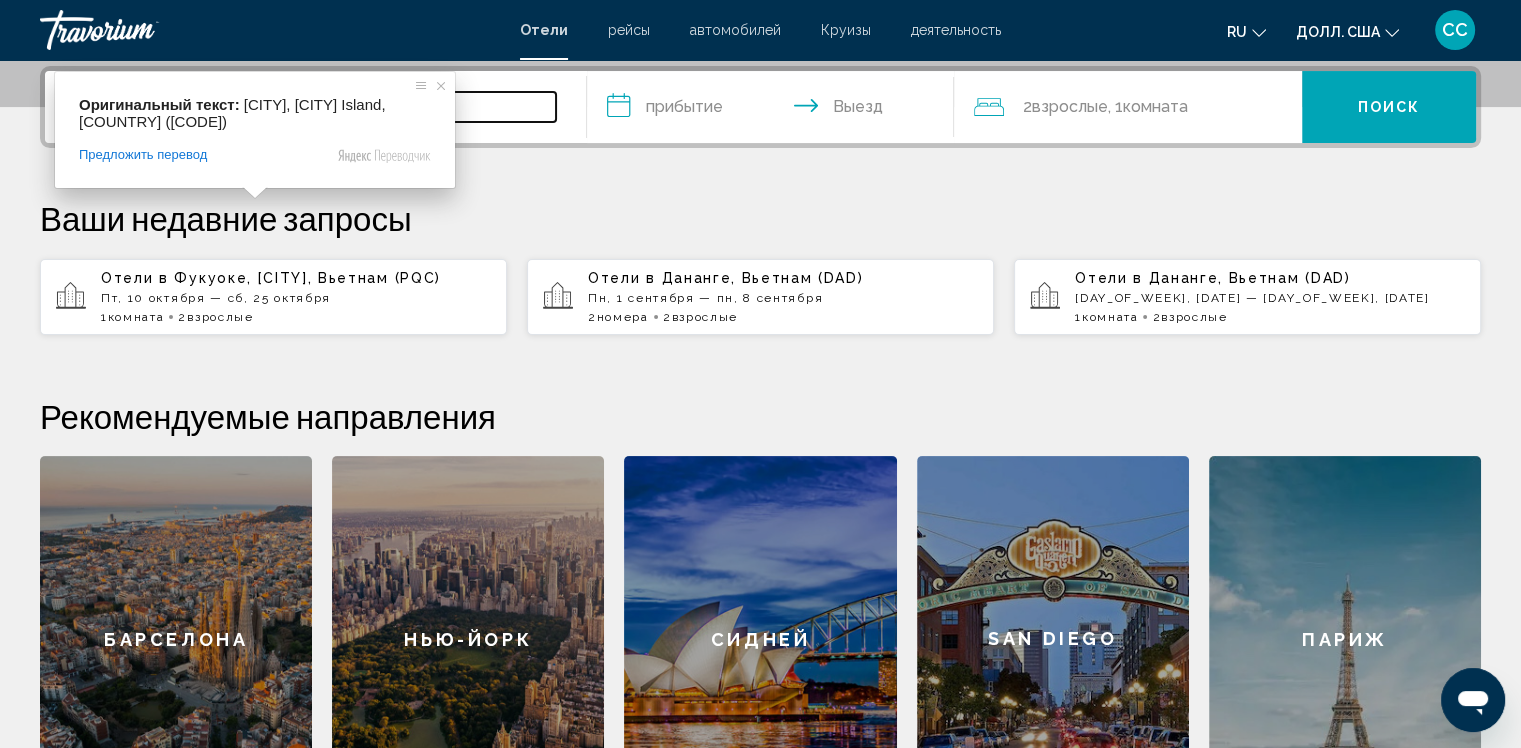 type on "**********" 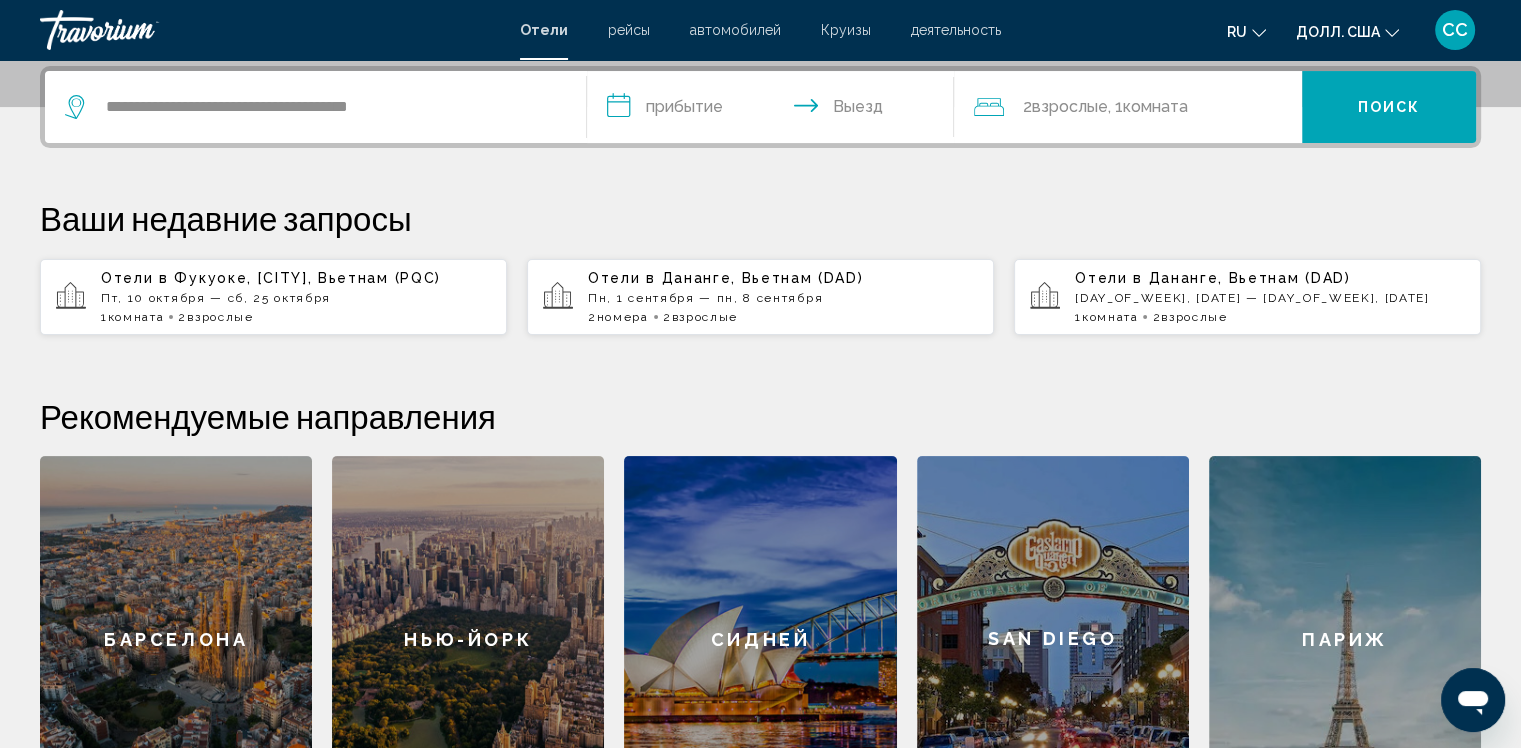 click on "**********" at bounding box center [775, 110] 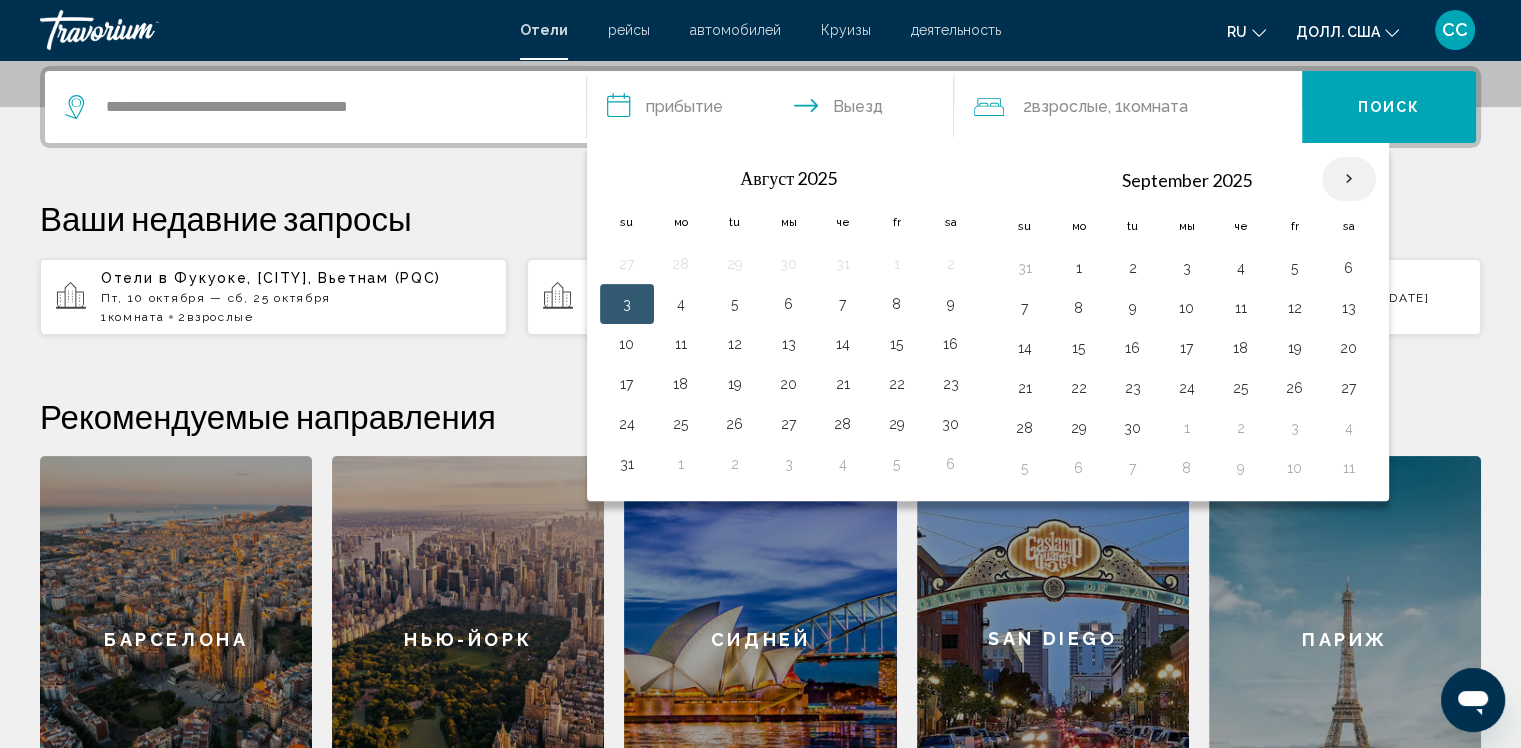 click at bounding box center [1349, 179] 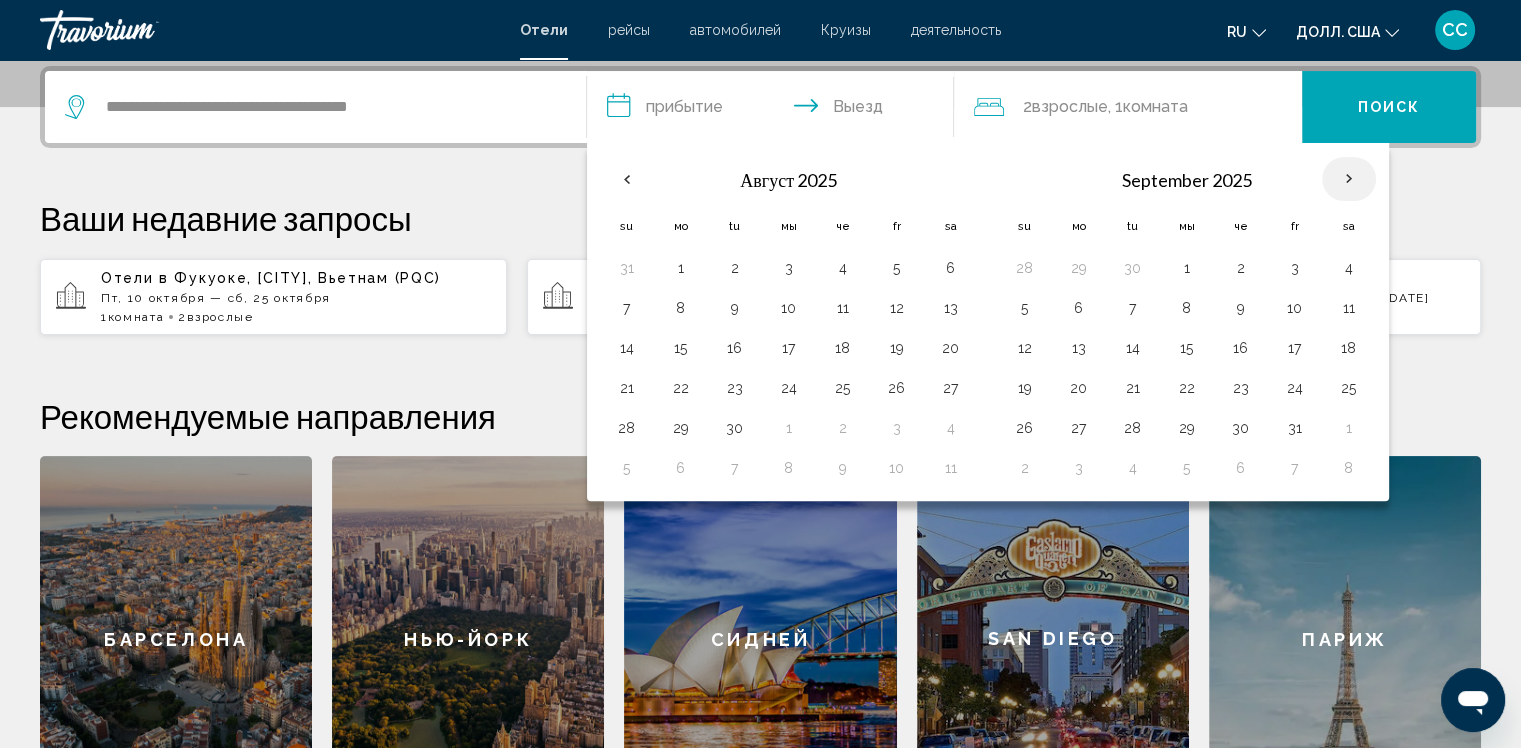 click at bounding box center (1349, 179) 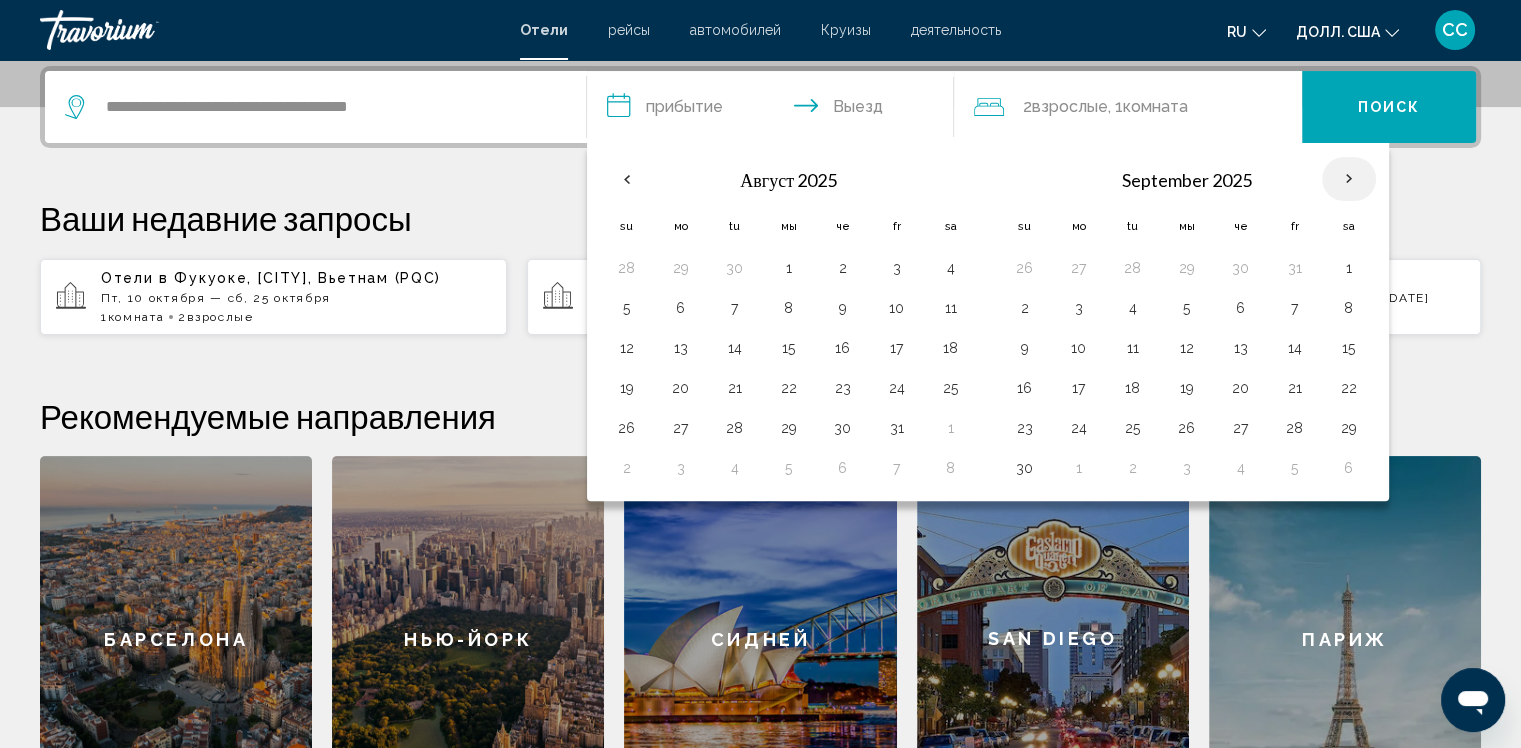 click at bounding box center (1349, 179) 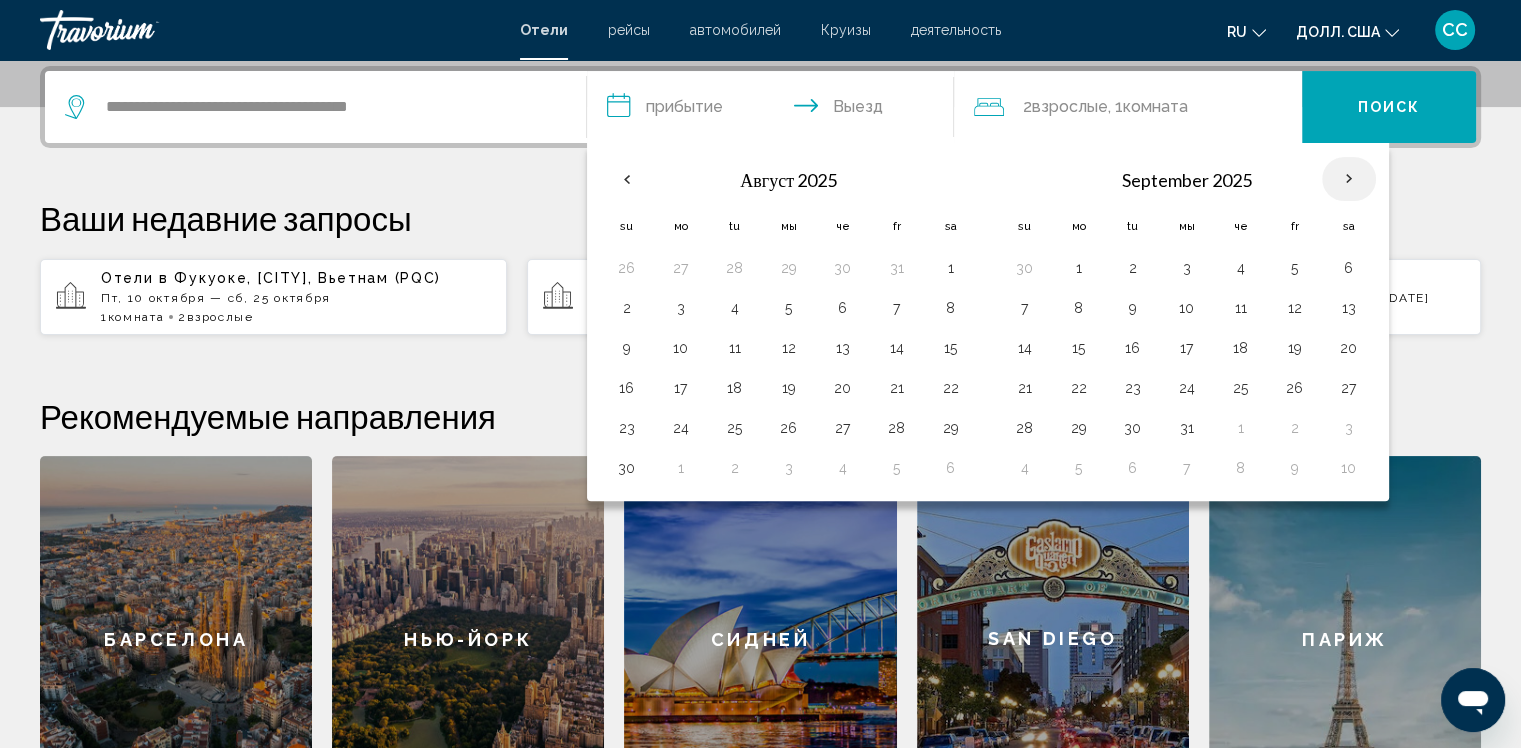 click at bounding box center (1349, 179) 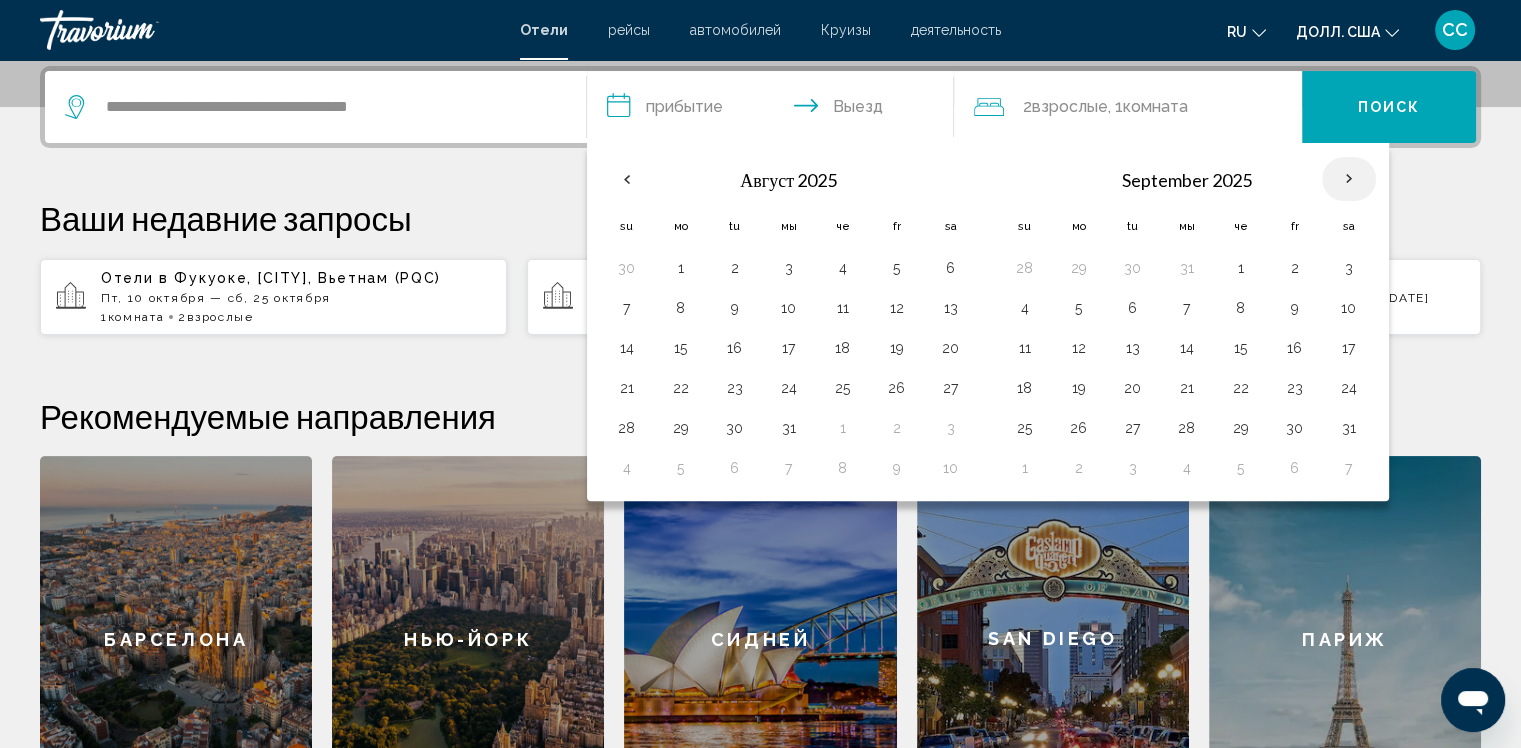 click at bounding box center [1349, 179] 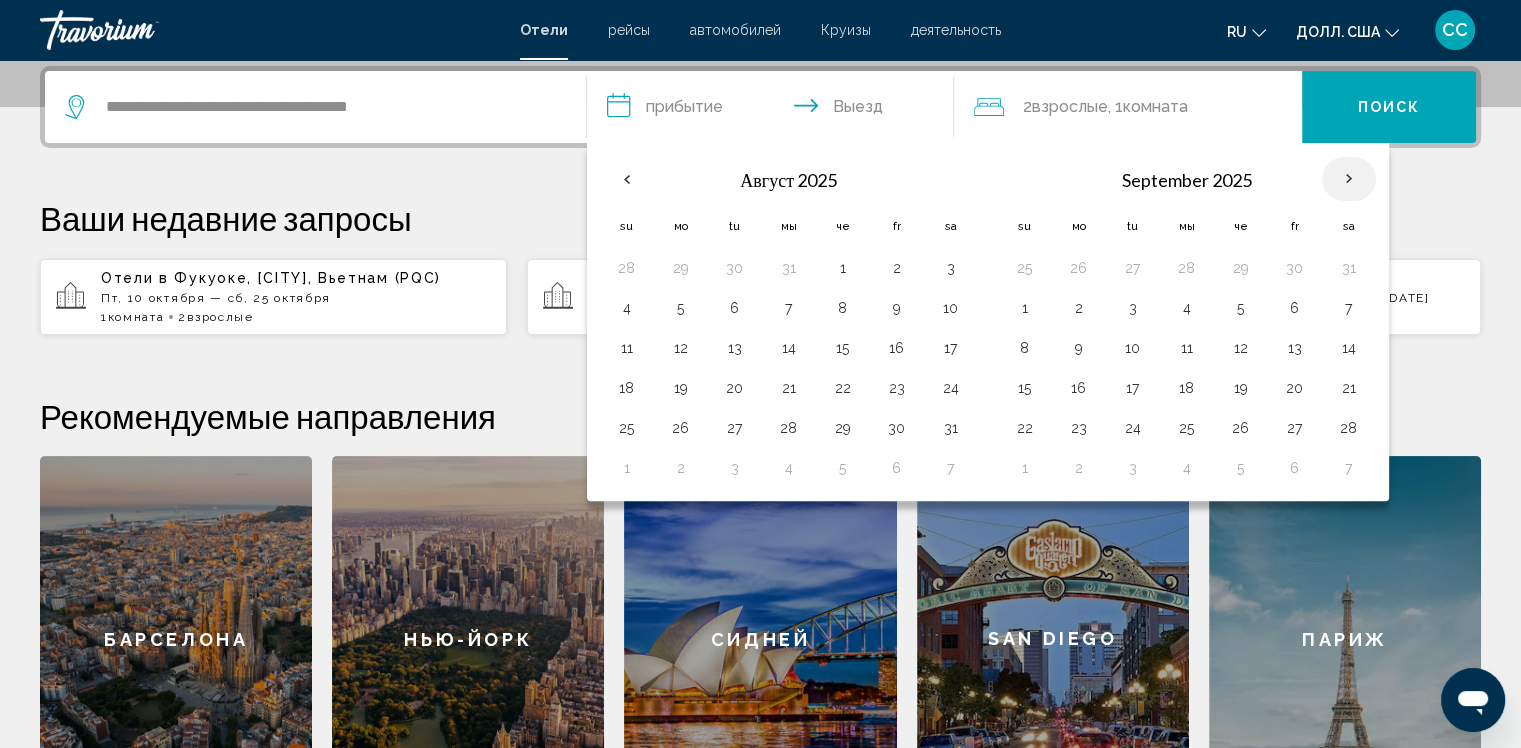 click at bounding box center (1349, 179) 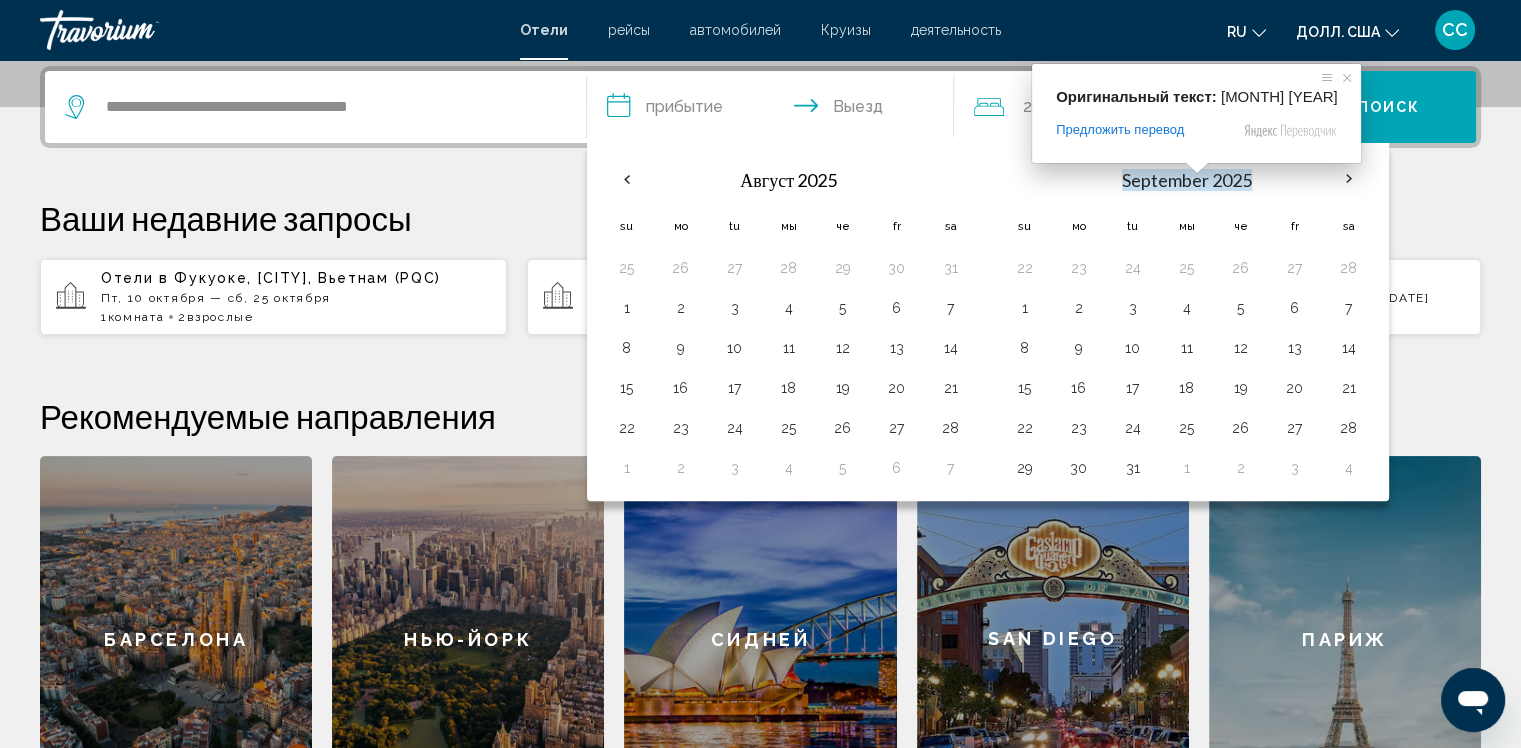 click on "September 2025" at bounding box center (1187, 180) 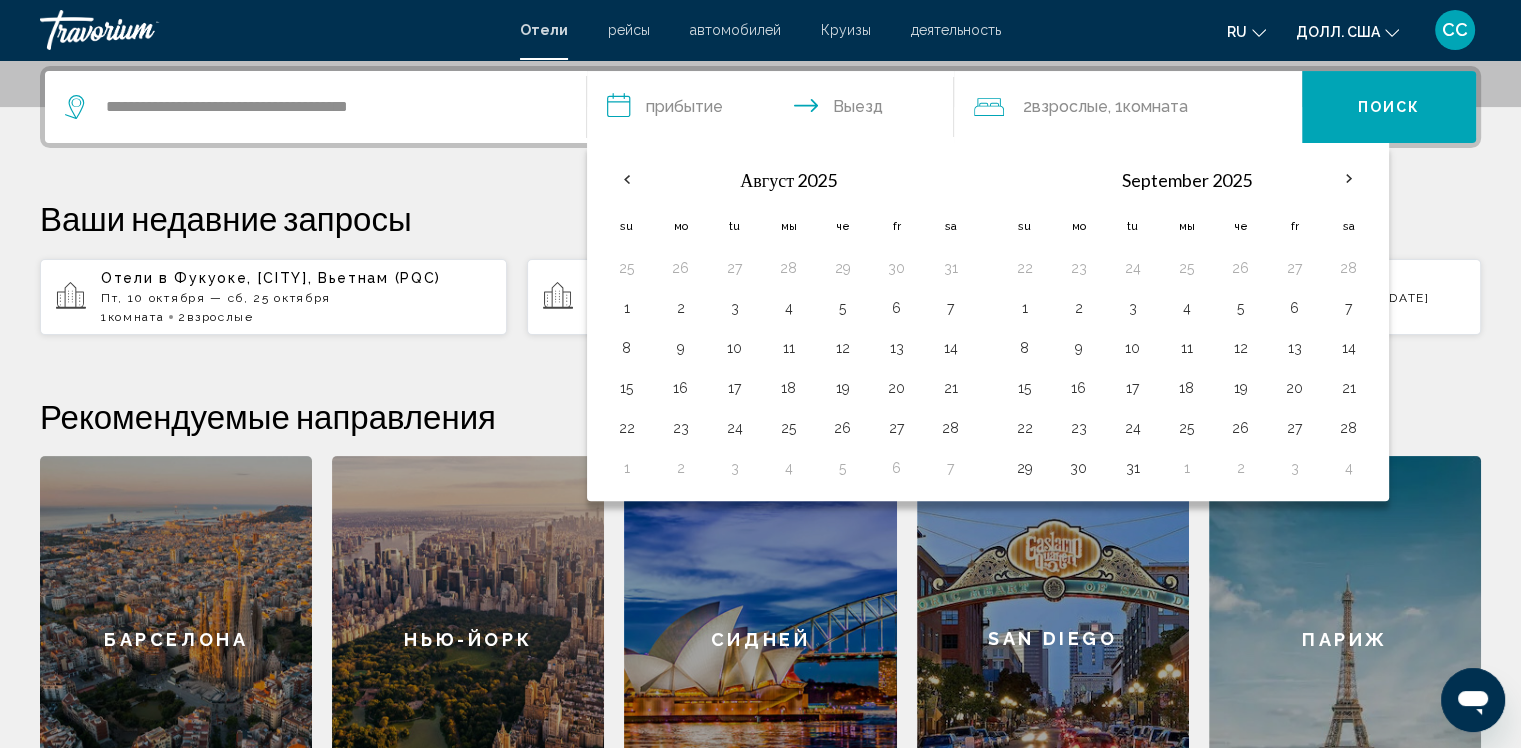 click on "September 2025" at bounding box center (1187, 180) 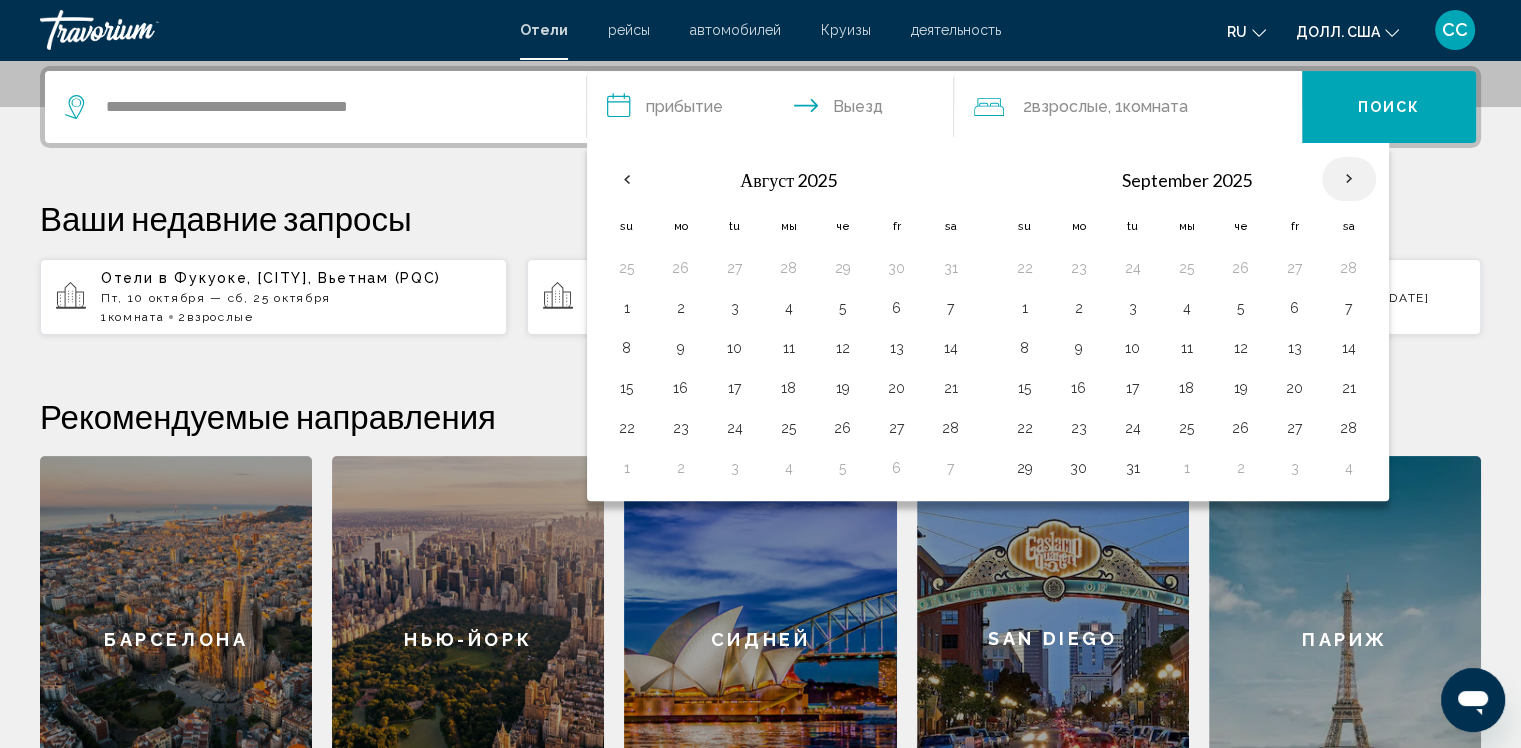 click at bounding box center [1349, 179] 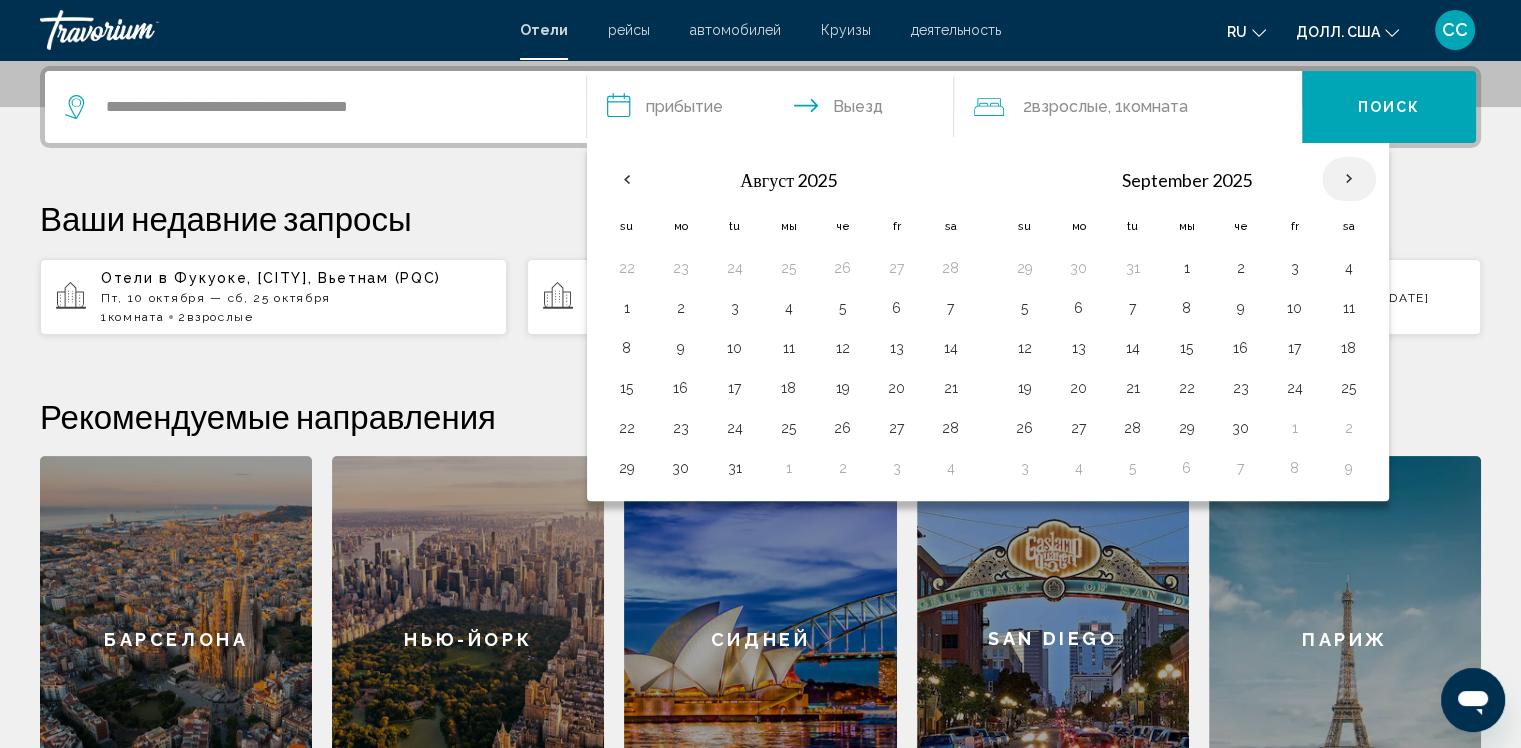 click at bounding box center (1349, 179) 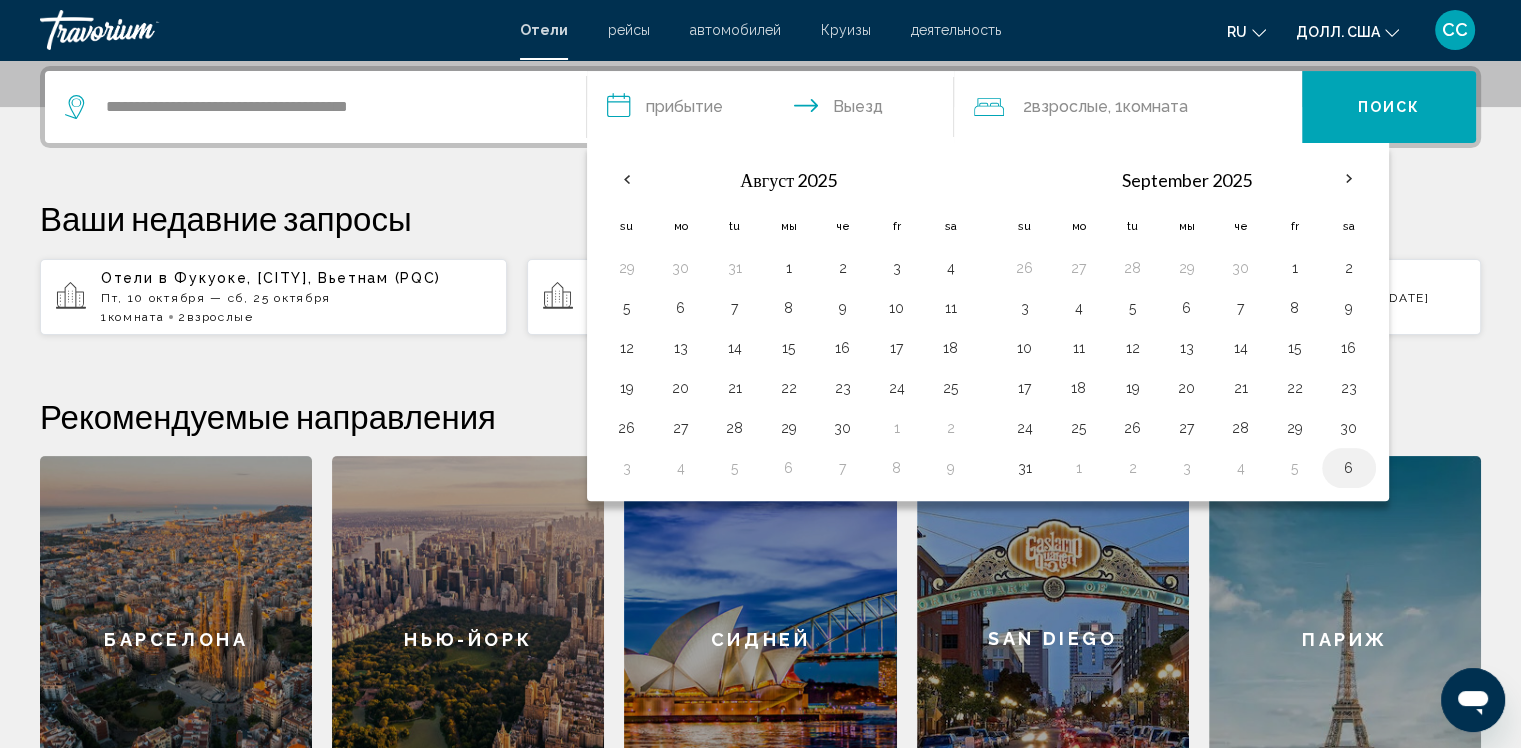 click on "6" at bounding box center [1349, 468] 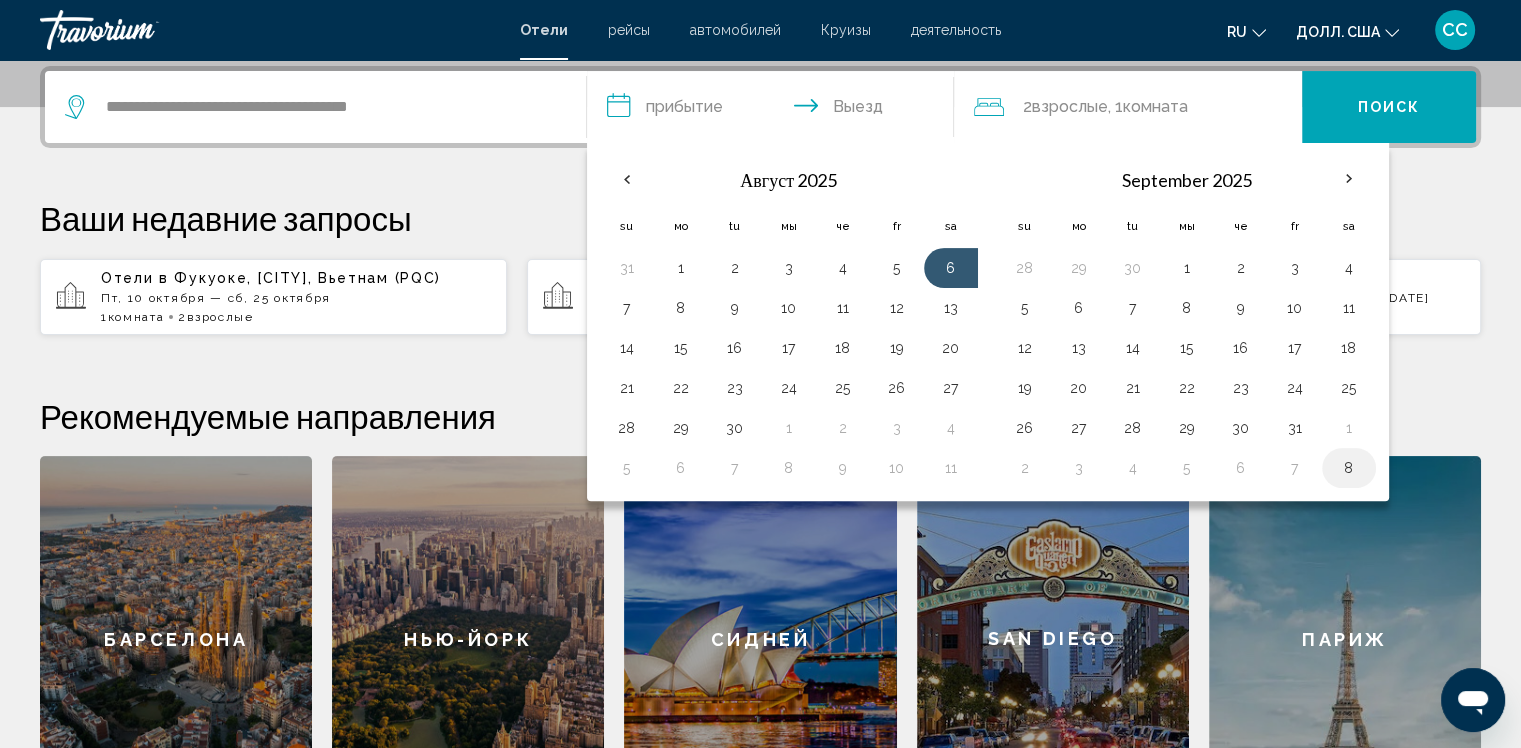 click on "8" at bounding box center (1349, 468) 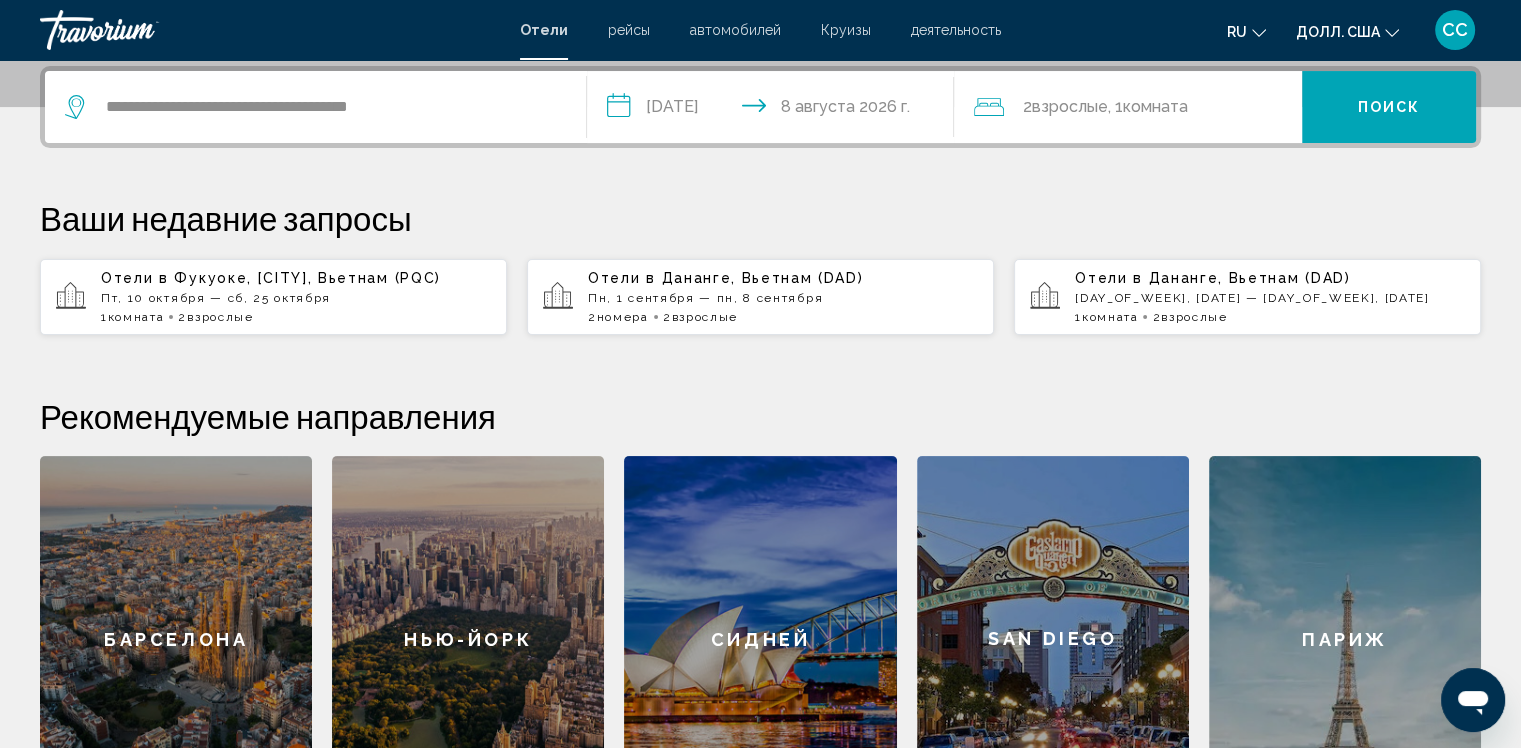 click on "**********" at bounding box center [775, 110] 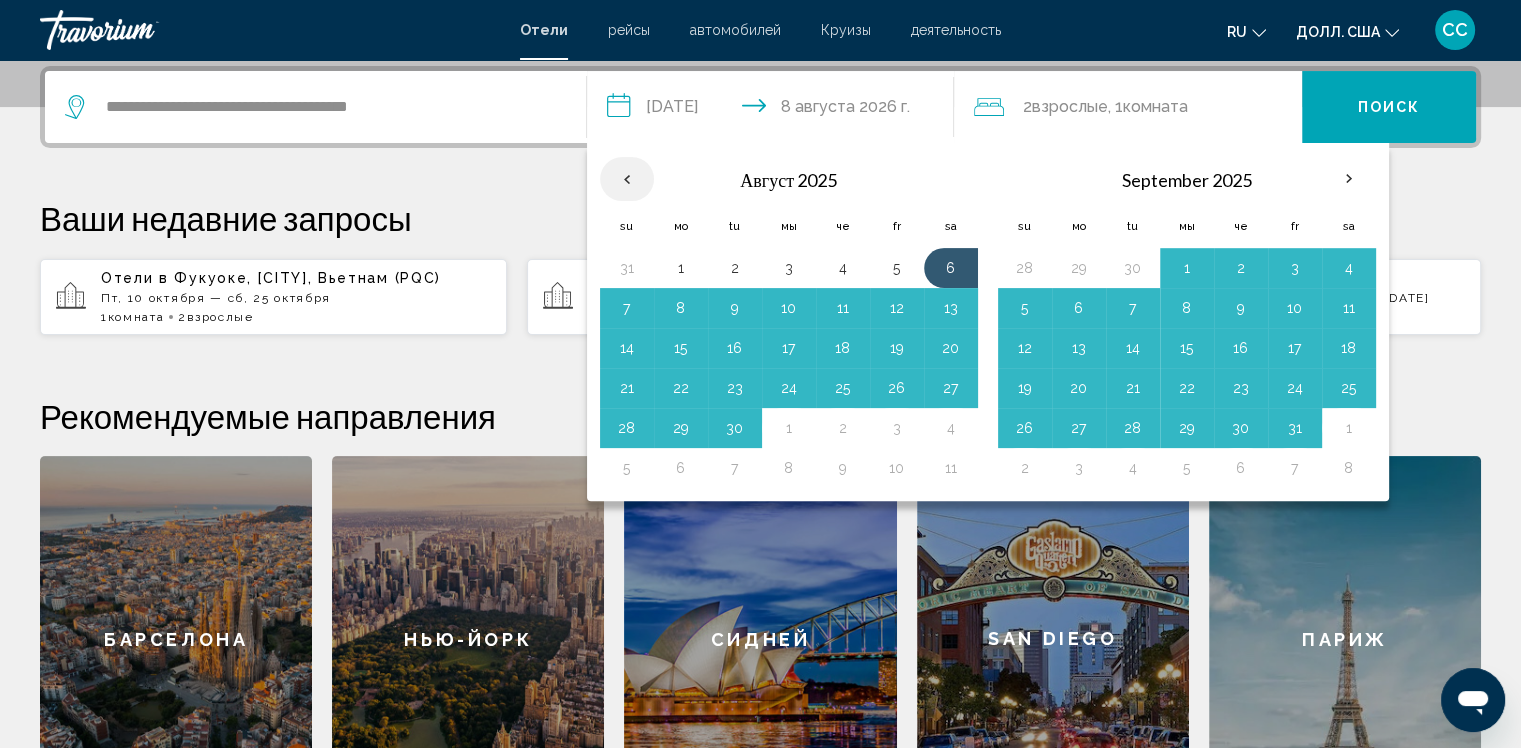 click at bounding box center (627, 179) 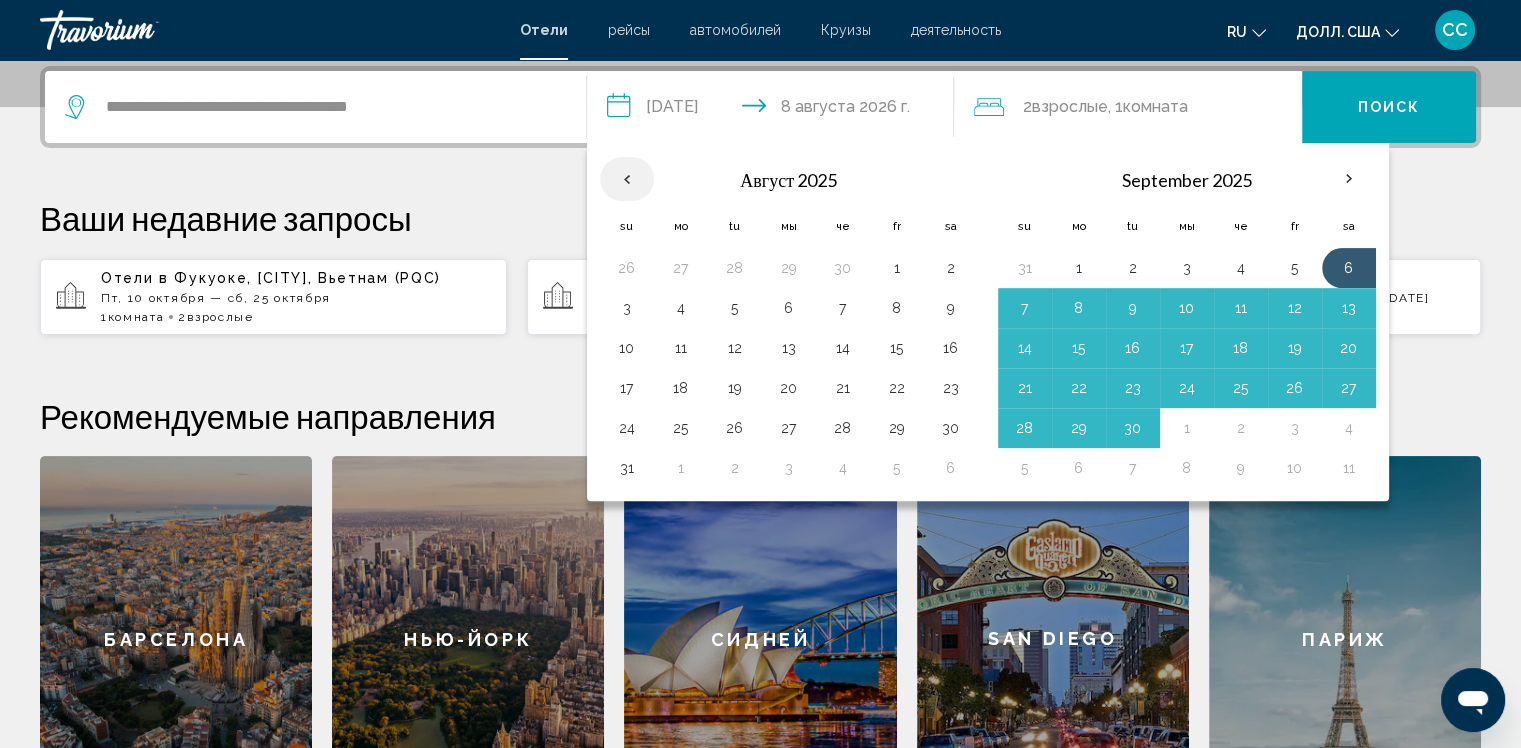click at bounding box center (627, 179) 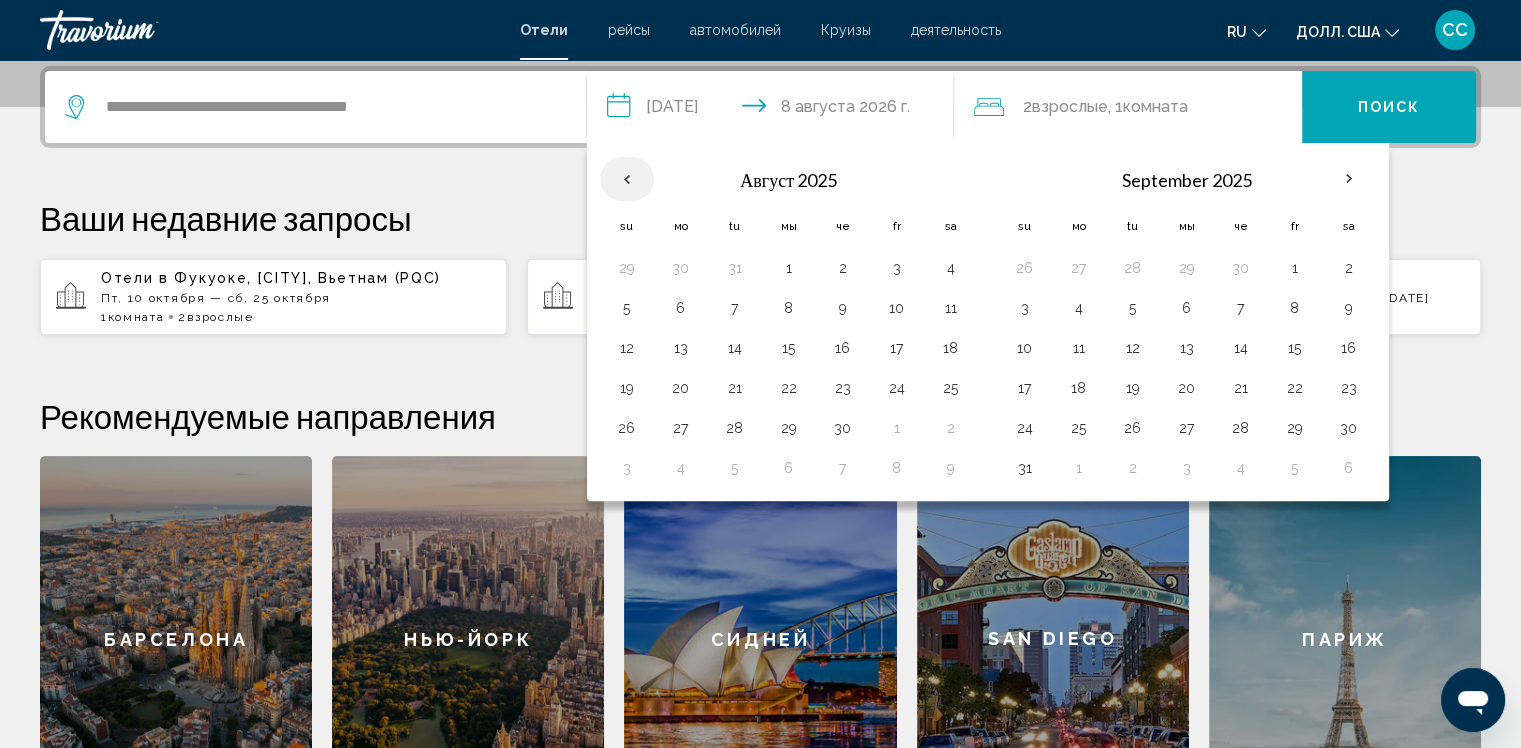 click at bounding box center (627, 179) 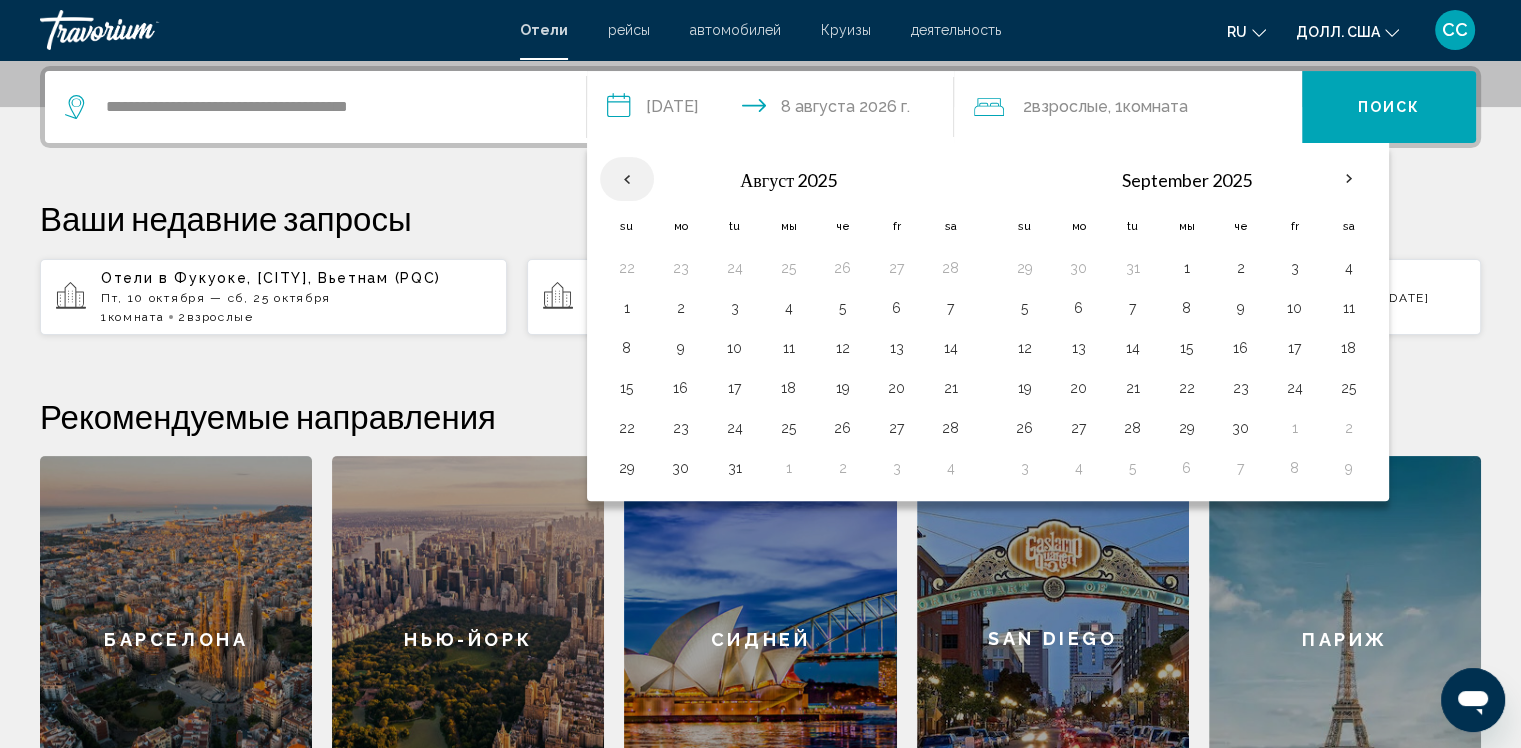click at bounding box center [627, 179] 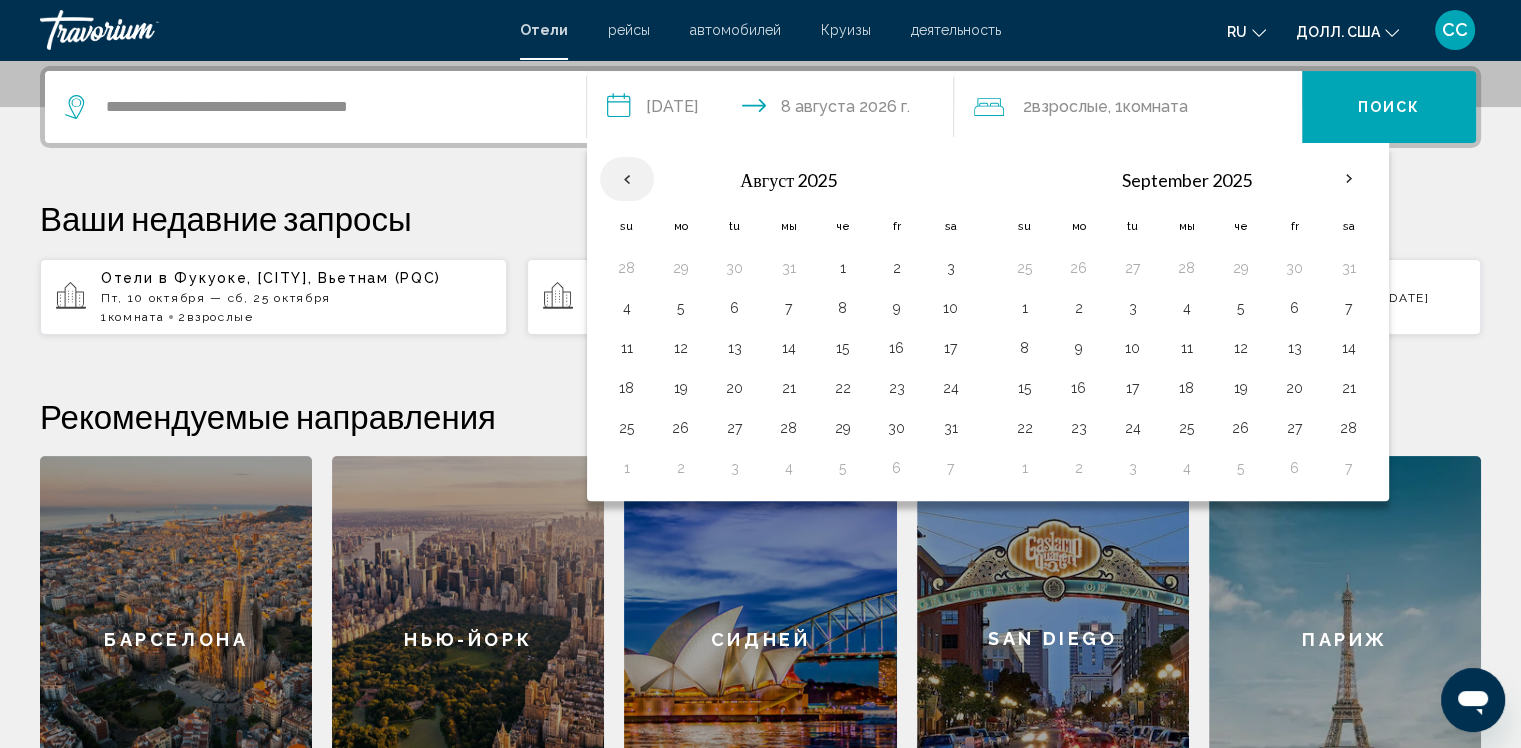click at bounding box center [627, 179] 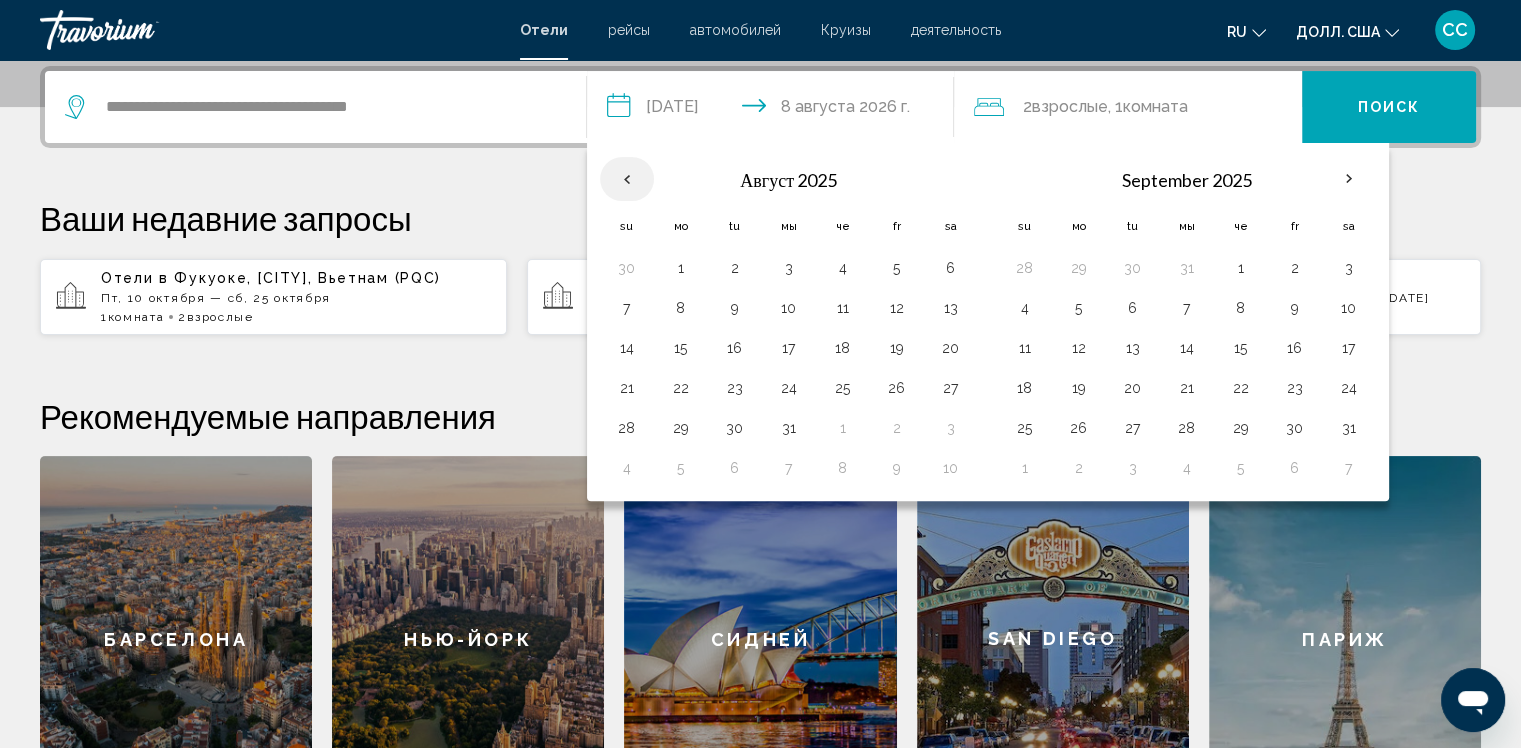 click at bounding box center (627, 179) 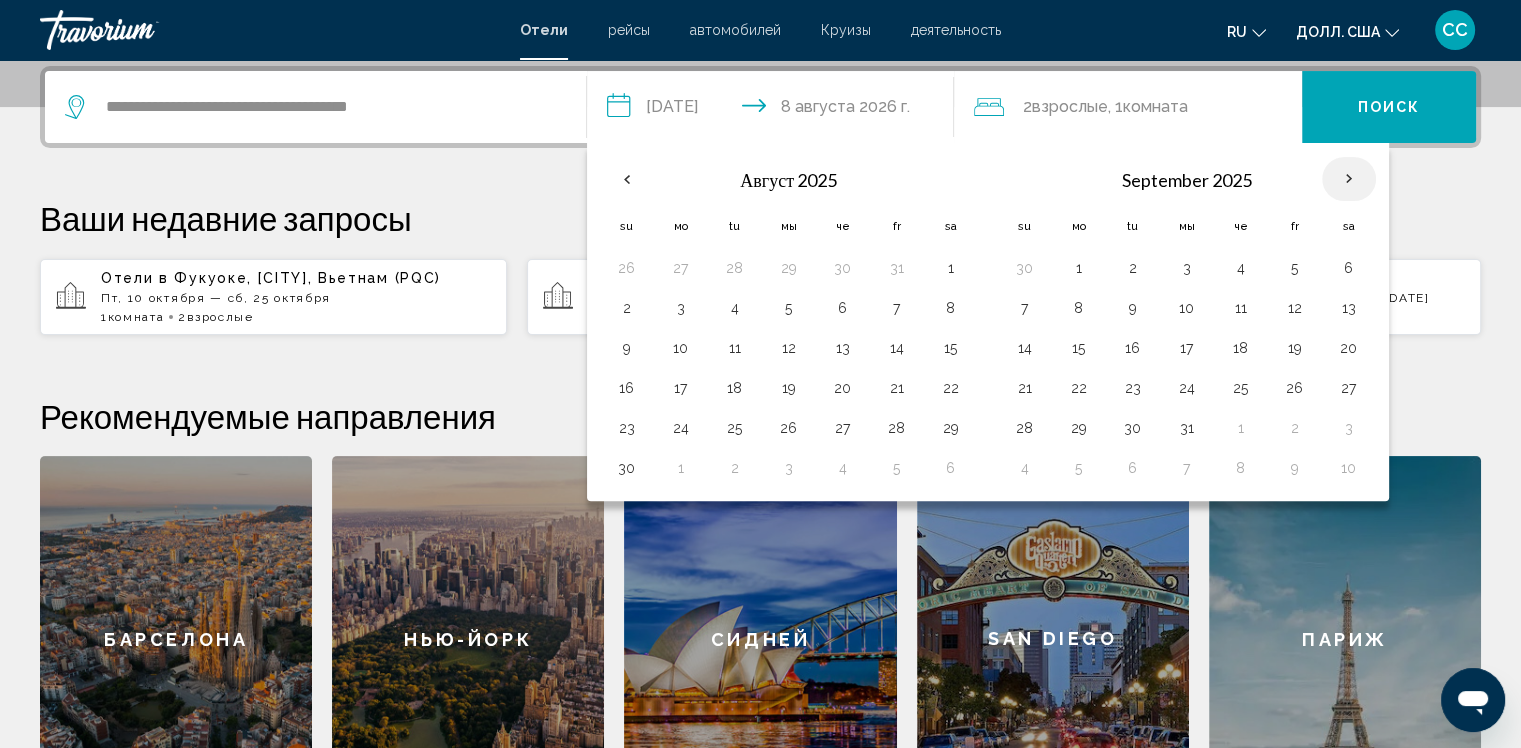 click at bounding box center (1349, 179) 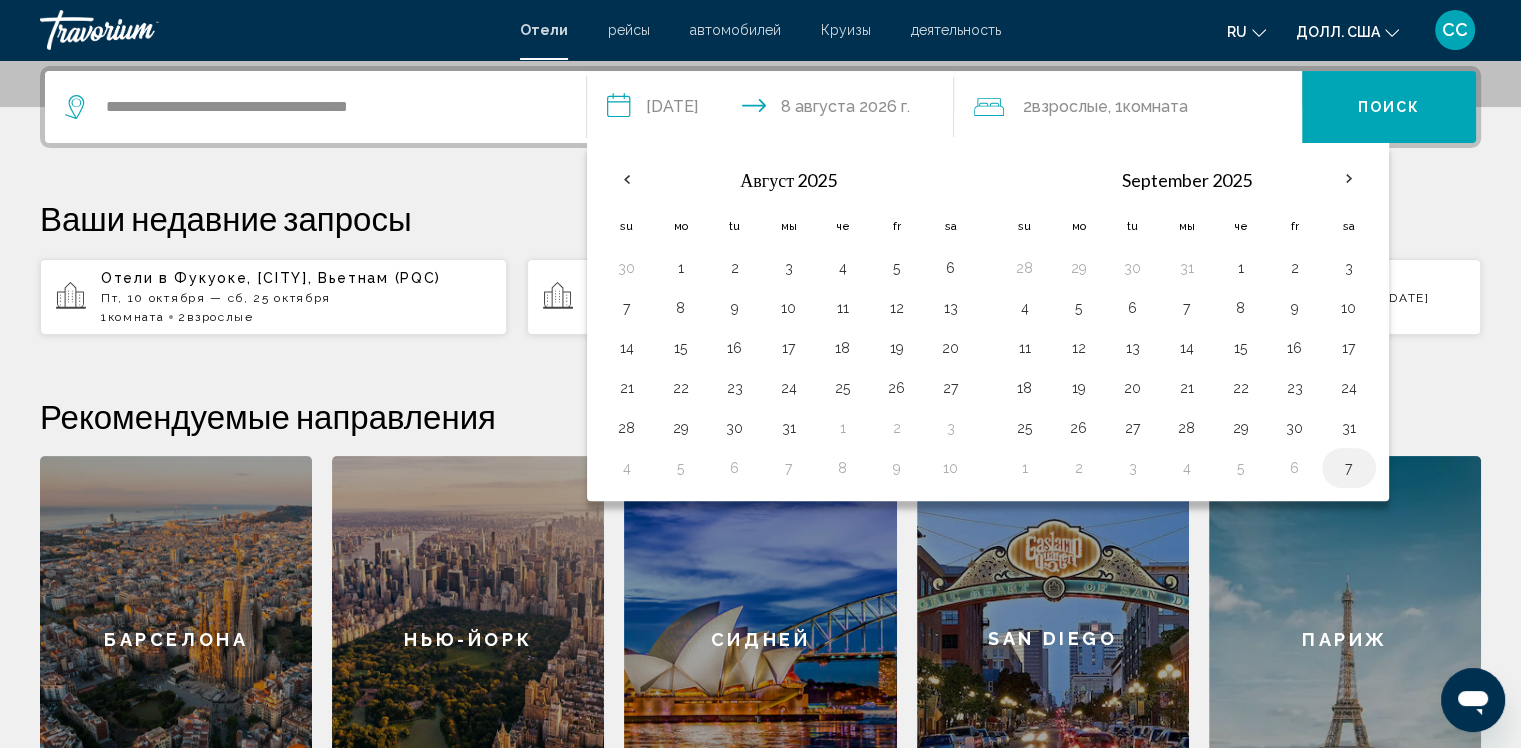 click on "7" at bounding box center (1349, 468) 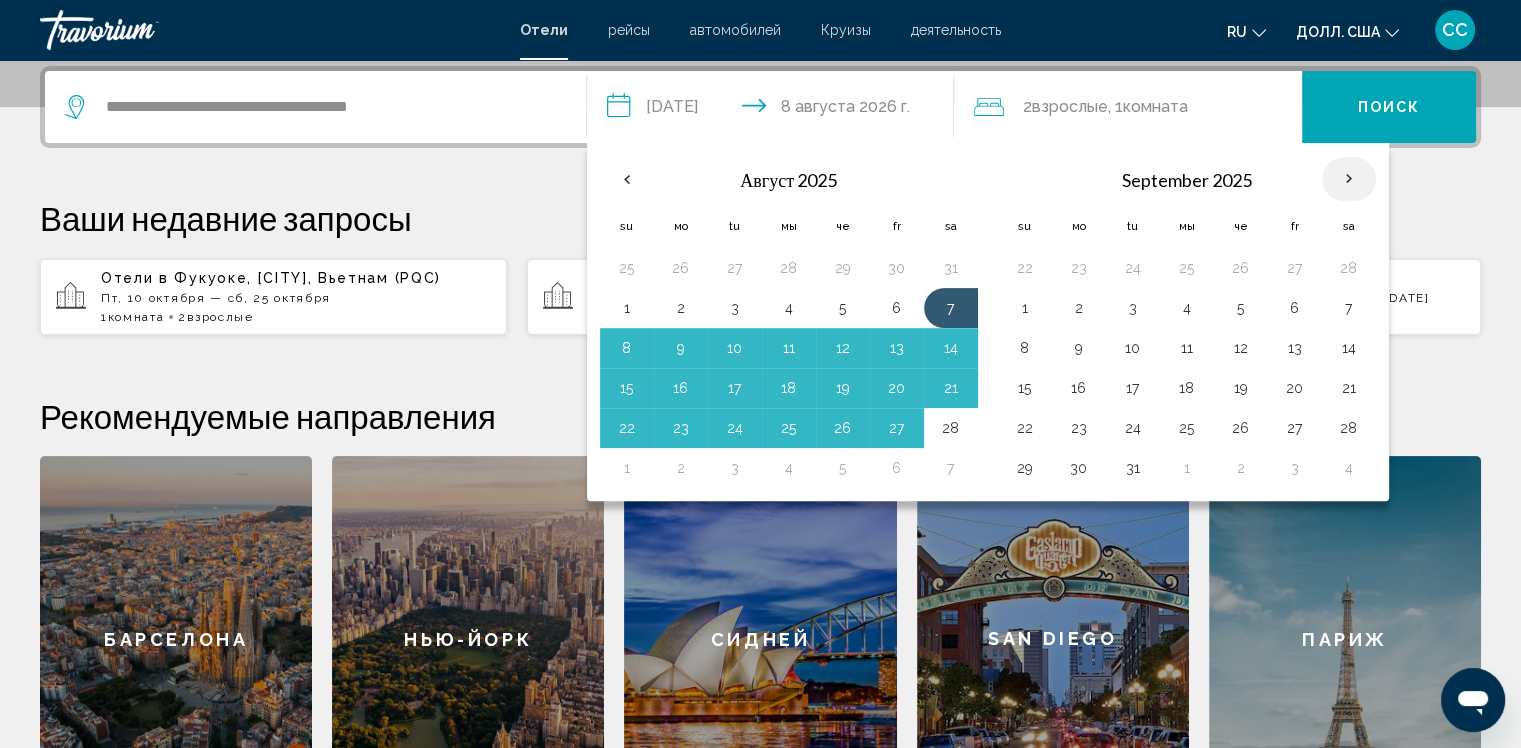 click at bounding box center [1349, 179] 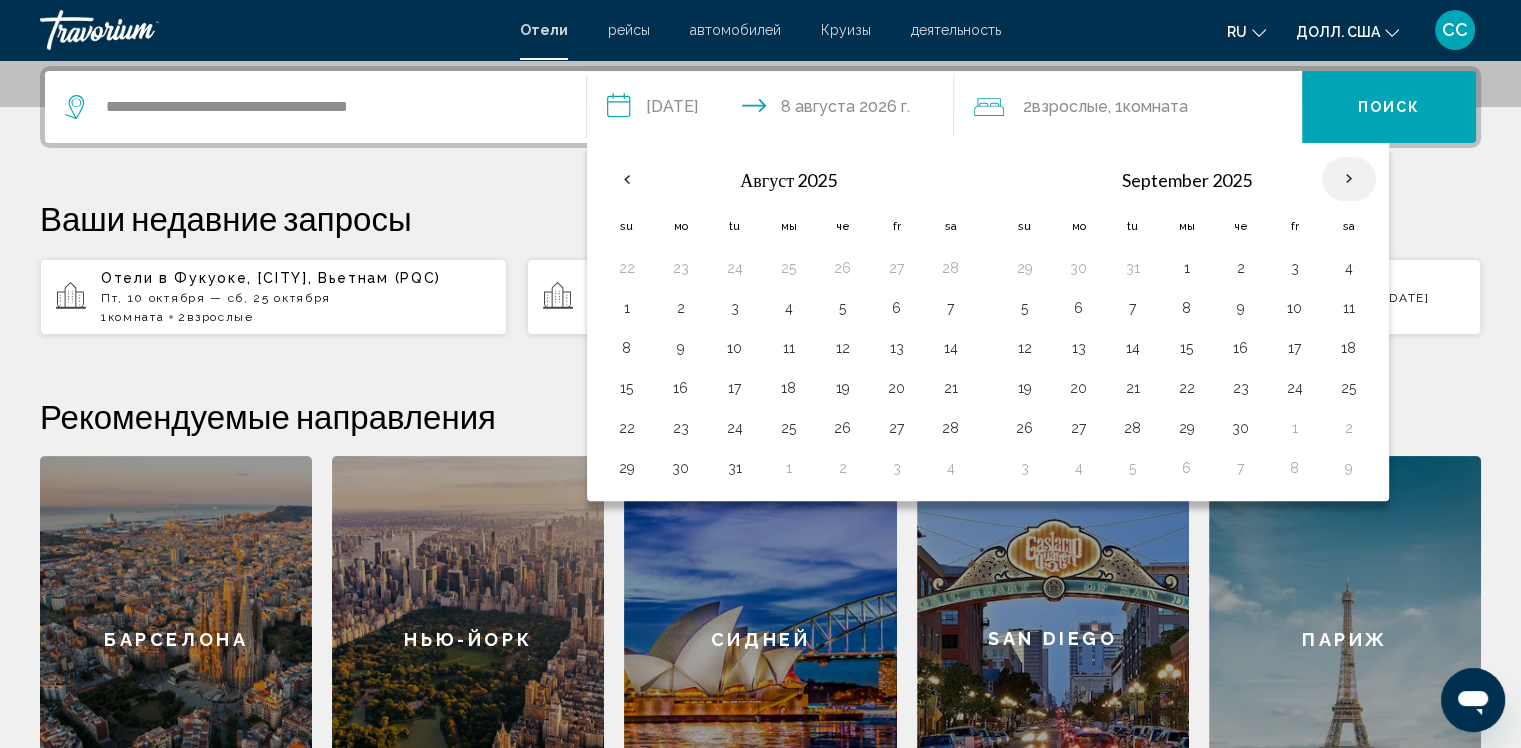 click at bounding box center (1349, 179) 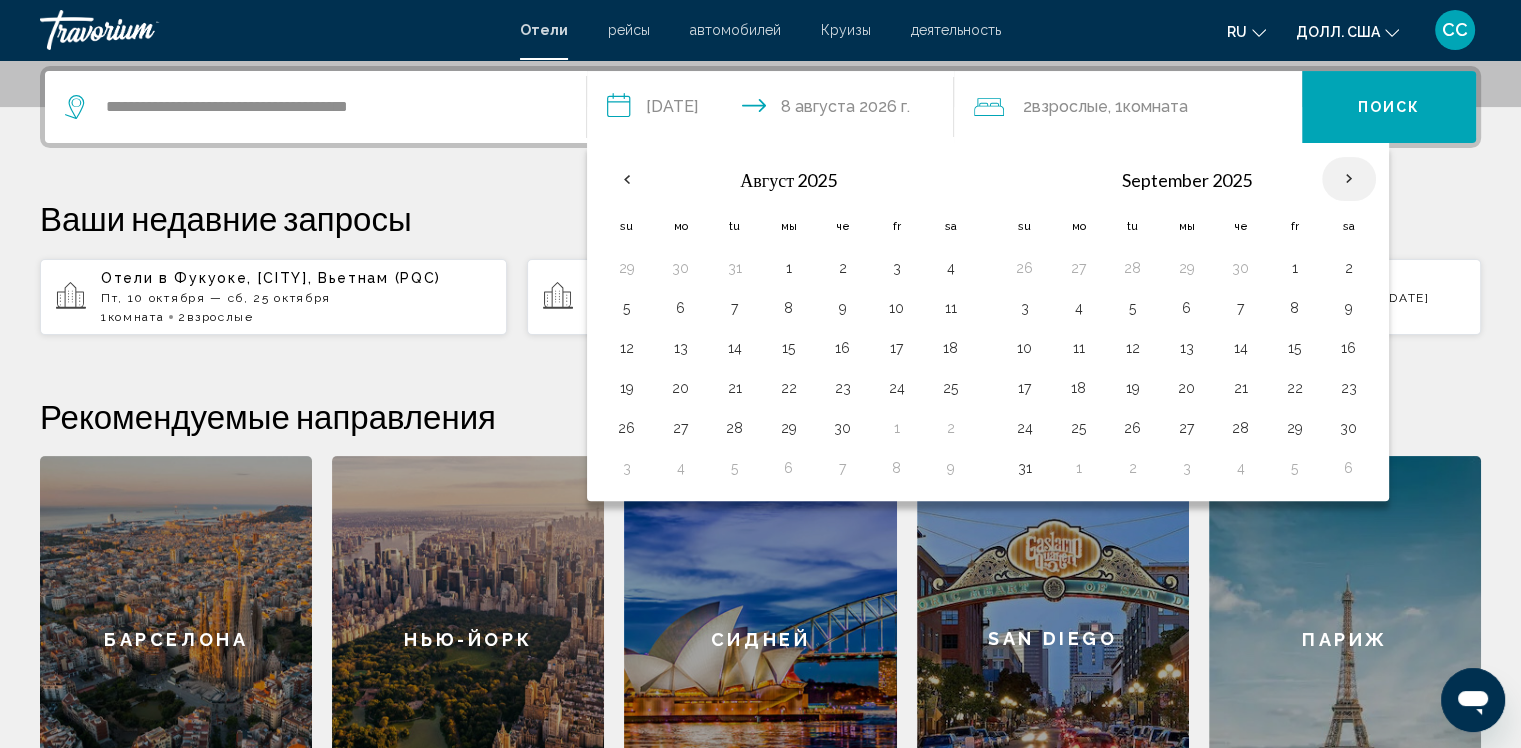 click at bounding box center [1349, 179] 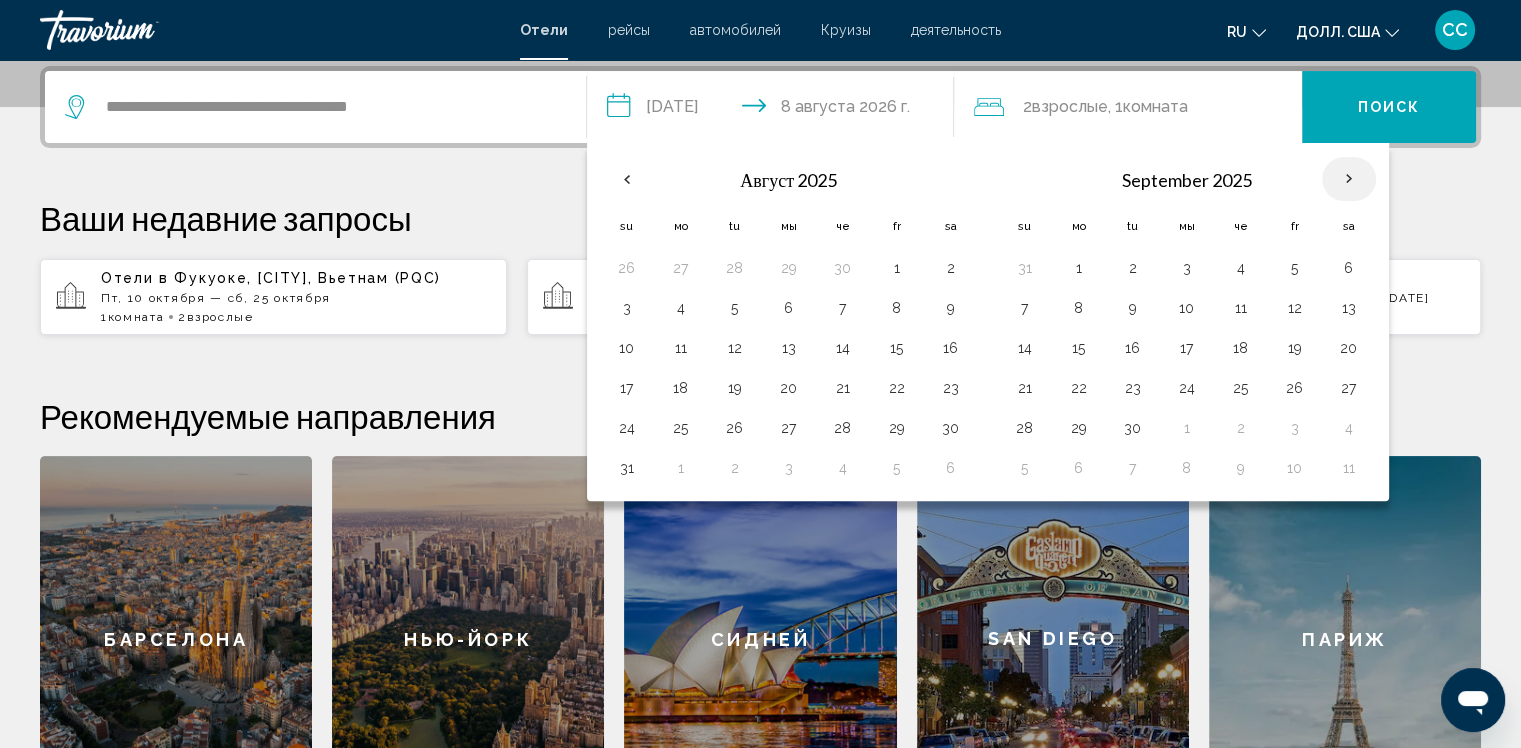 click at bounding box center (1349, 179) 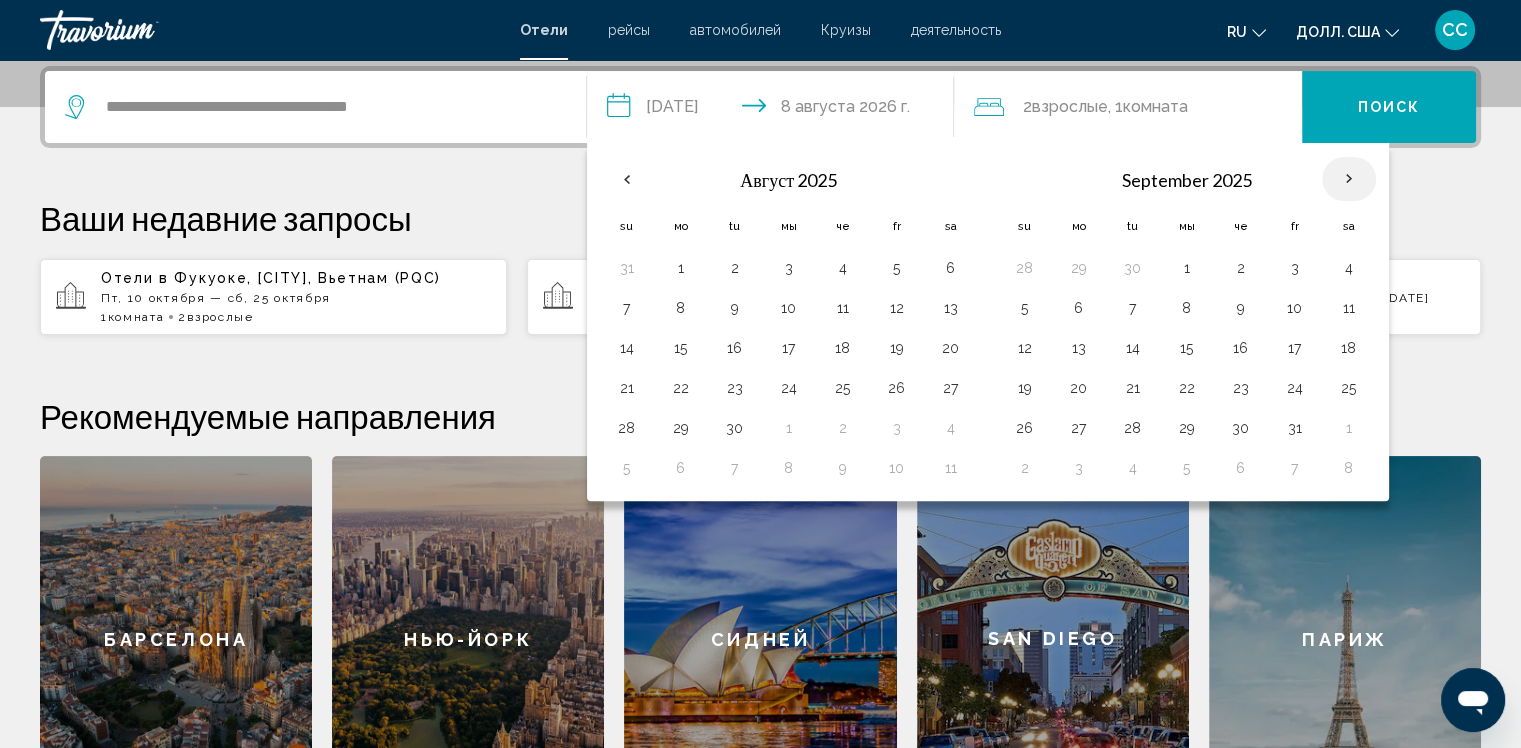 click at bounding box center [1349, 179] 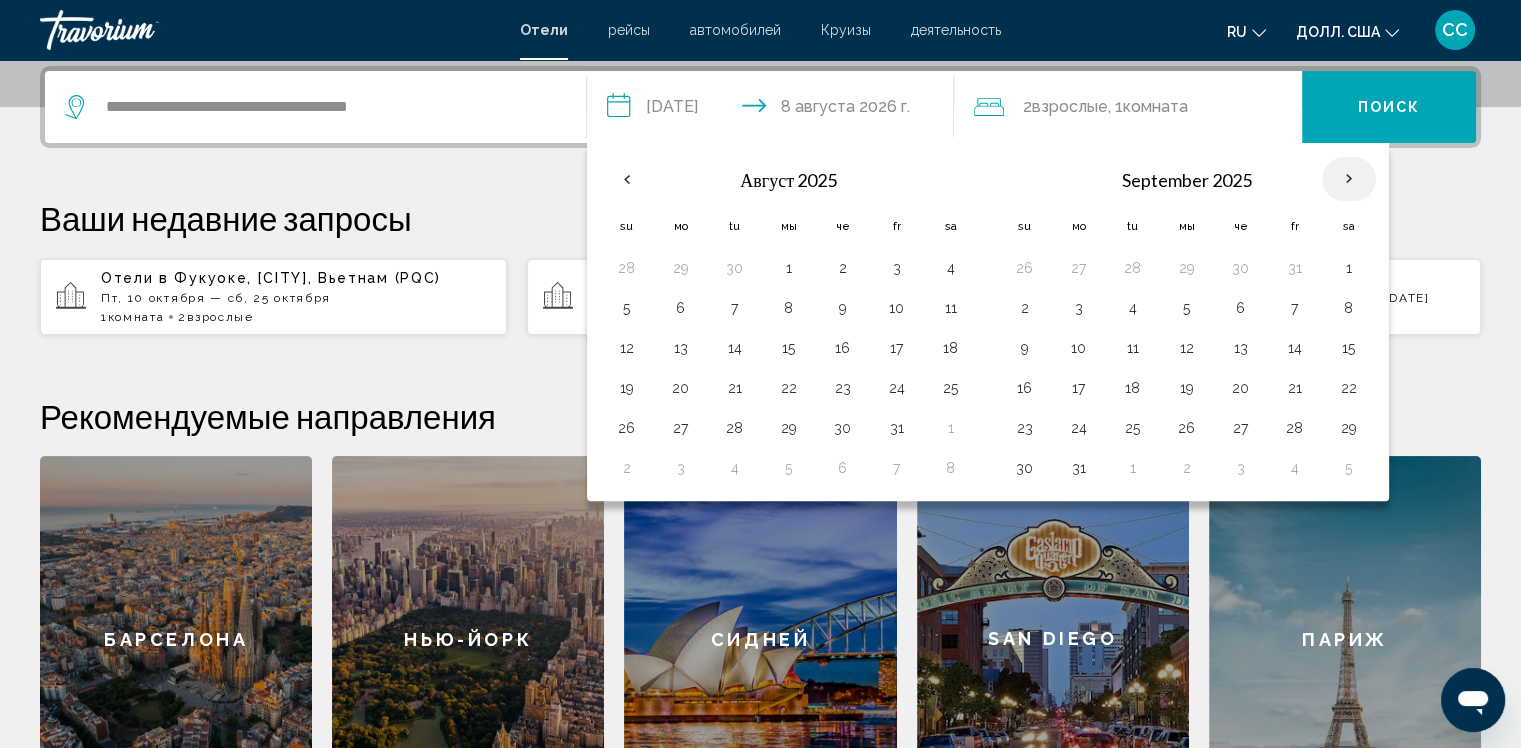click at bounding box center (1349, 179) 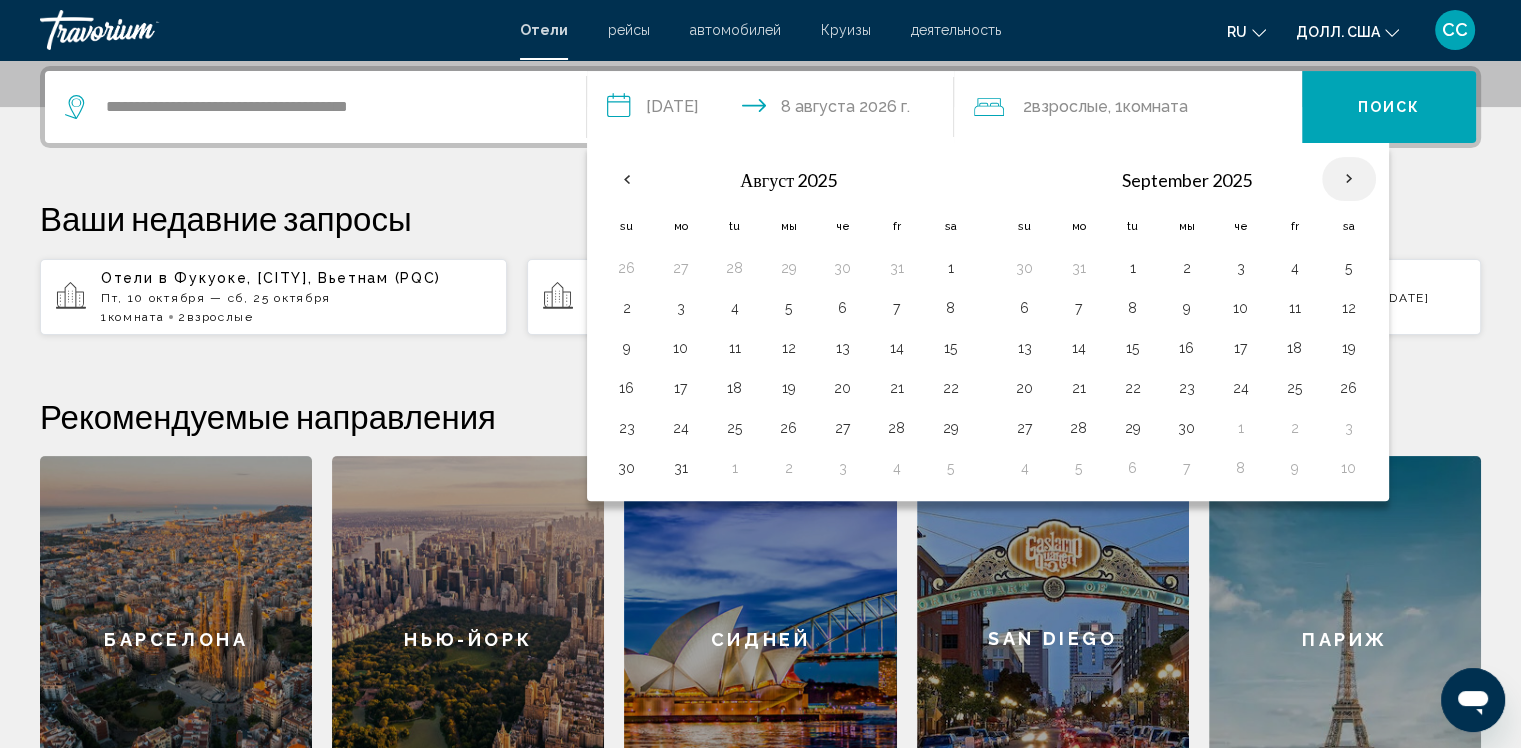click at bounding box center [1349, 179] 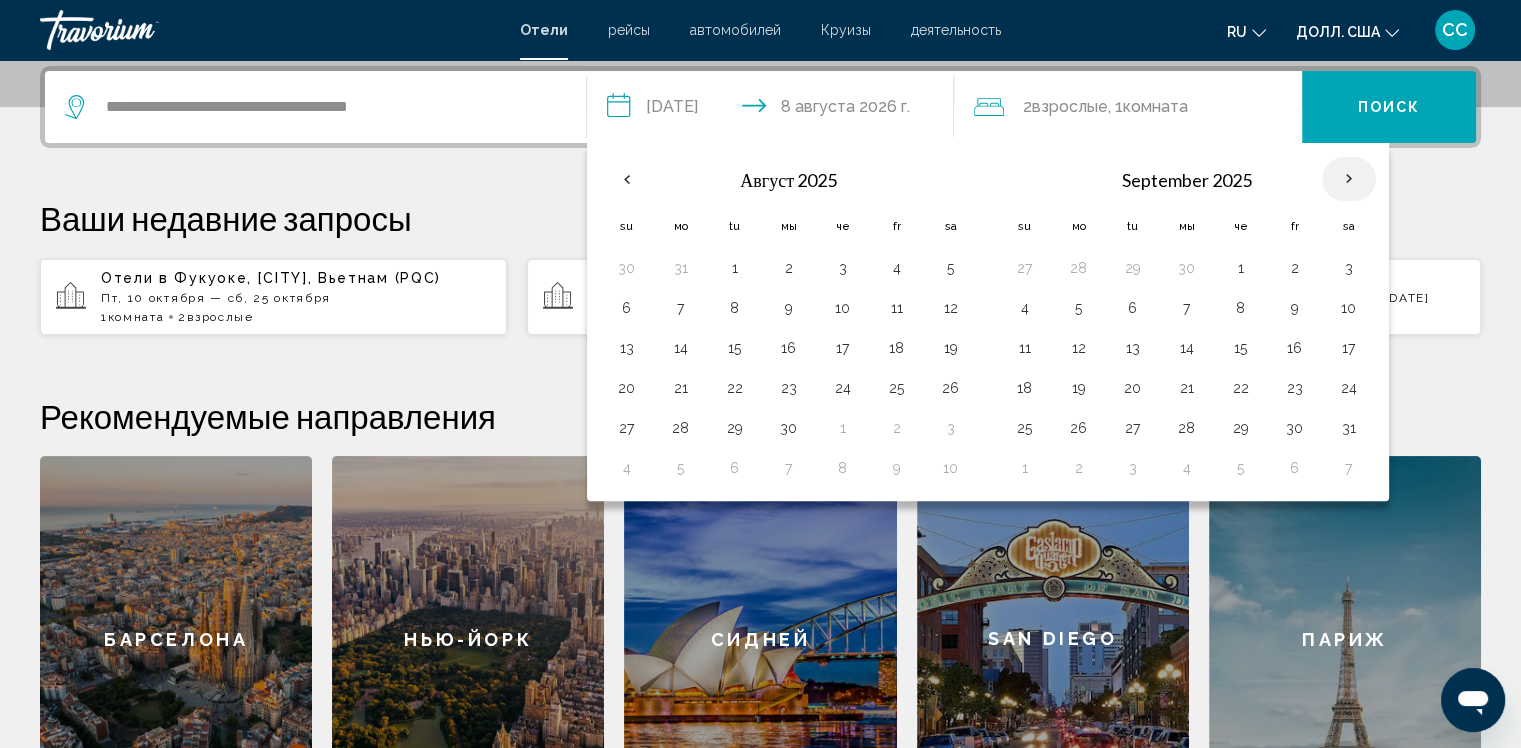 click at bounding box center [1349, 179] 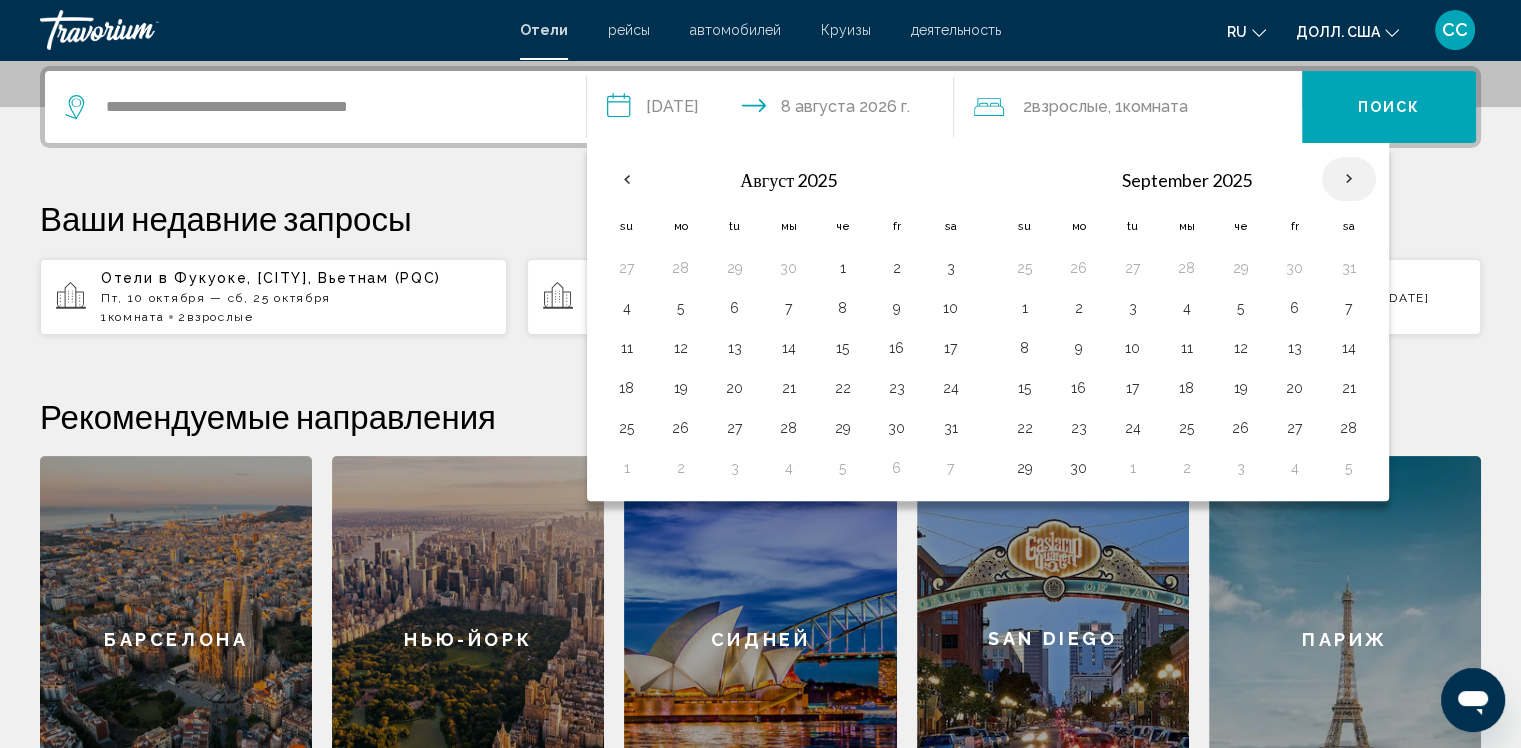 click at bounding box center [1349, 179] 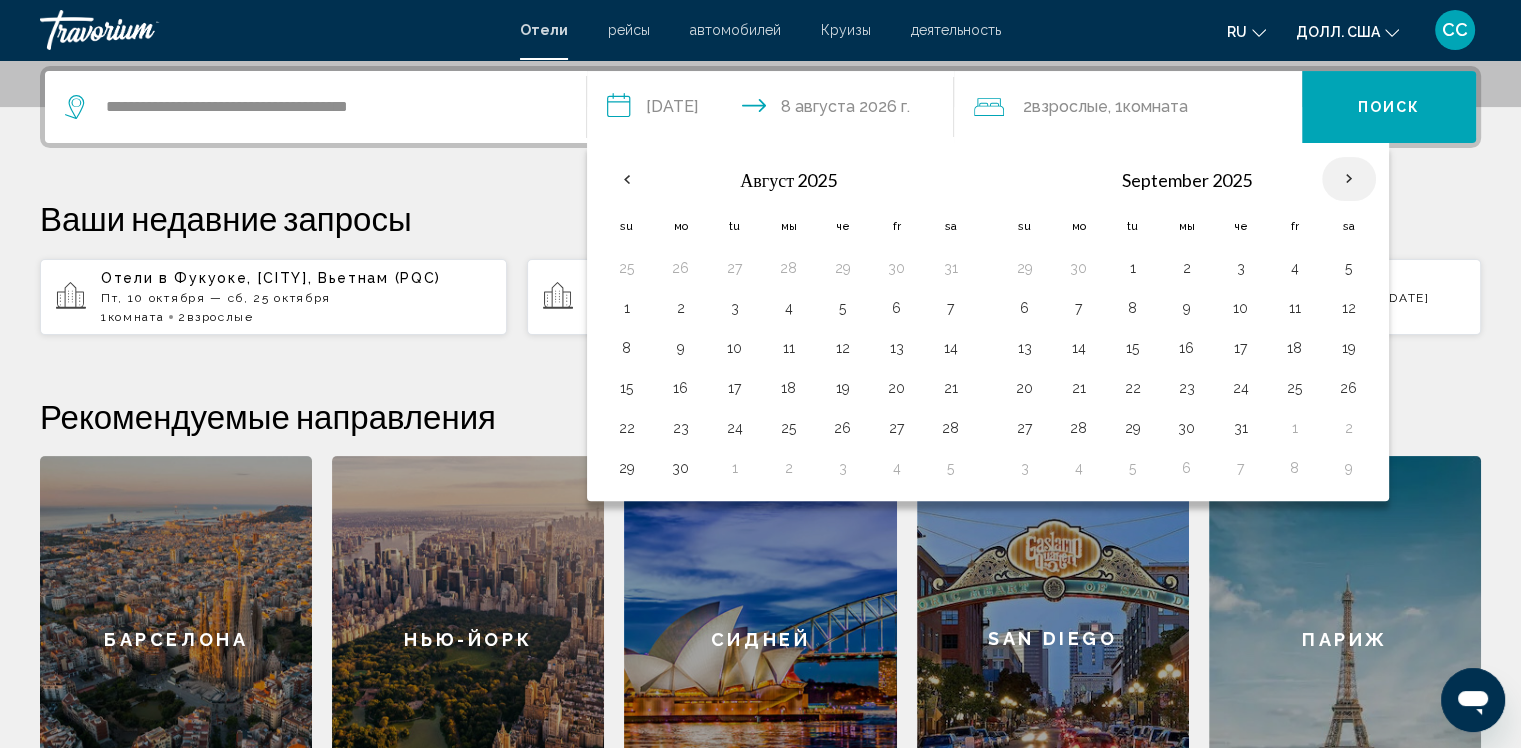 click at bounding box center (1349, 179) 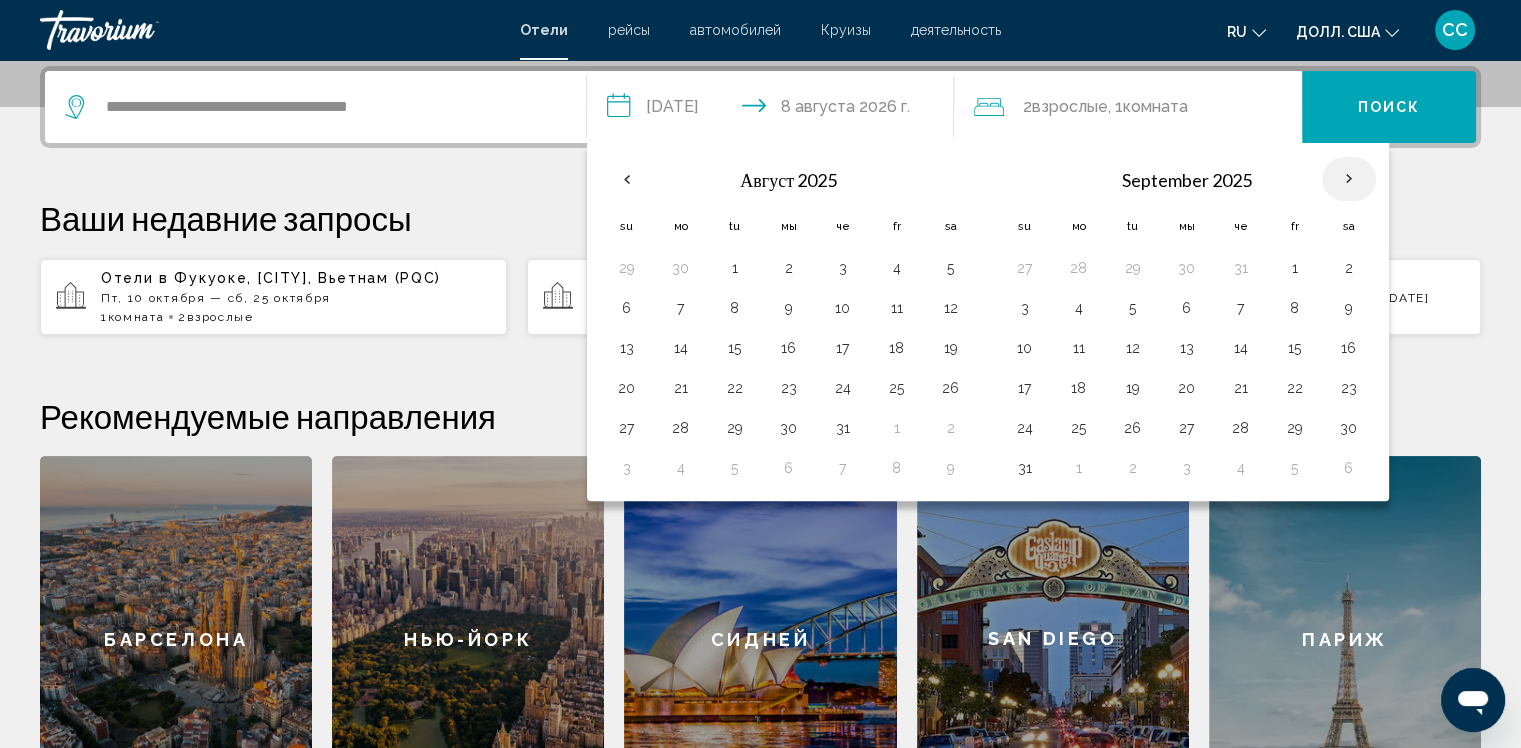 click at bounding box center [1349, 179] 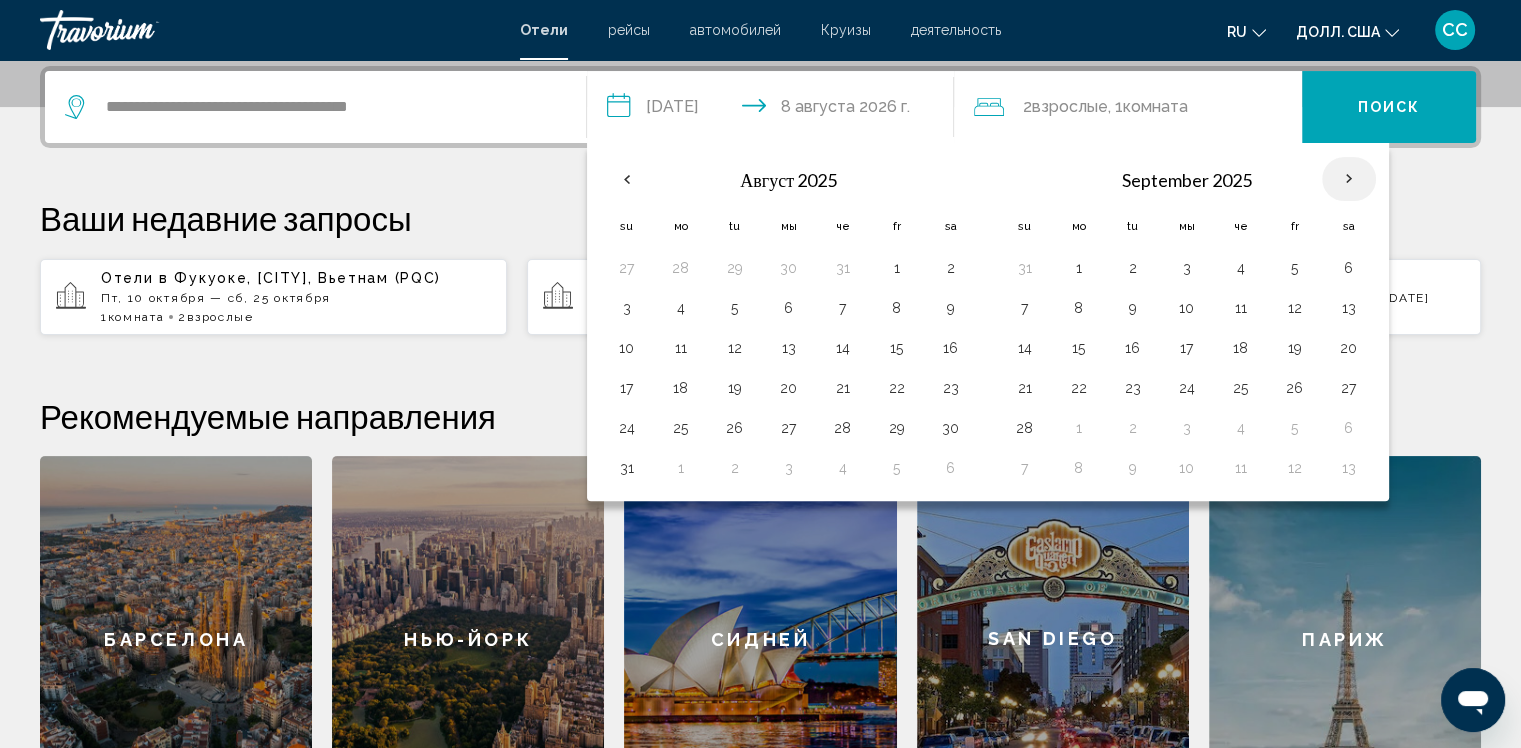 click at bounding box center [1349, 179] 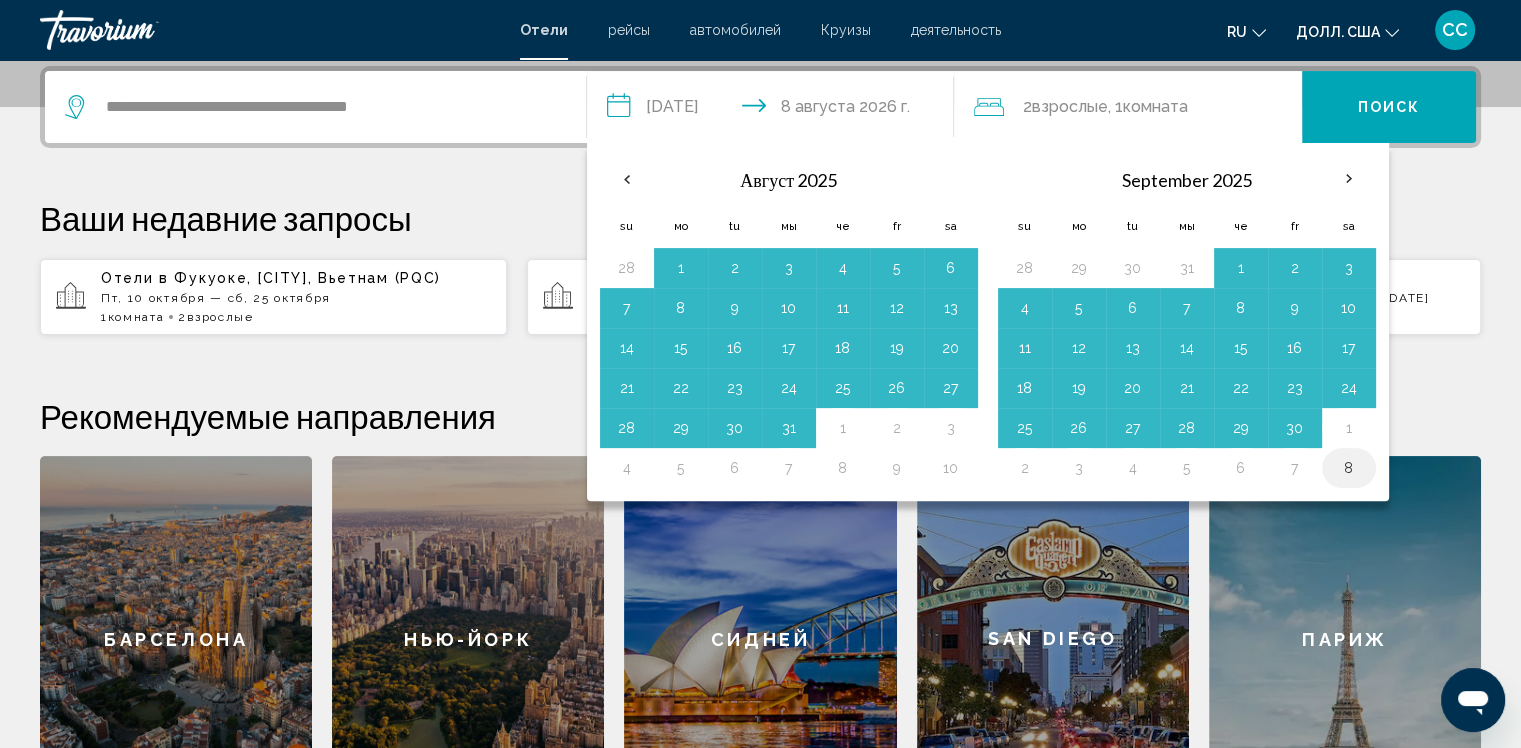 click on "8" at bounding box center (1349, 468) 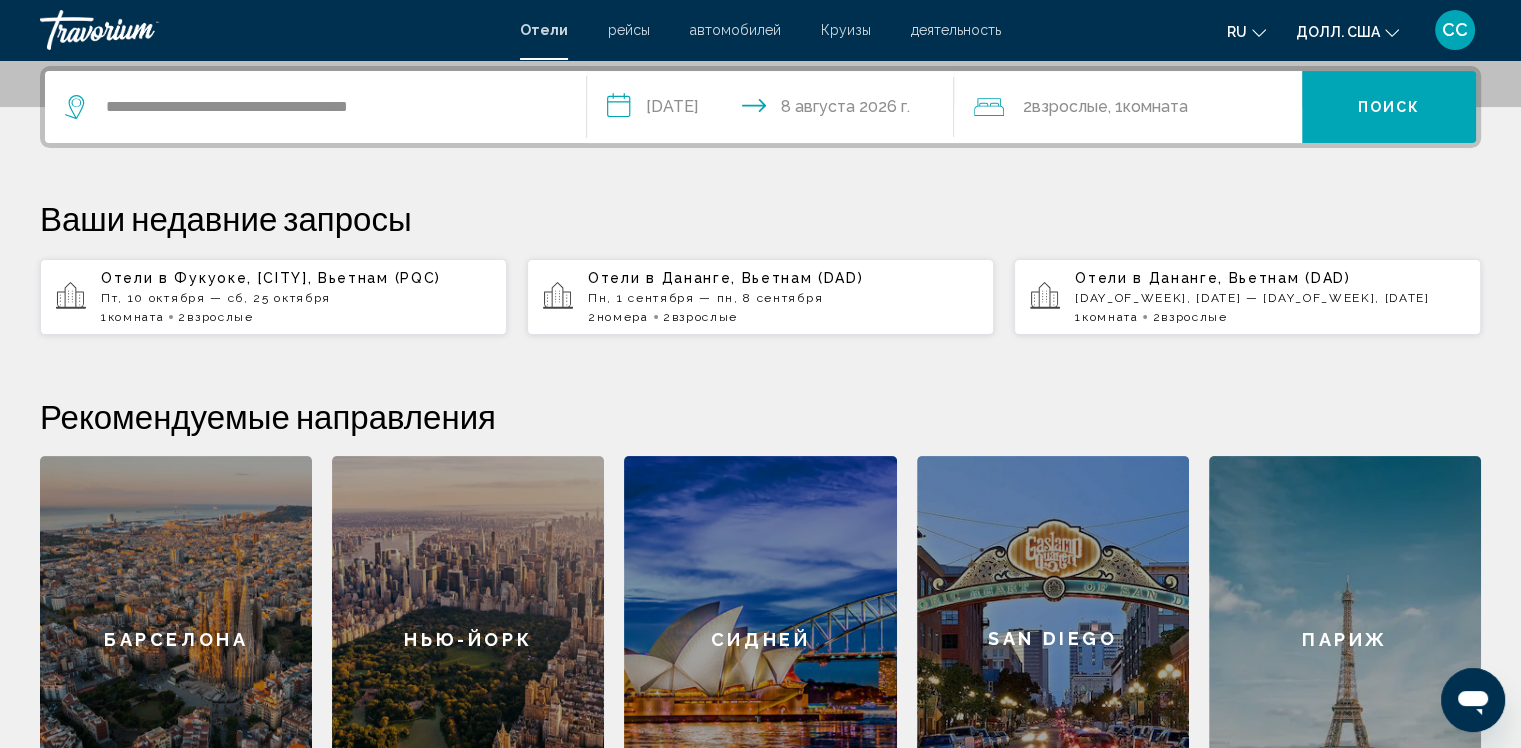 click on "**********" at bounding box center [775, 110] 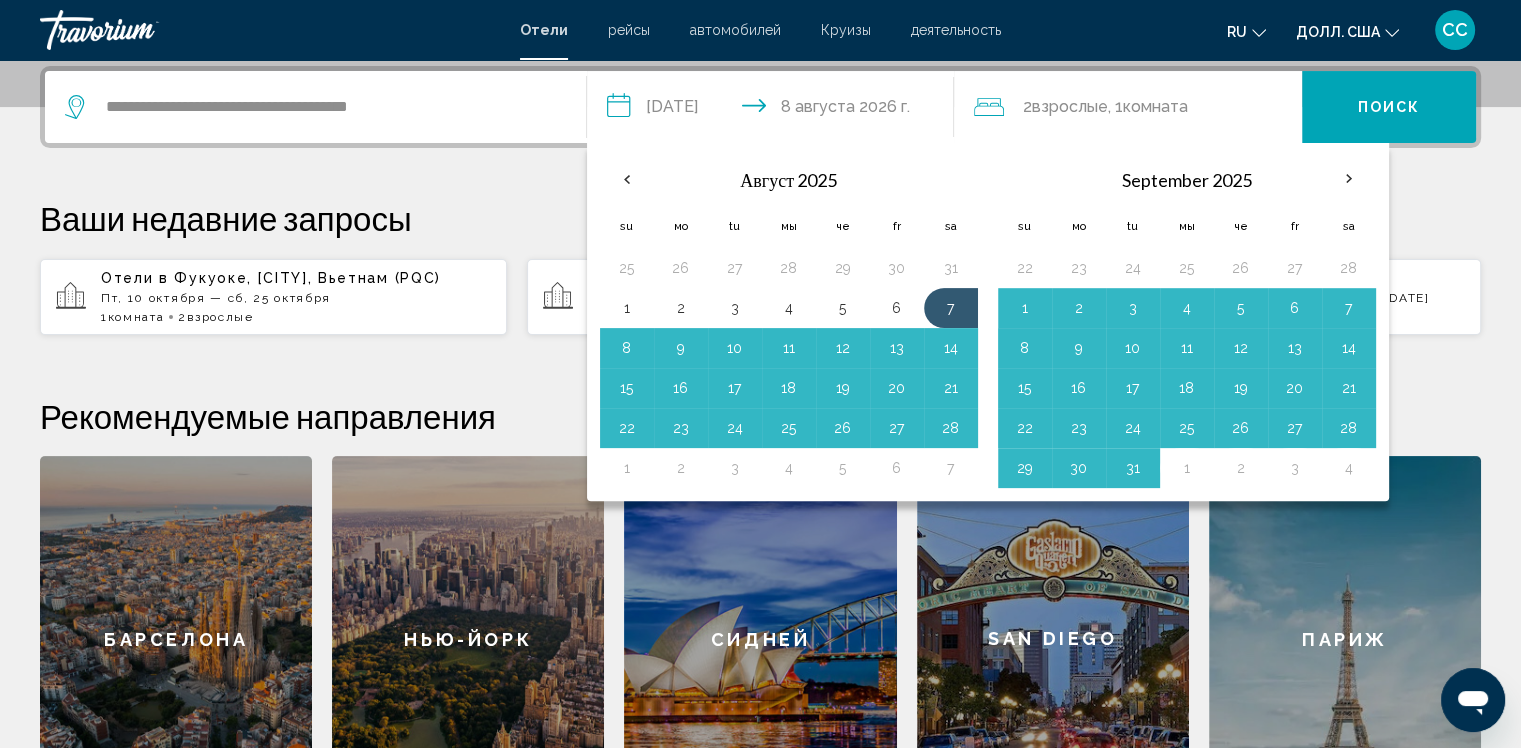 click on "**********" at bounding box center [775, 110] 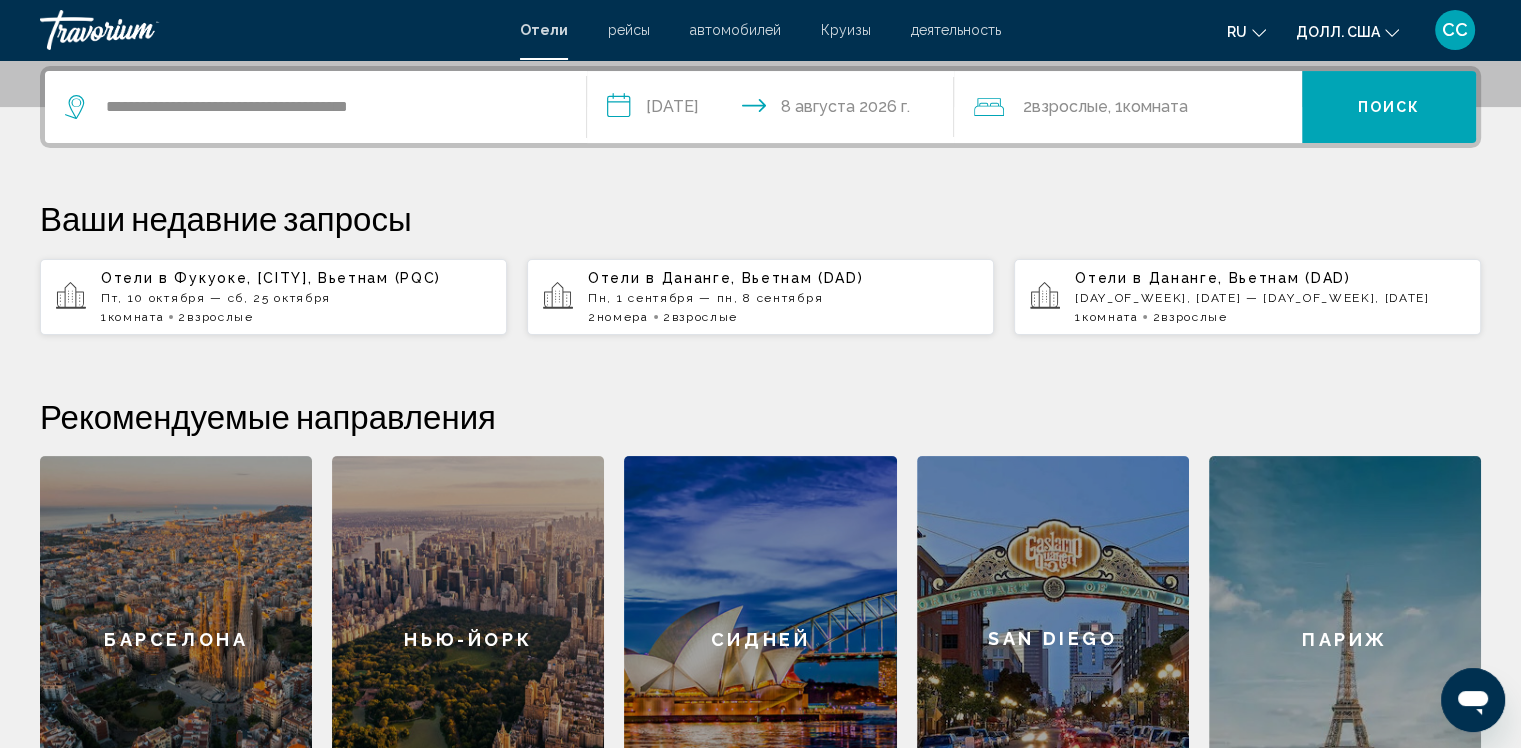 click on "**********" at bounding box center [775, 110] 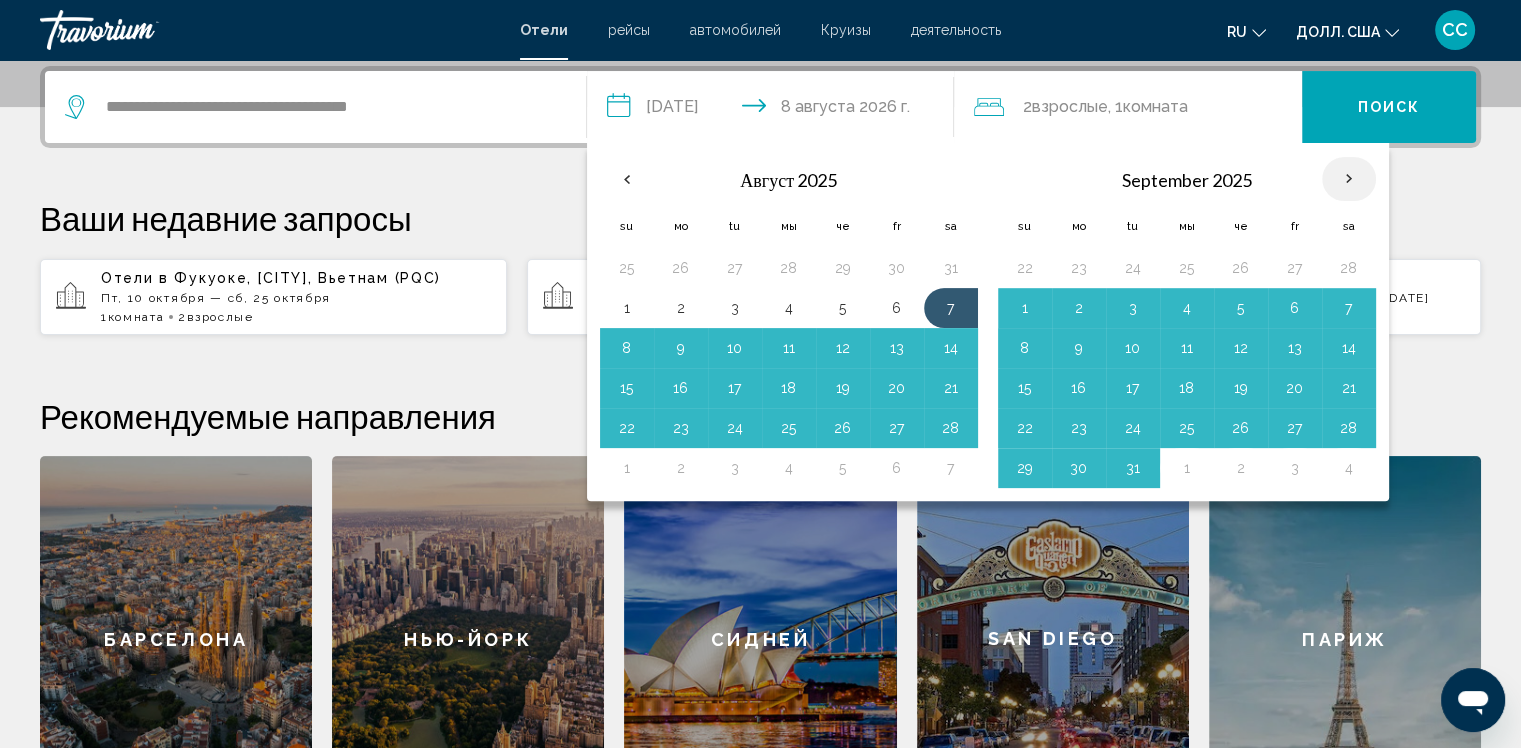 click at bounding box center (1349, 179) 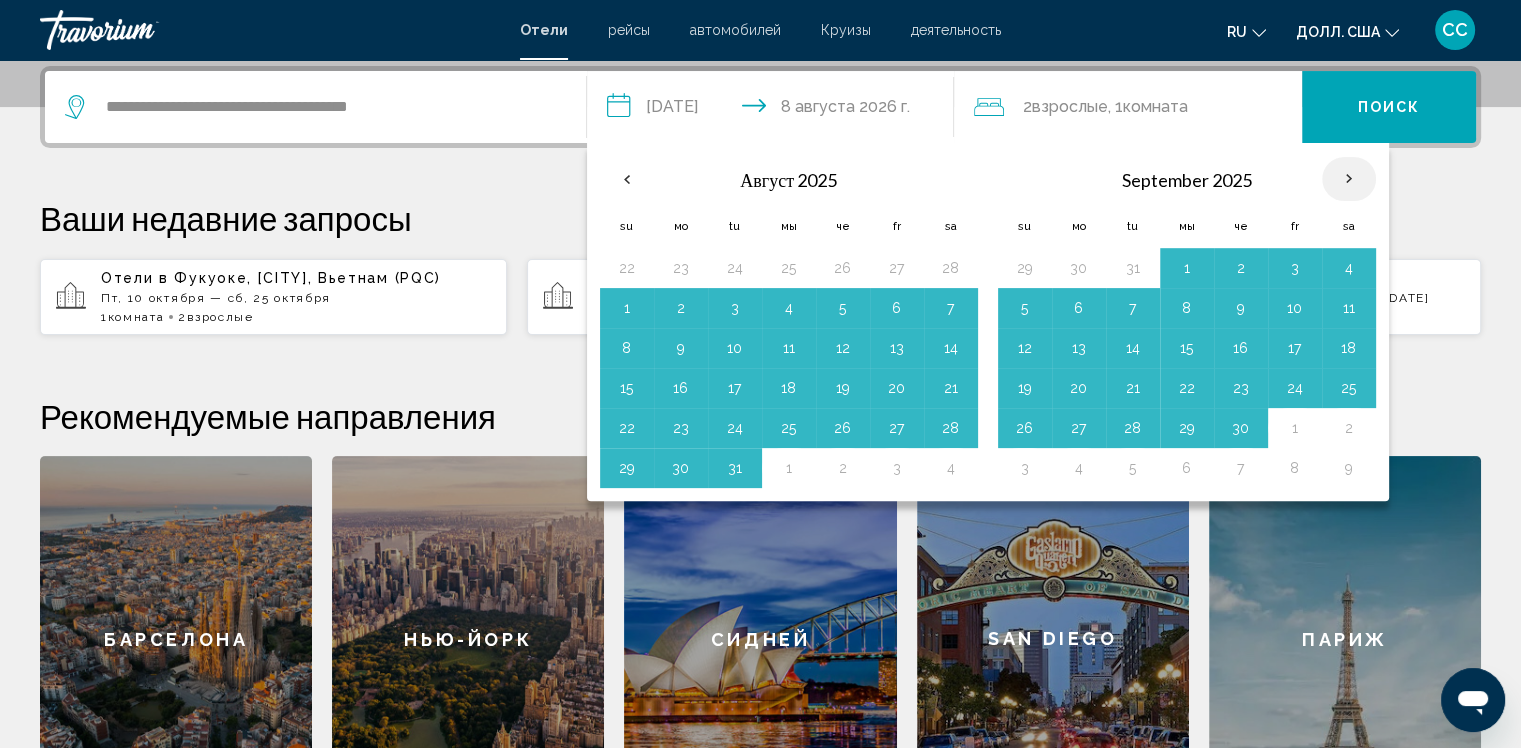 click at bounding box center [1349, 179] 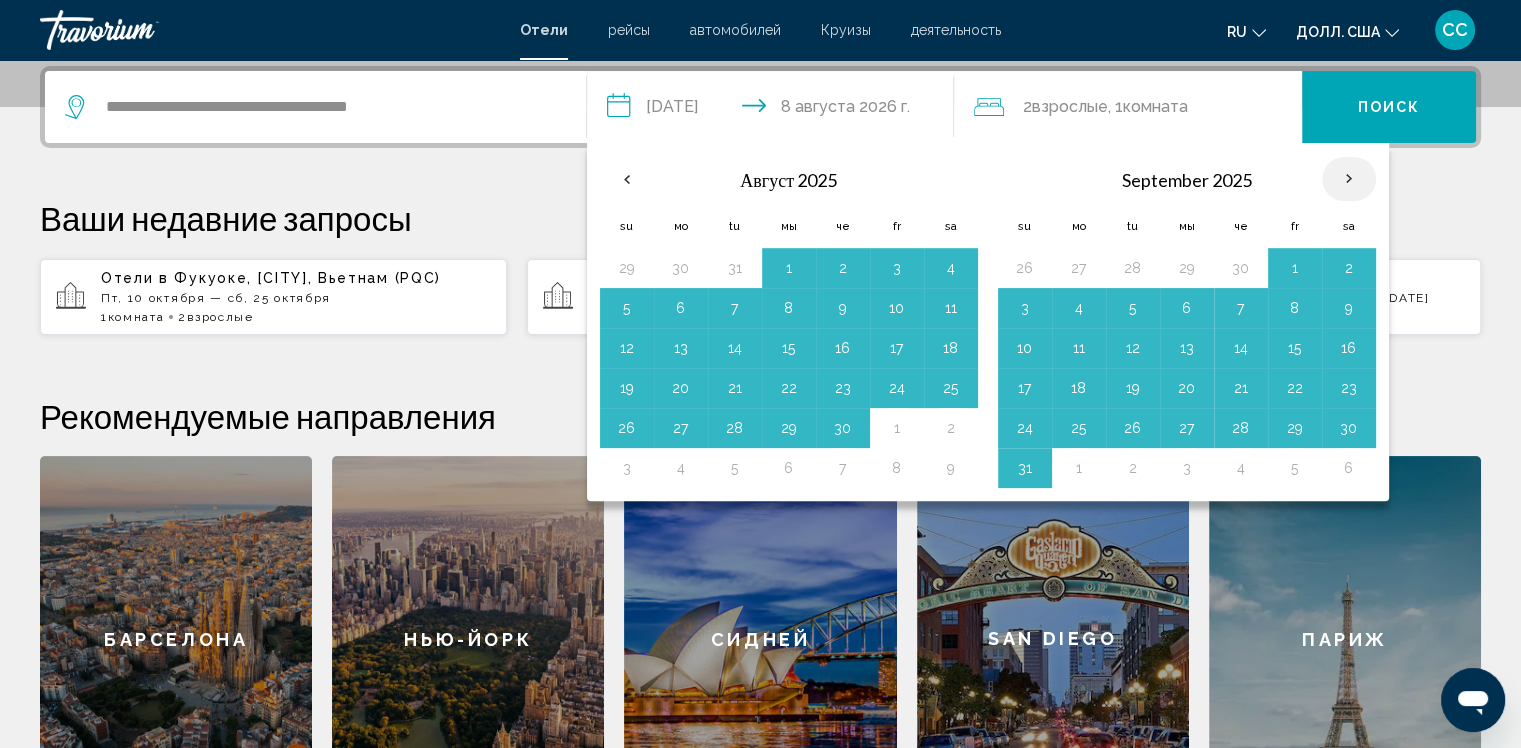 click at bounding box center [1349, 179] 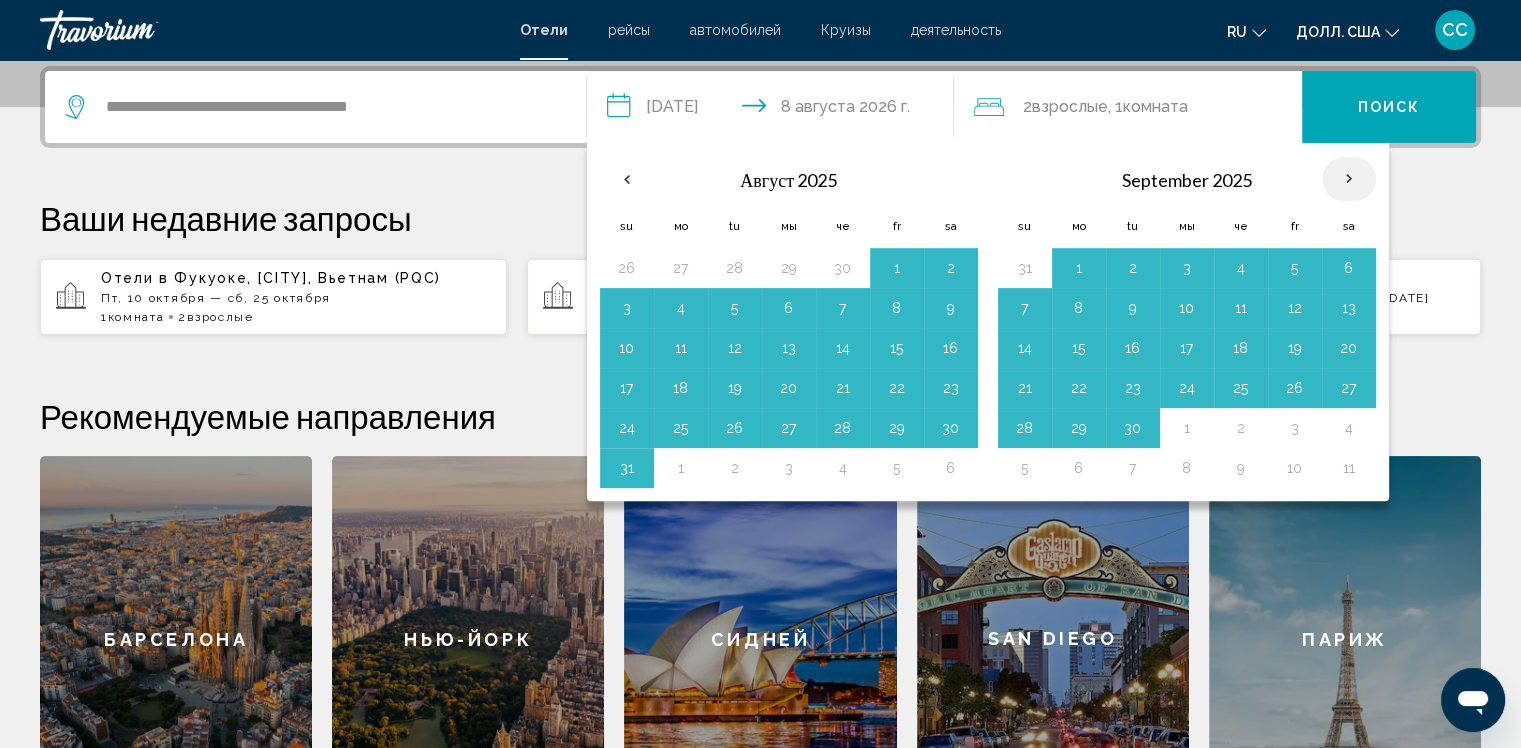 click at bounding box center (1349, 179) 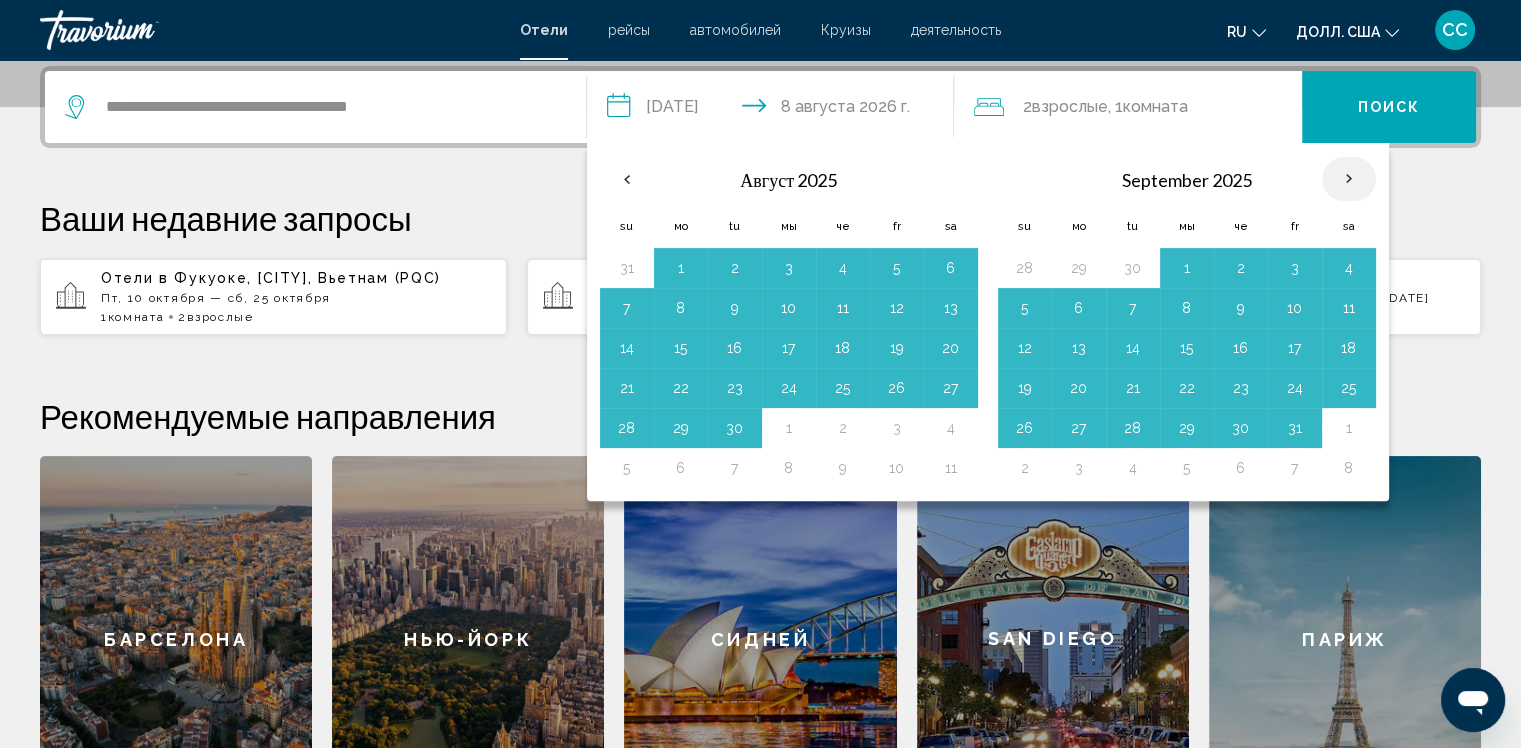 click at bounding box center (1349, 179) 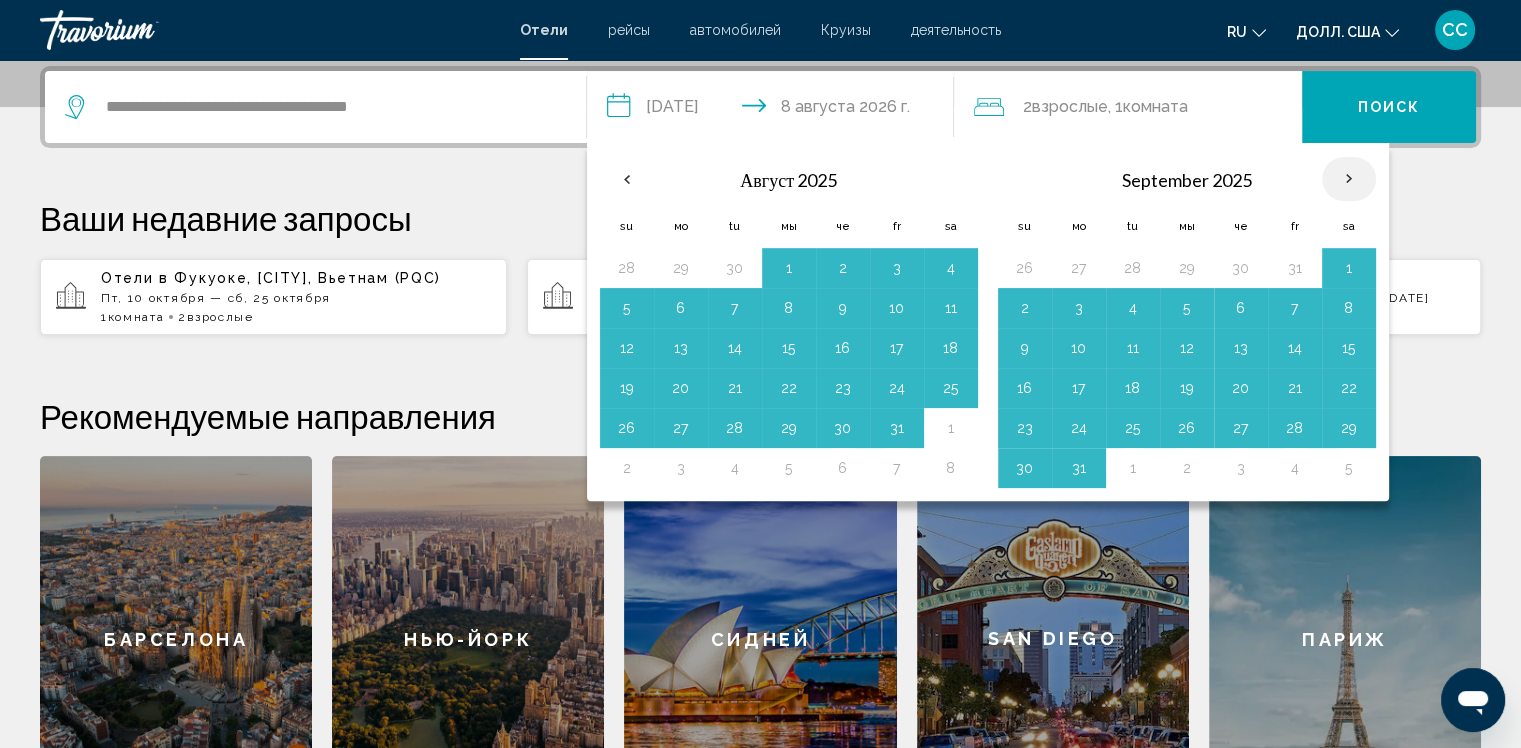 click at bounding box center (1349, 179) 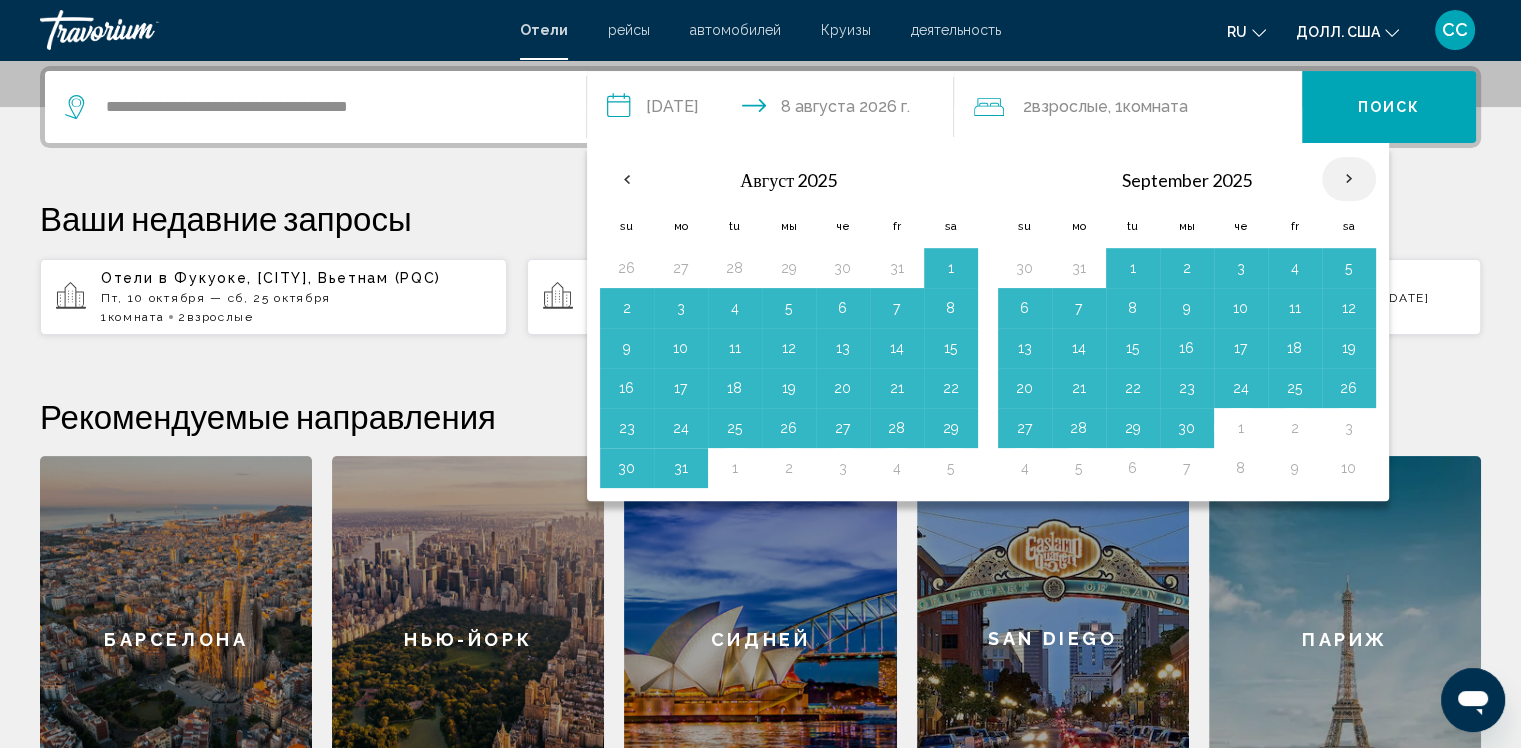 click at bounding box center [1349, 179] 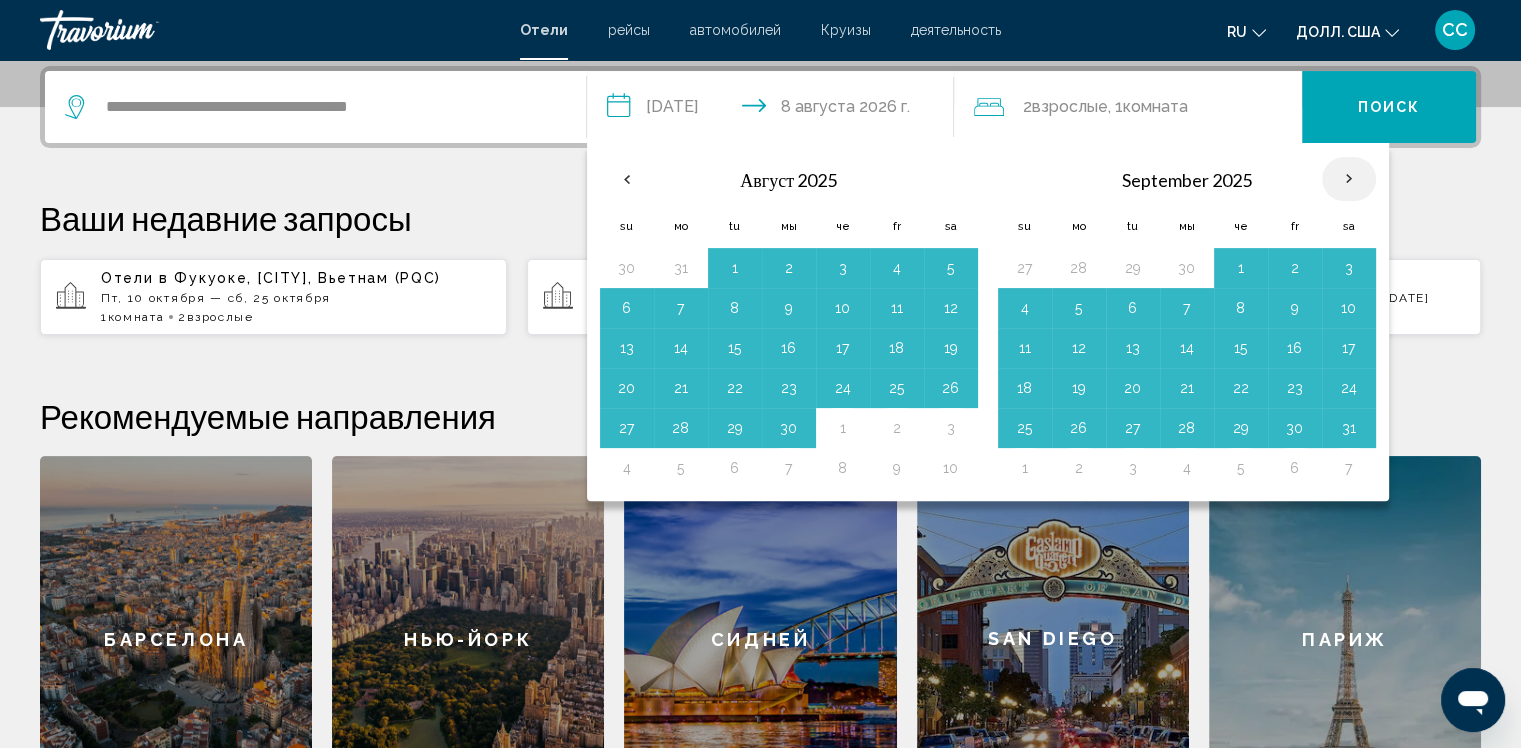 click at bounding box center (1349, 179) 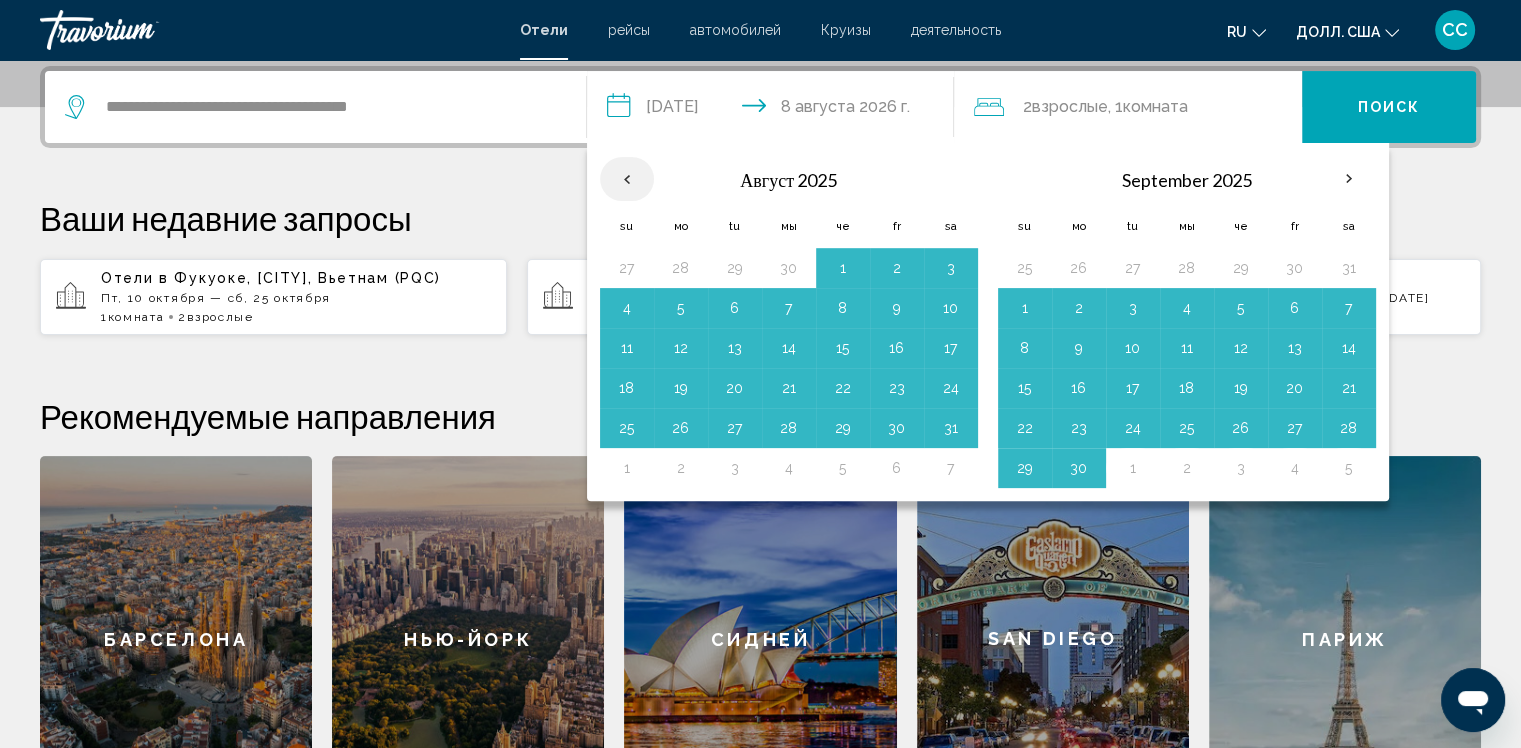 click at bounding box center [627, 179] 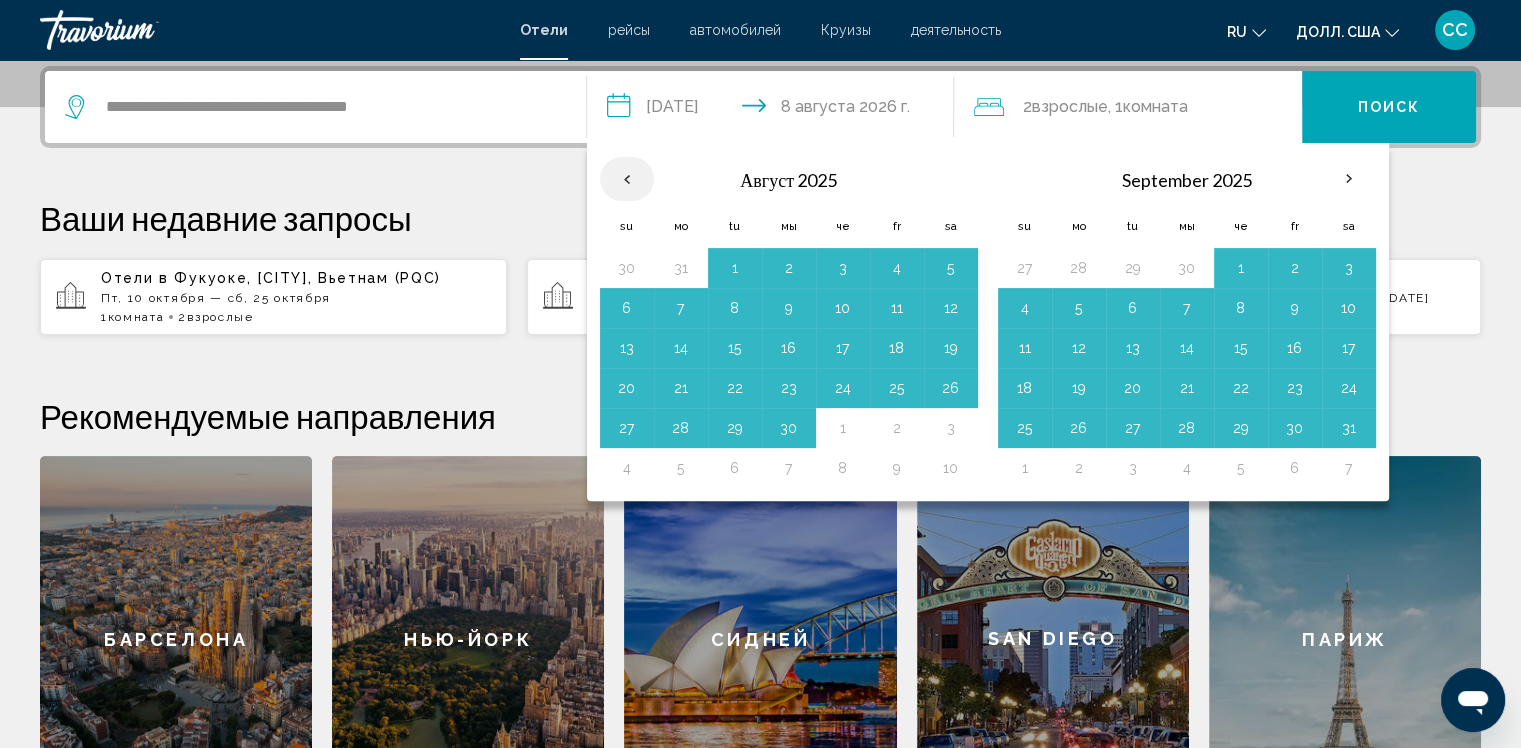 click at bounding box center (627, 179) 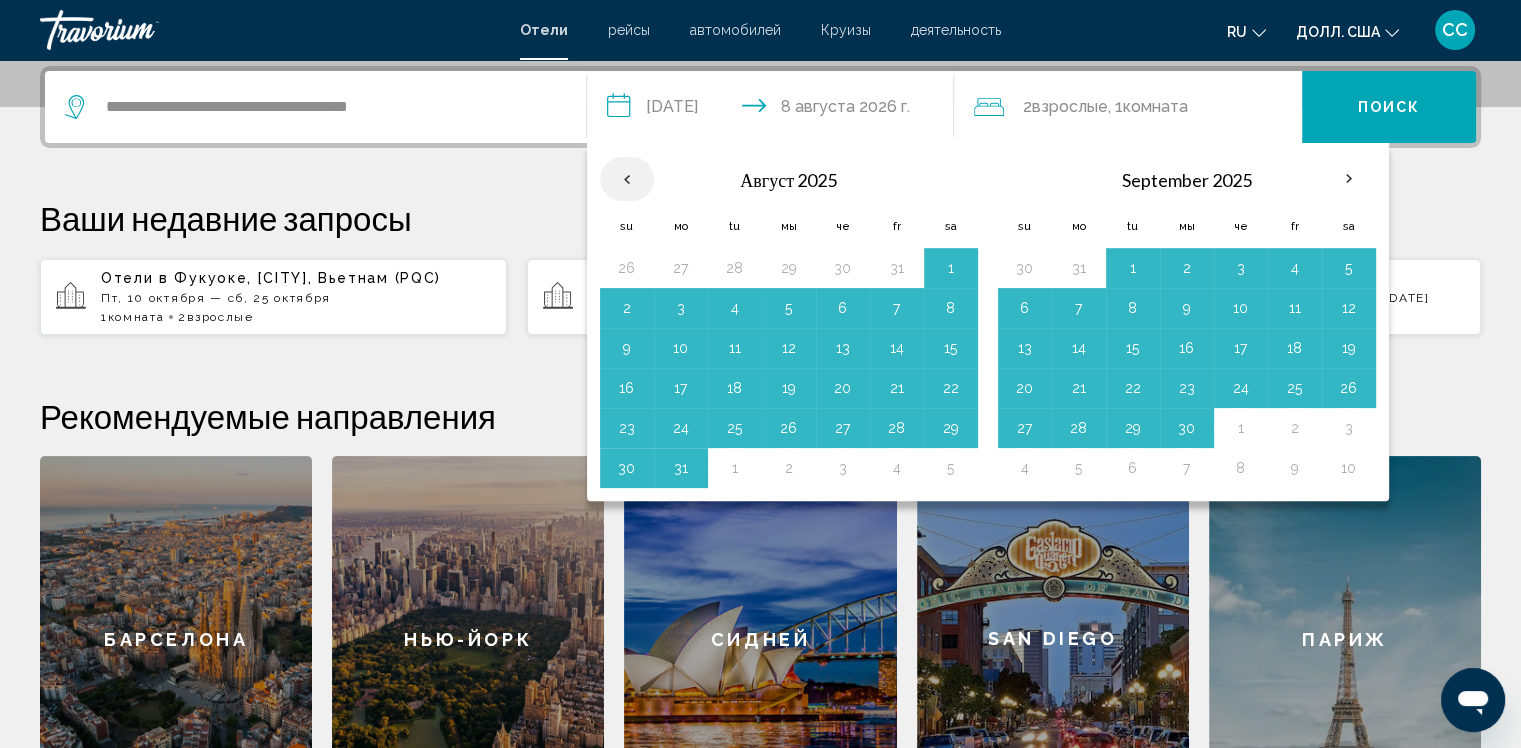 click at bounding box center [627, 179] 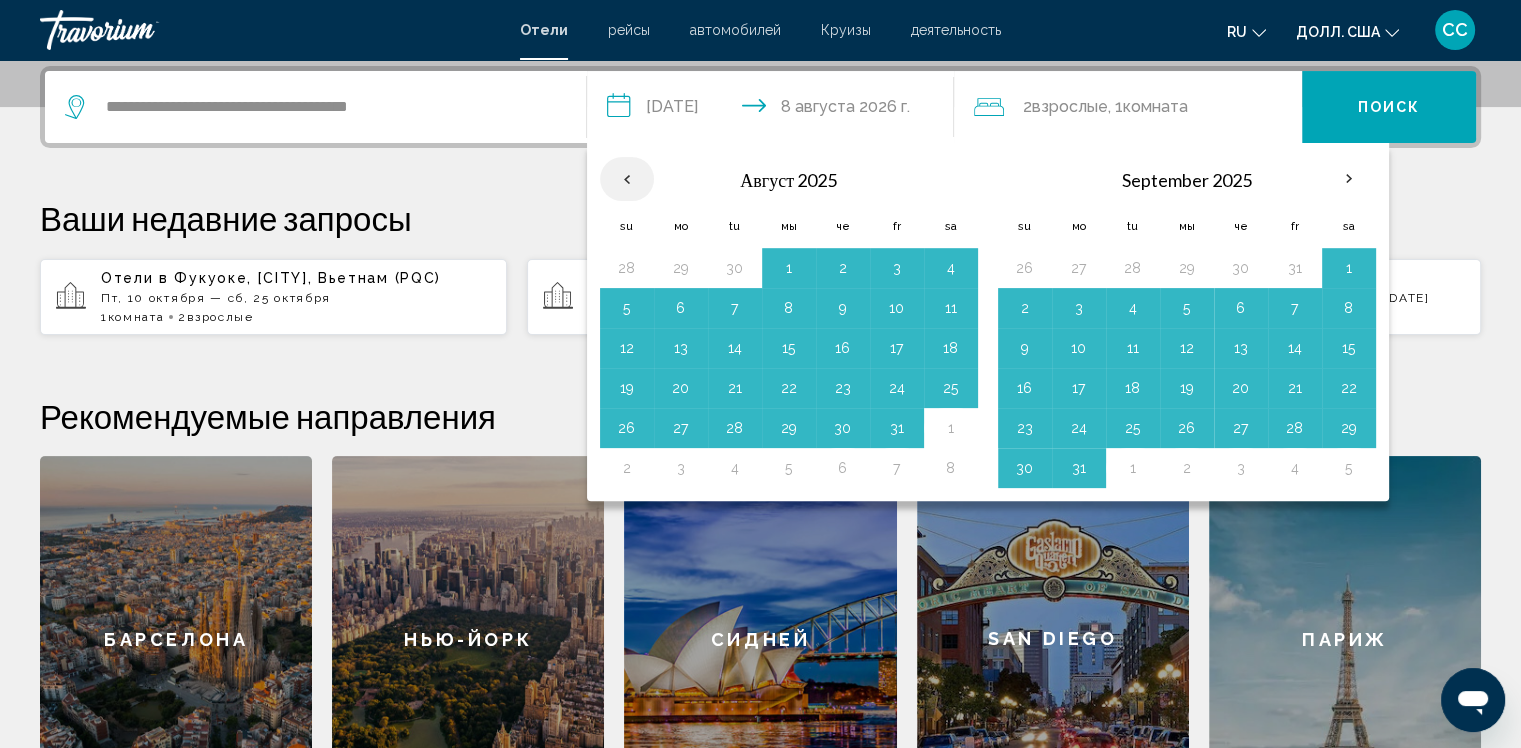 click at bounding box center [627, 179] 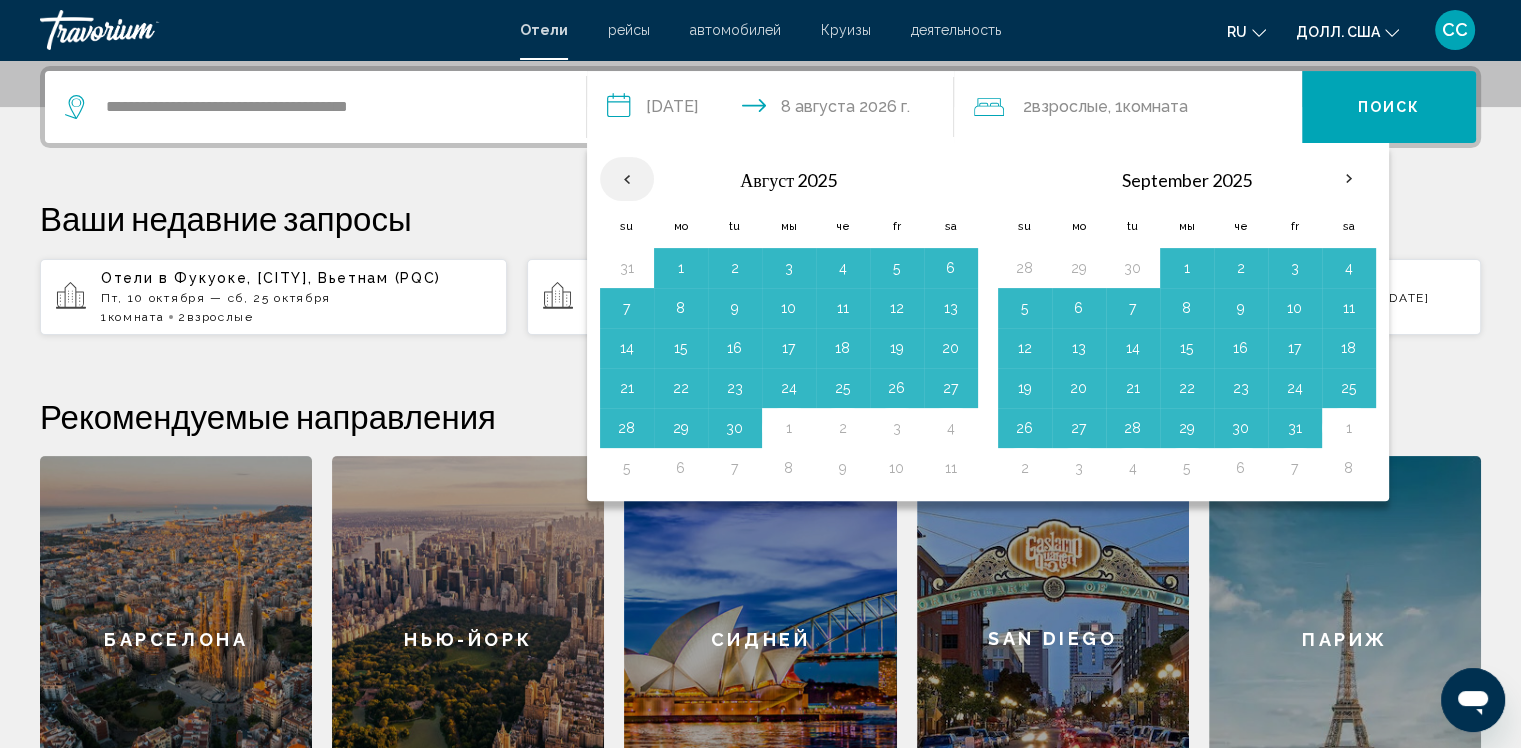 click at bounding box center [627, 179] 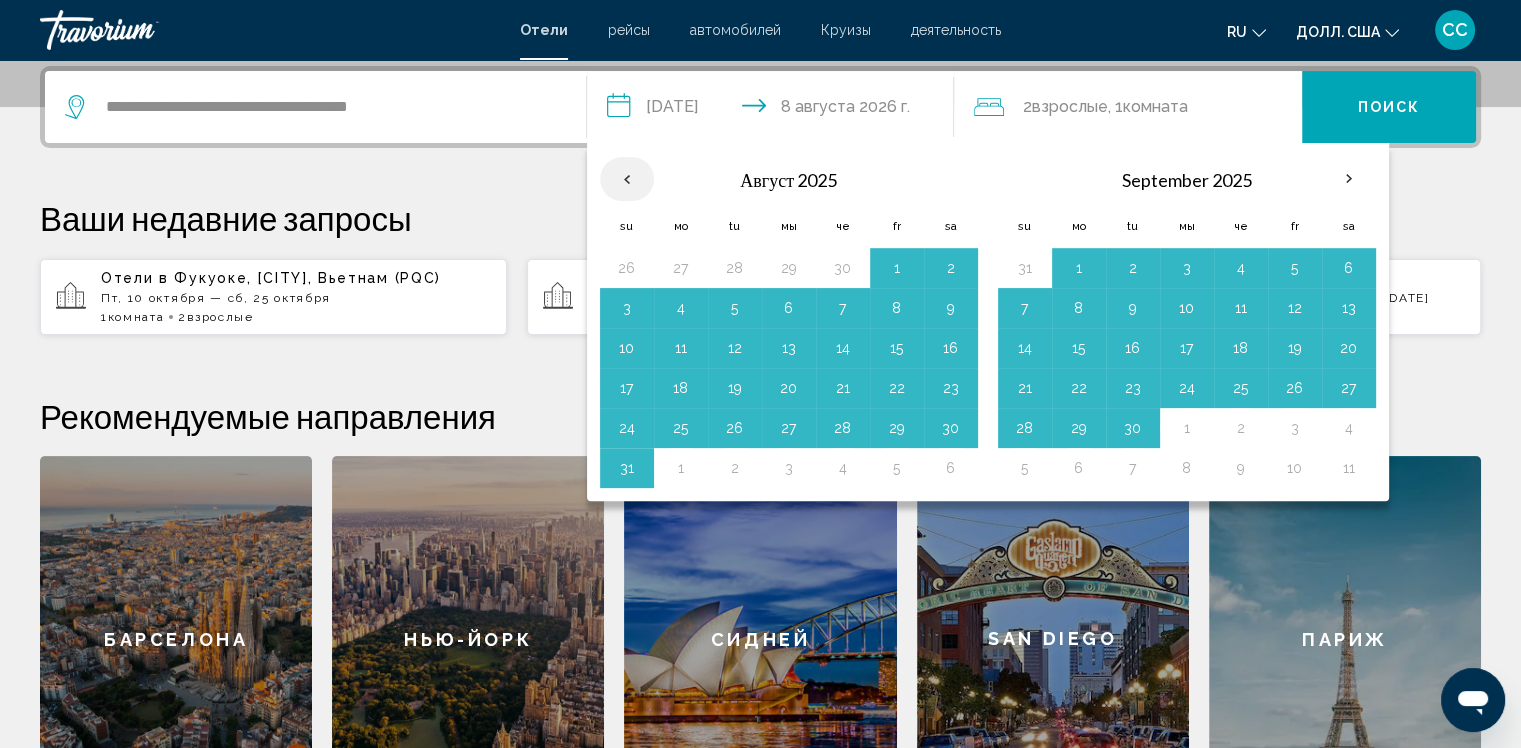 click at bounding box center [627, 179] 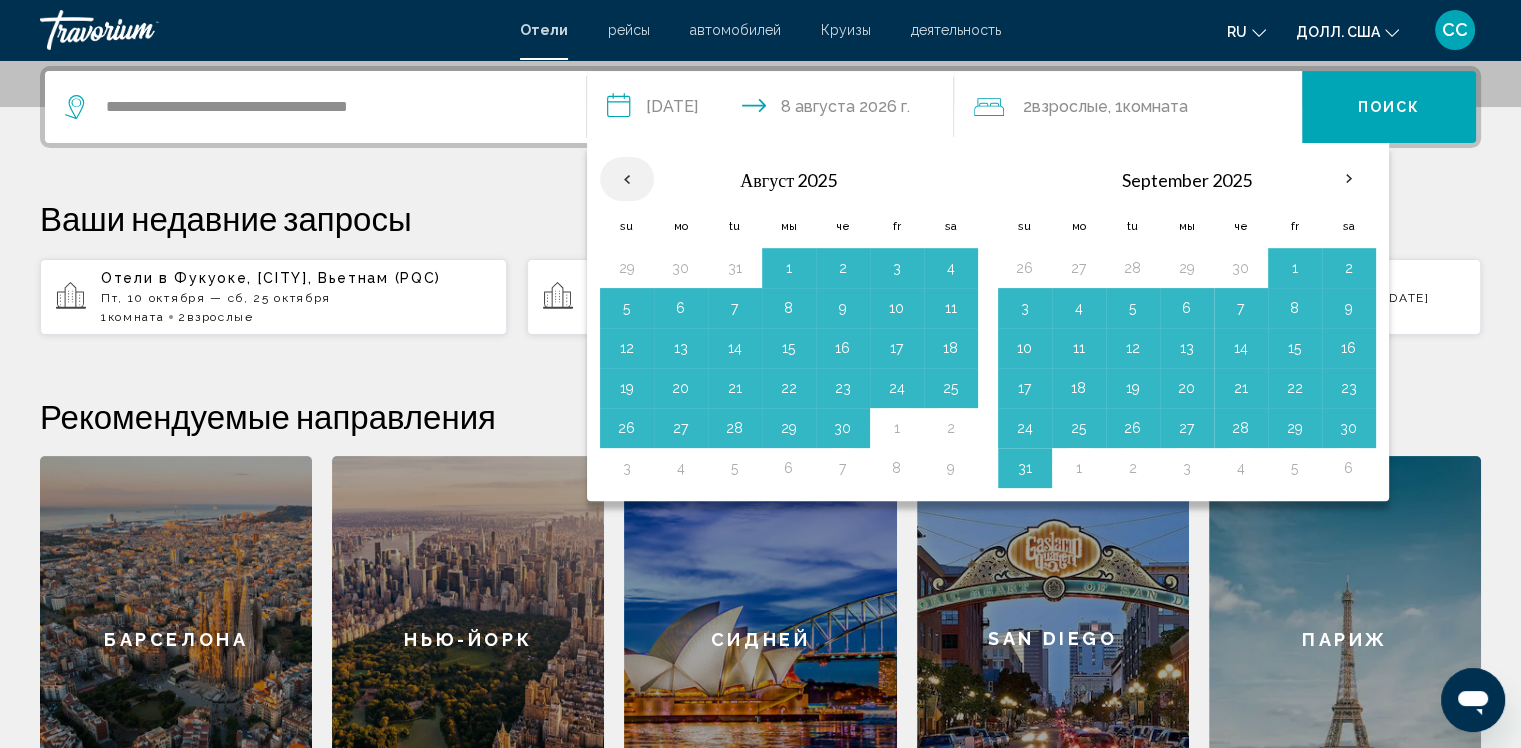 click at bounding box center [627, 179] 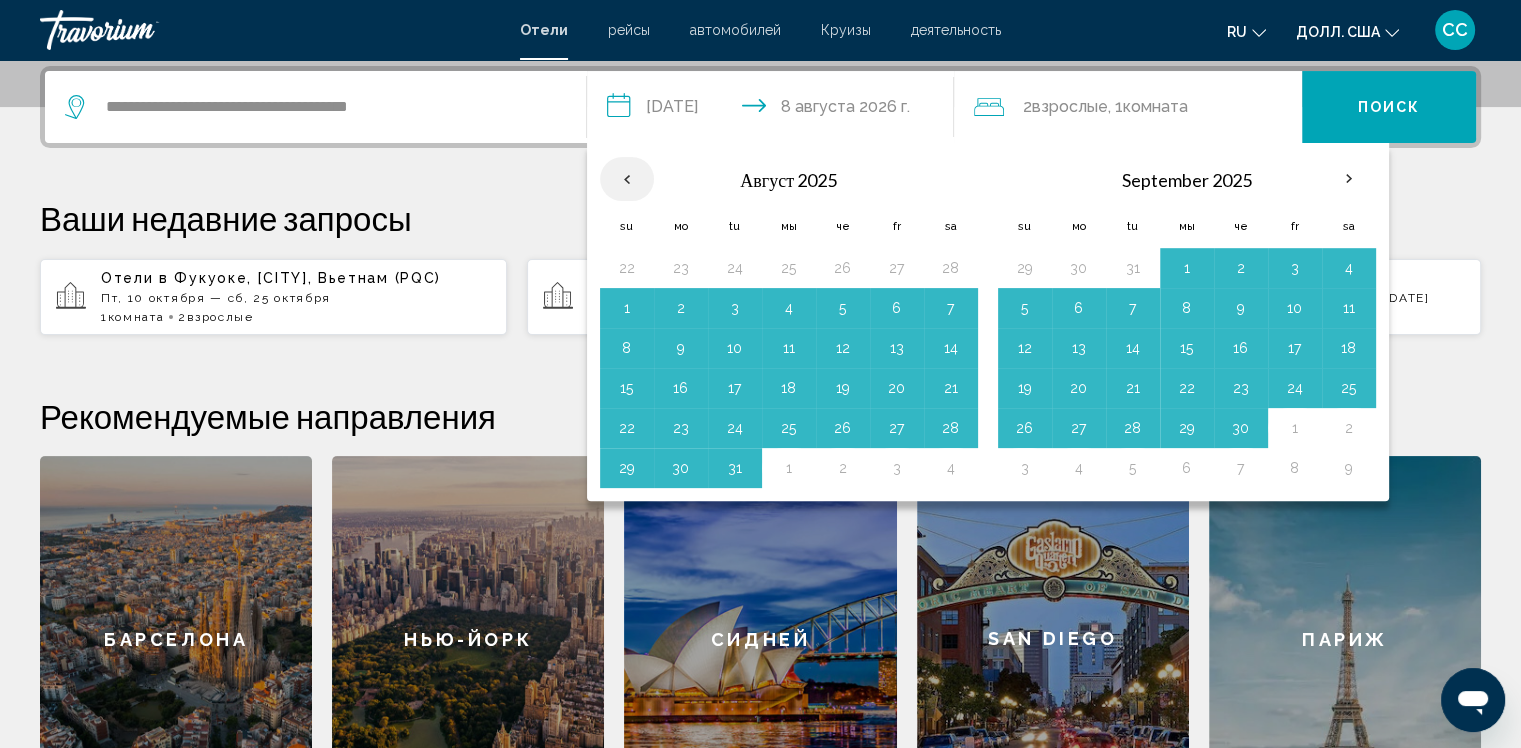 click at bounding box center (627, 179) 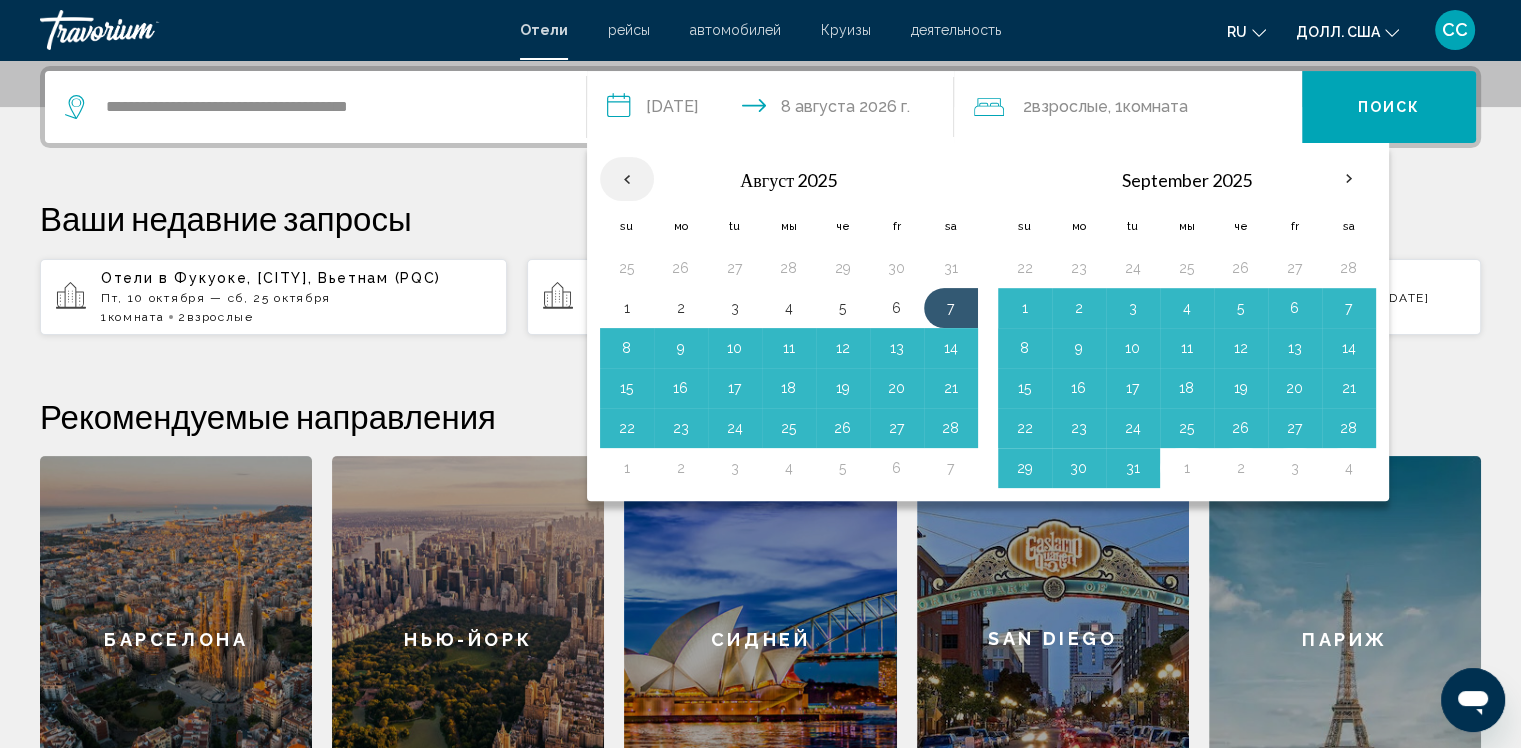 click at bounding box center [627, 179] 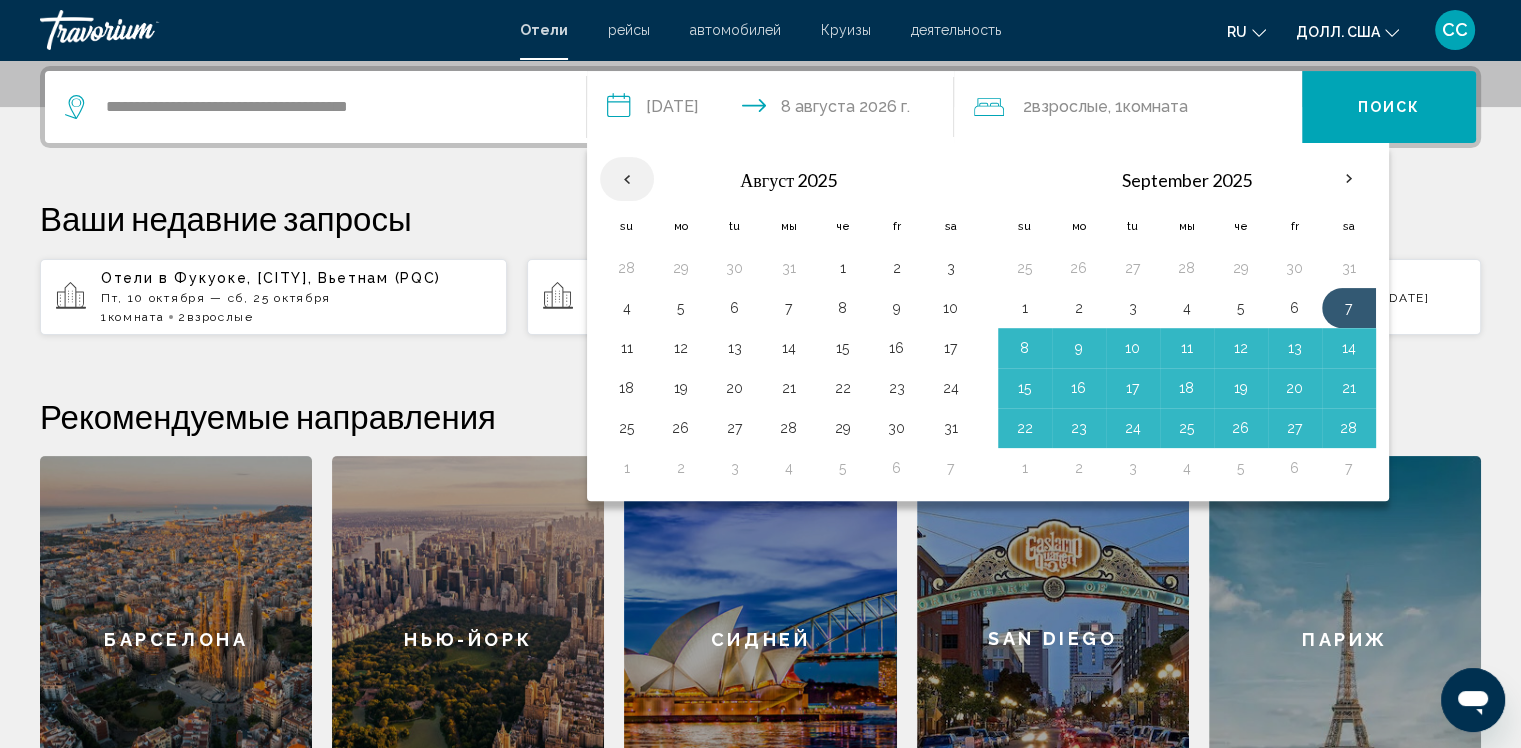 click at bounding box center (627, 179) 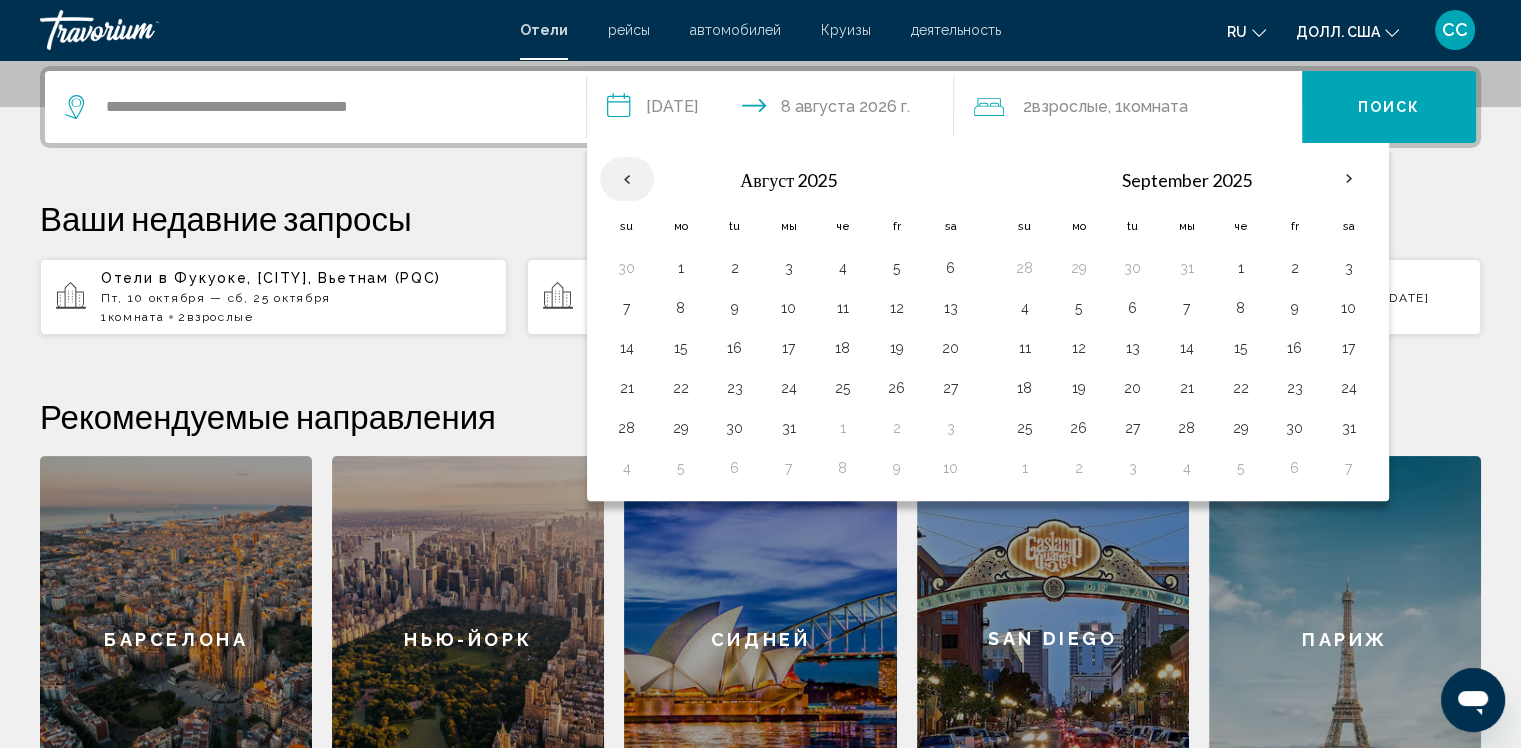 click at bounding box center (627, 179) 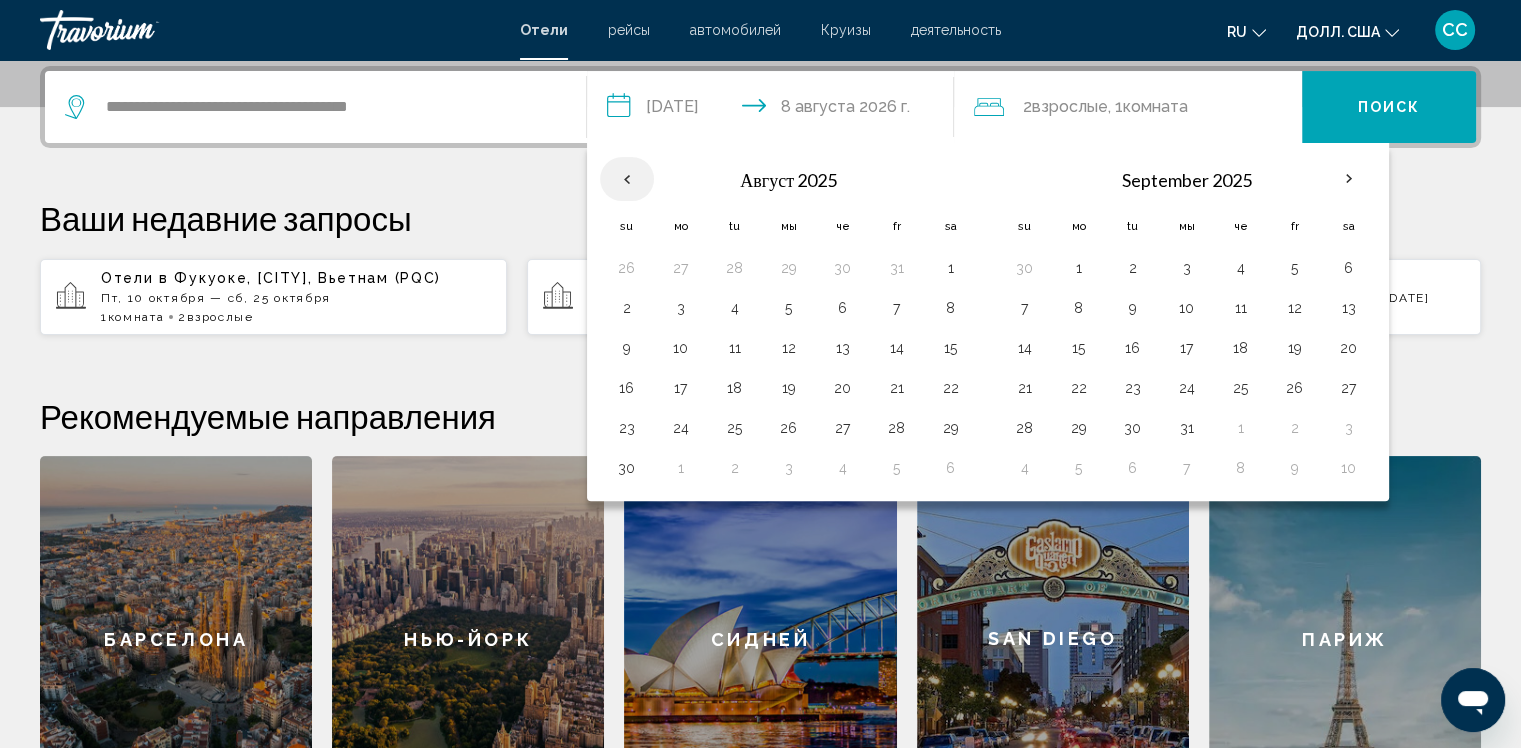 click at bounding box center [627, 179] 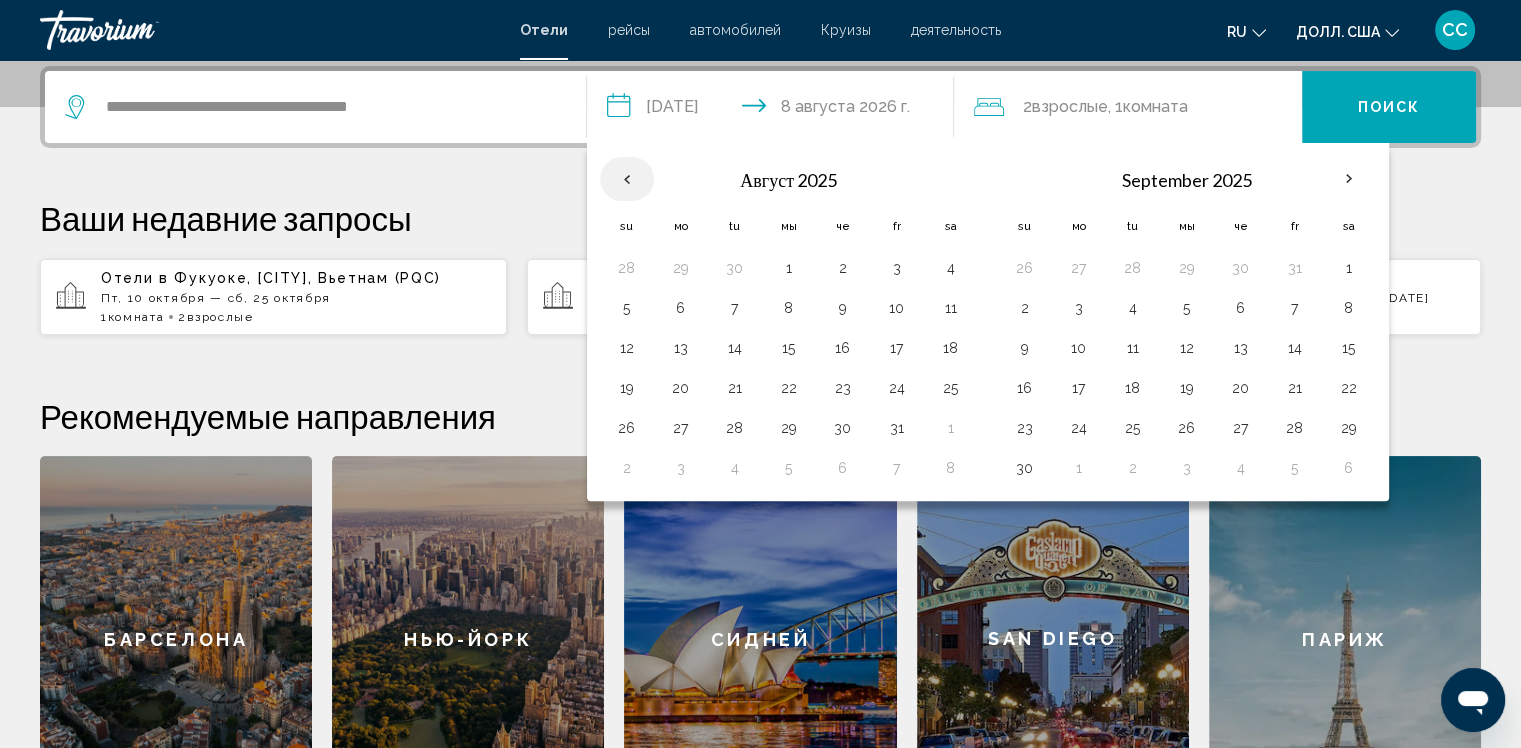 click at bounding box center (627, 179) 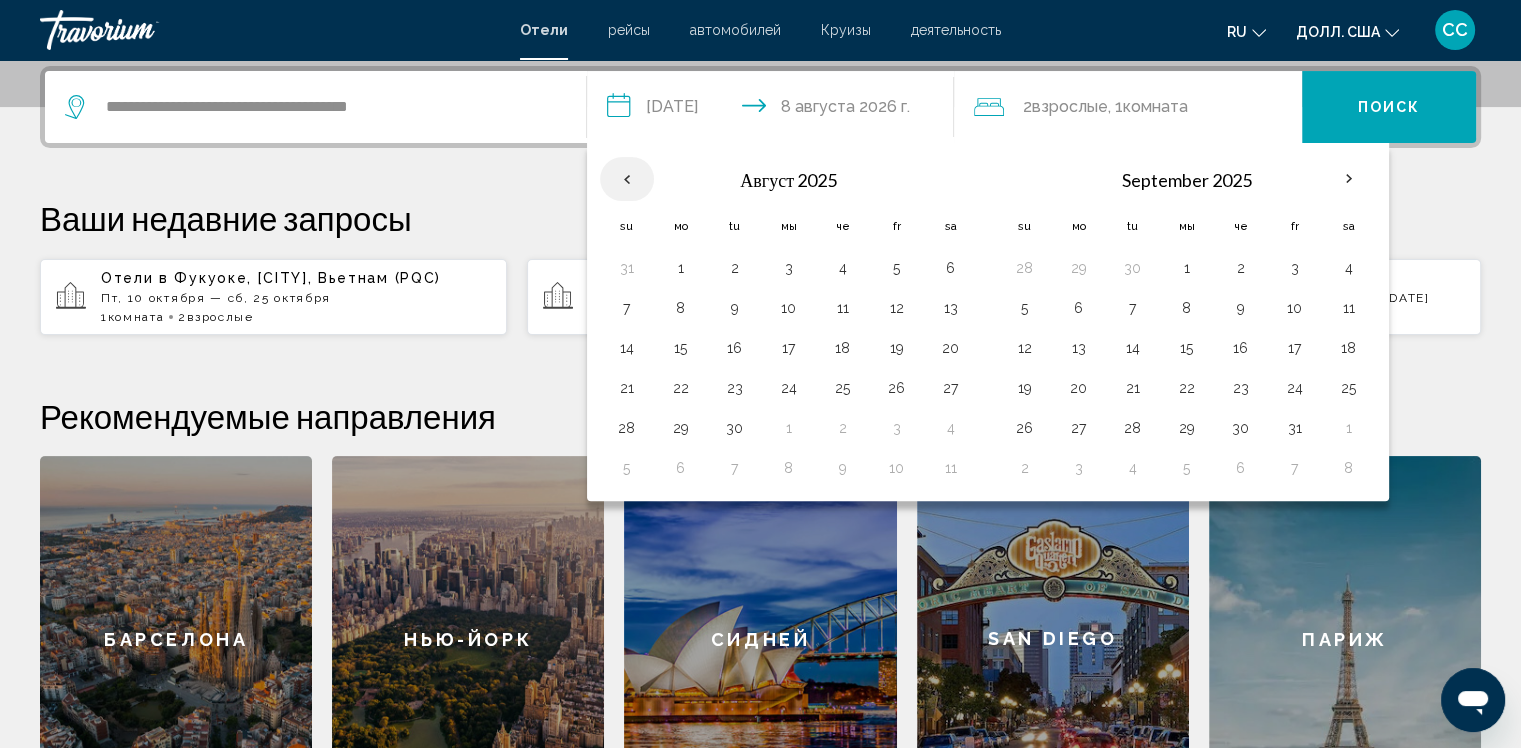 click at bounding box center [627, 179] 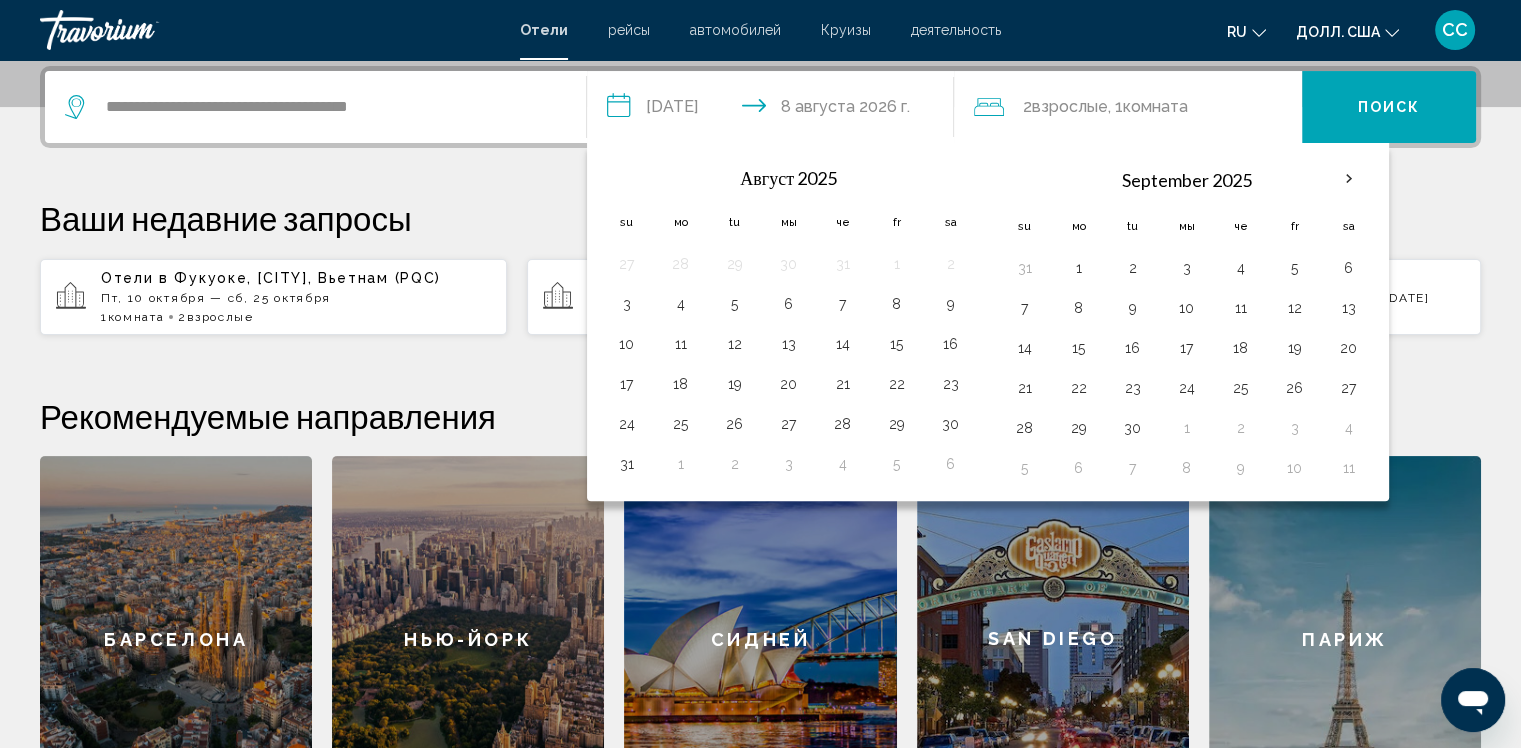 click at bounding box center [627, 178] 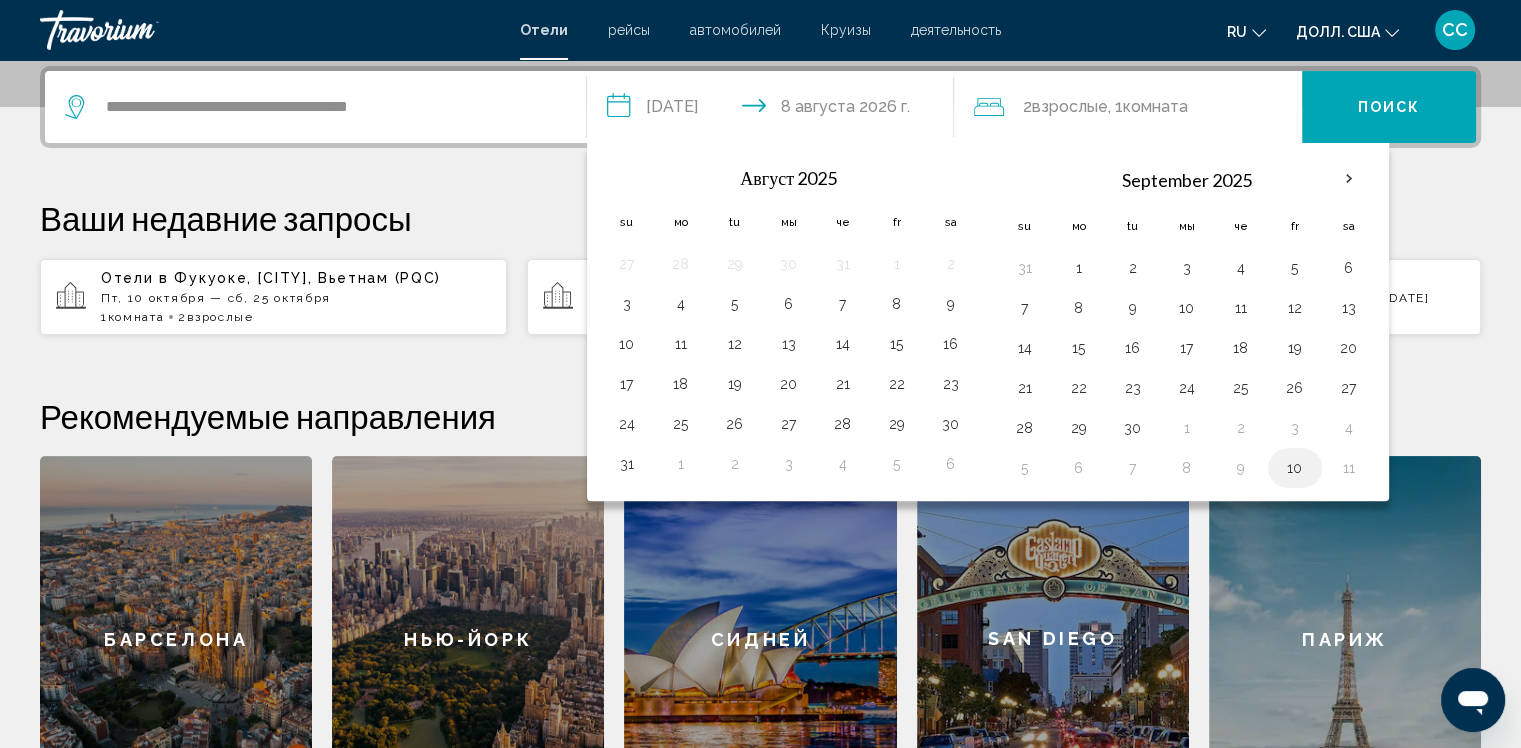 click on "10" at bounding box center [1295, 468] 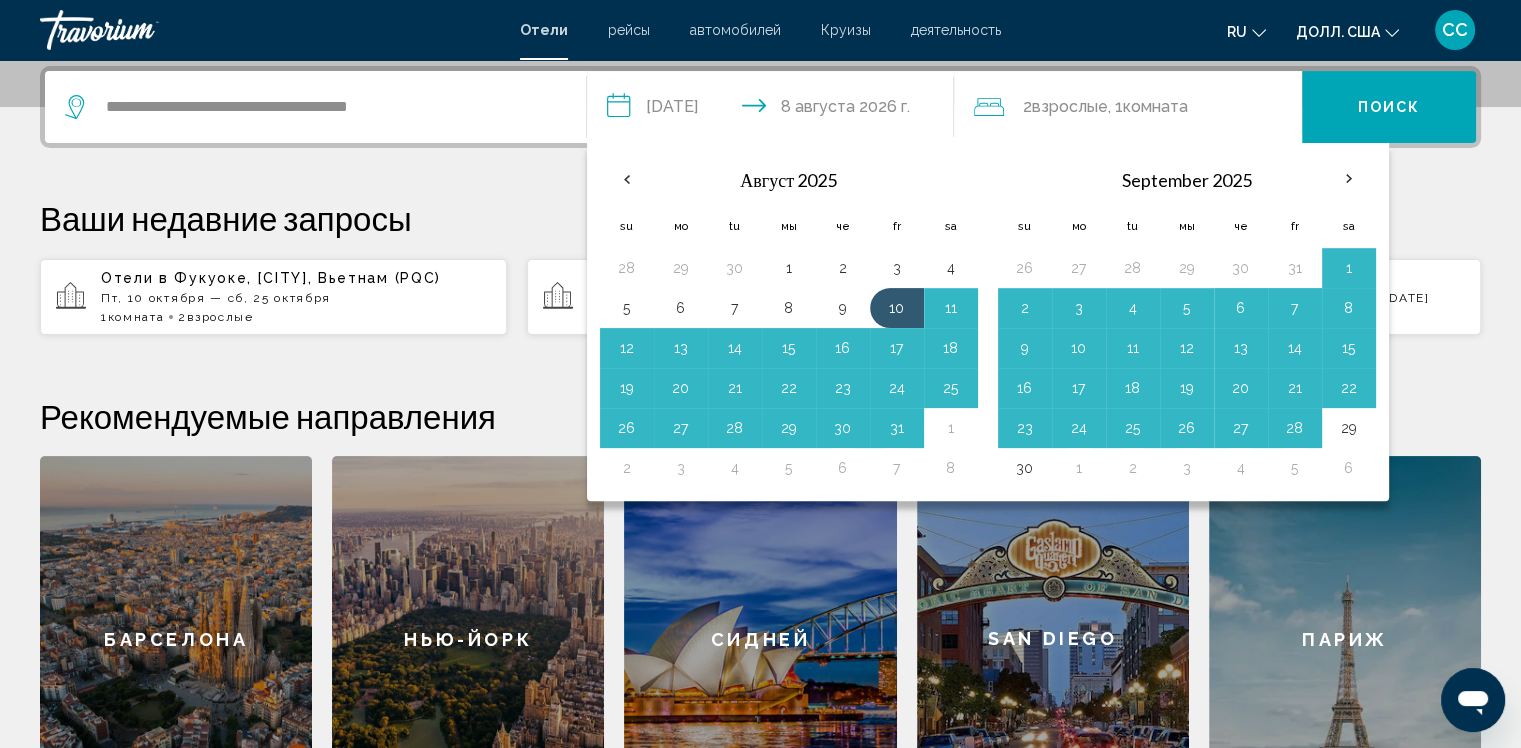 click on "Ваши недавние запросы" at bounding box center [760, 218] 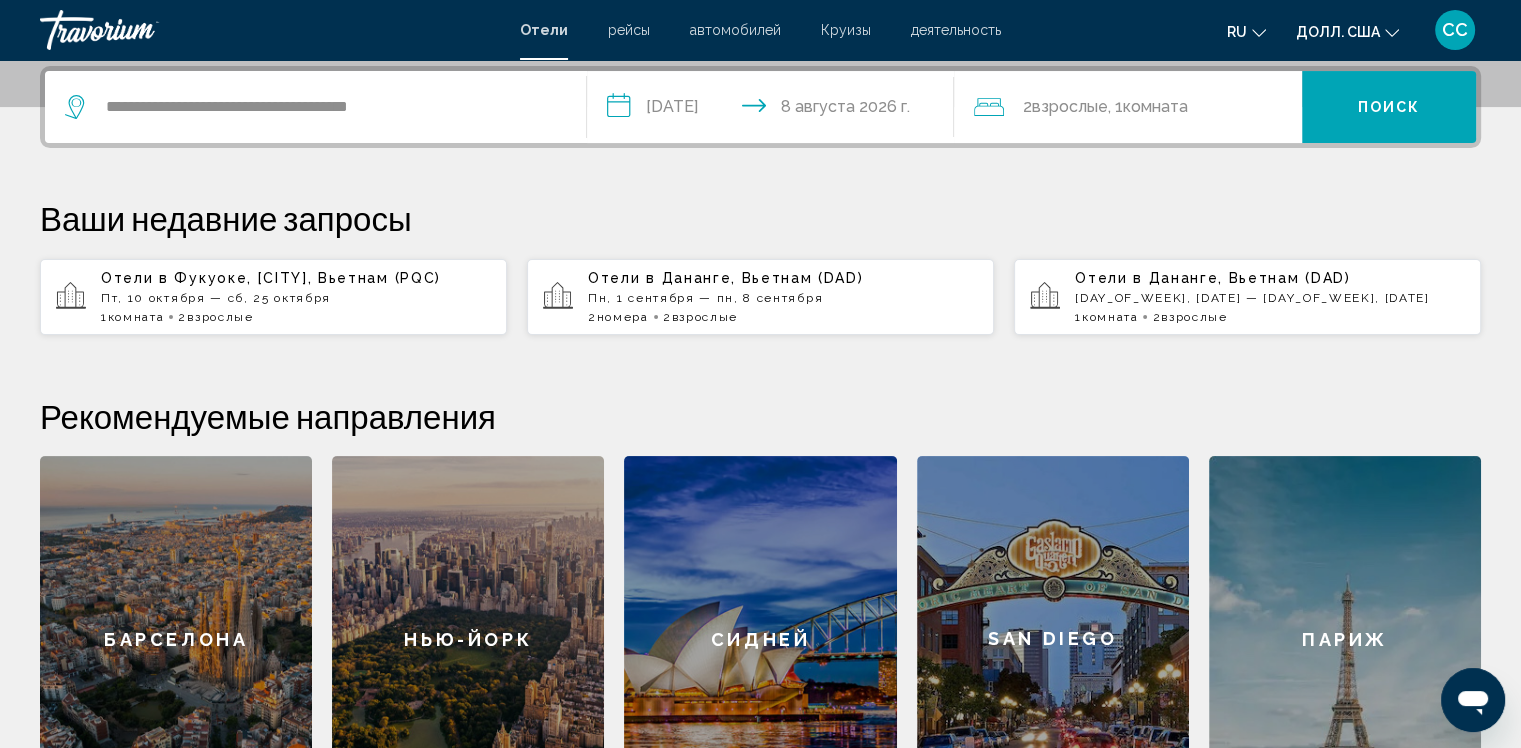 click on "**********" at bounding box center (775, 110) 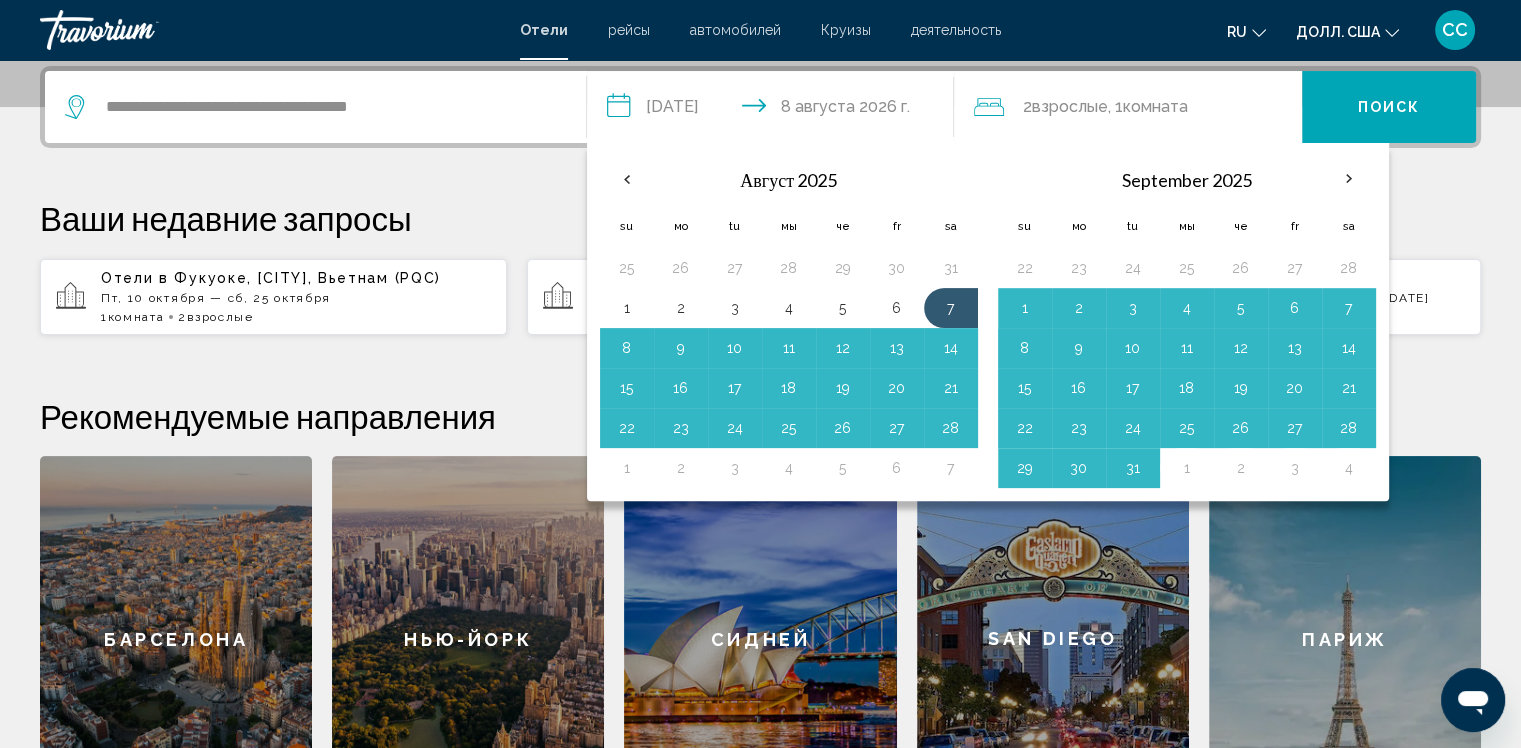 click on "**********" at bounding box center (775, 110) 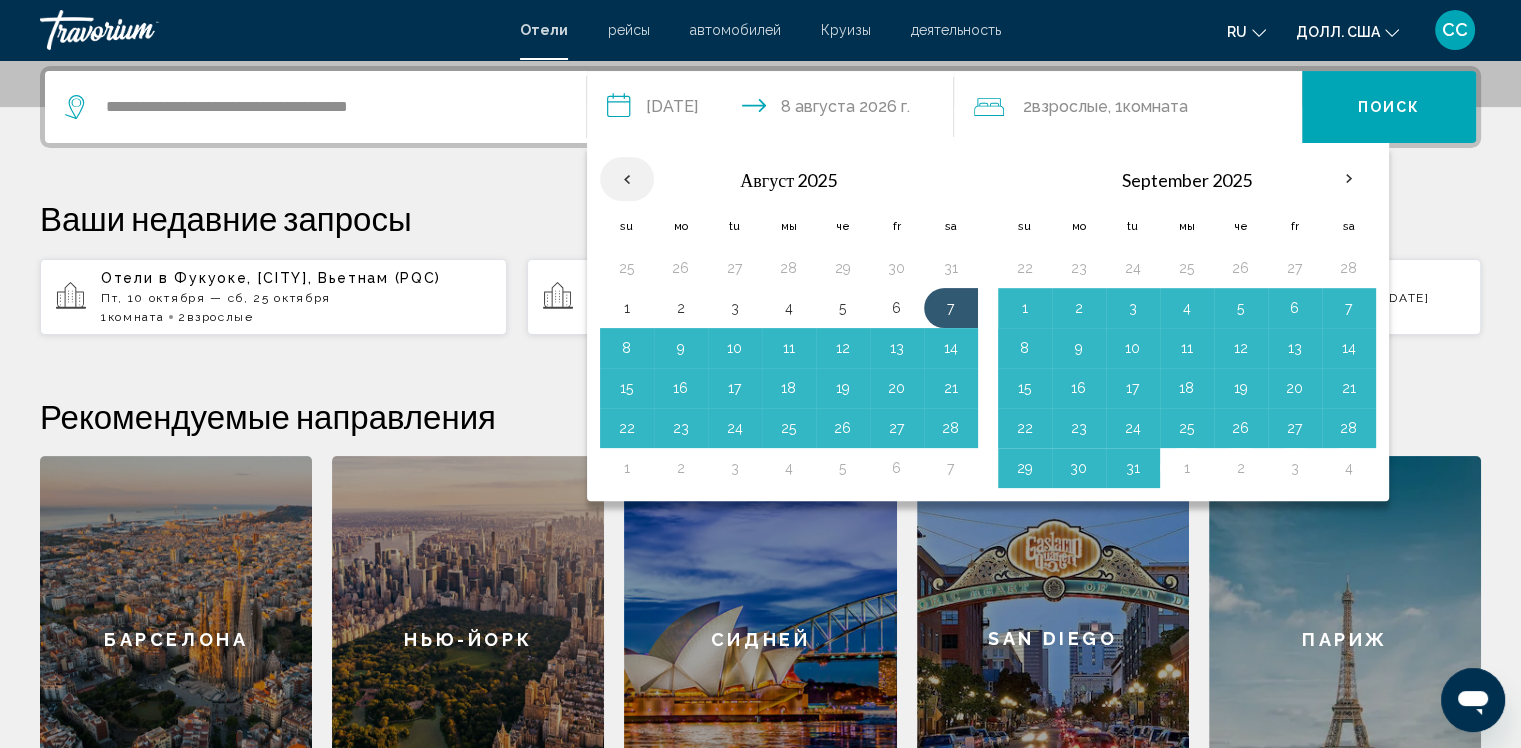 click at bounding box center (627, 179) 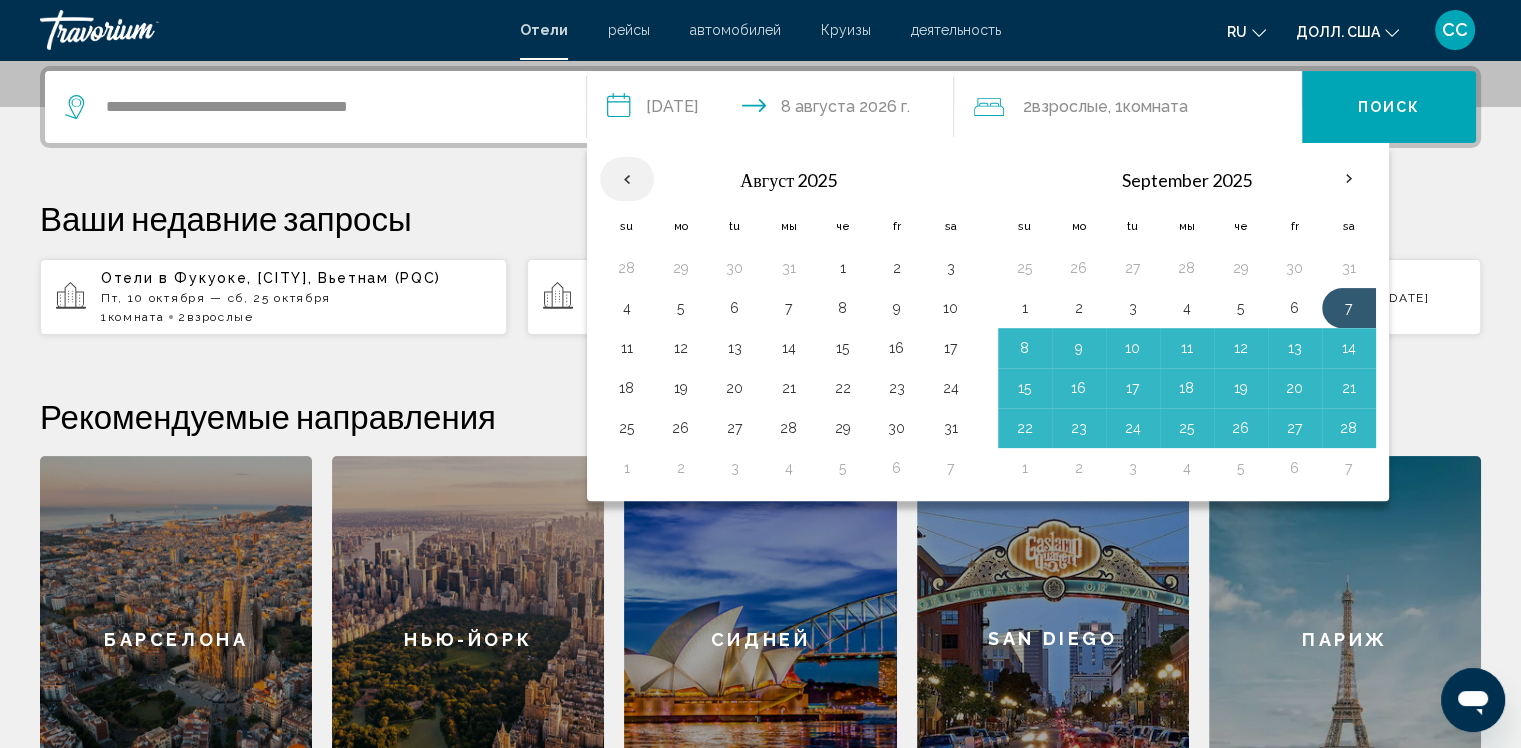 click at bounding box center (627, 179) 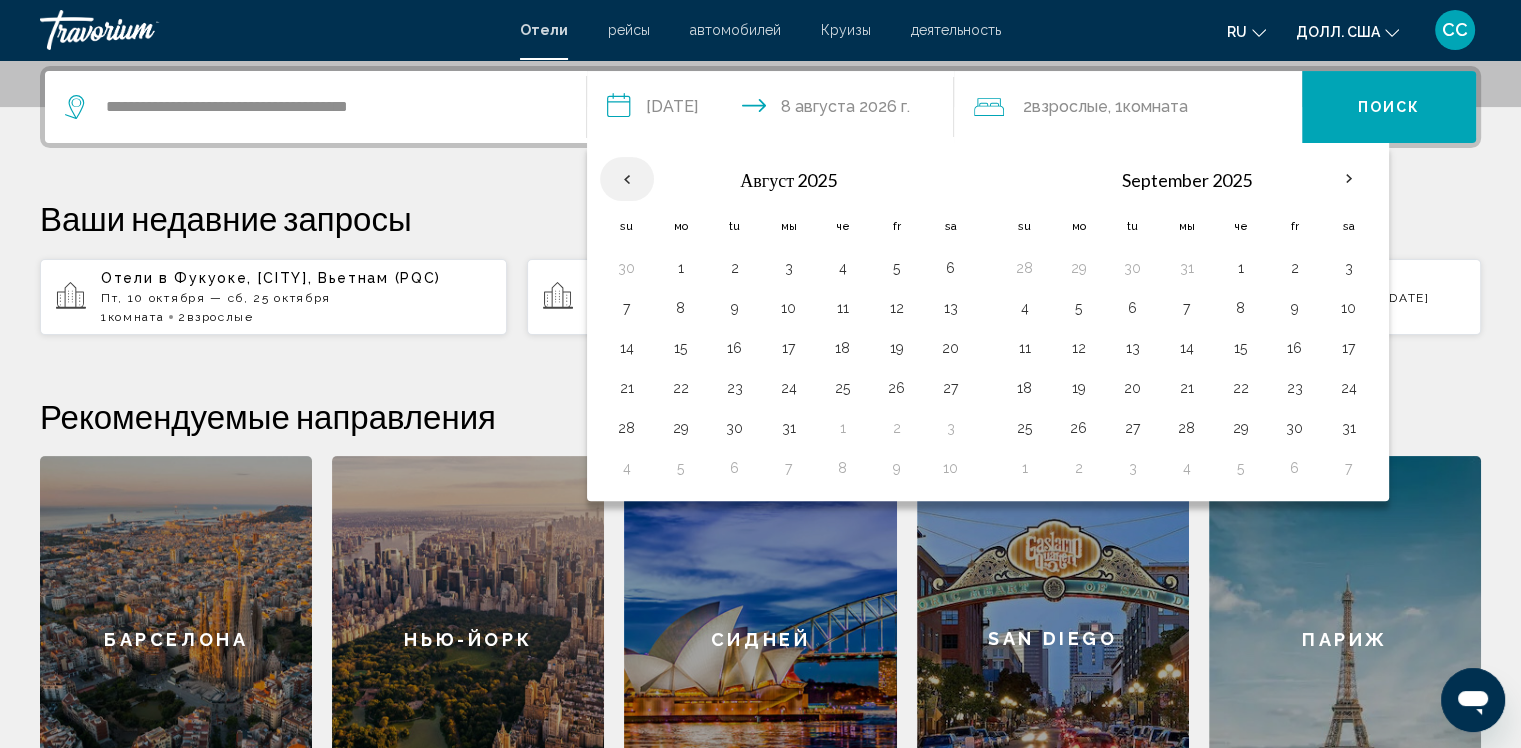 click at bounding box center [627, 179] 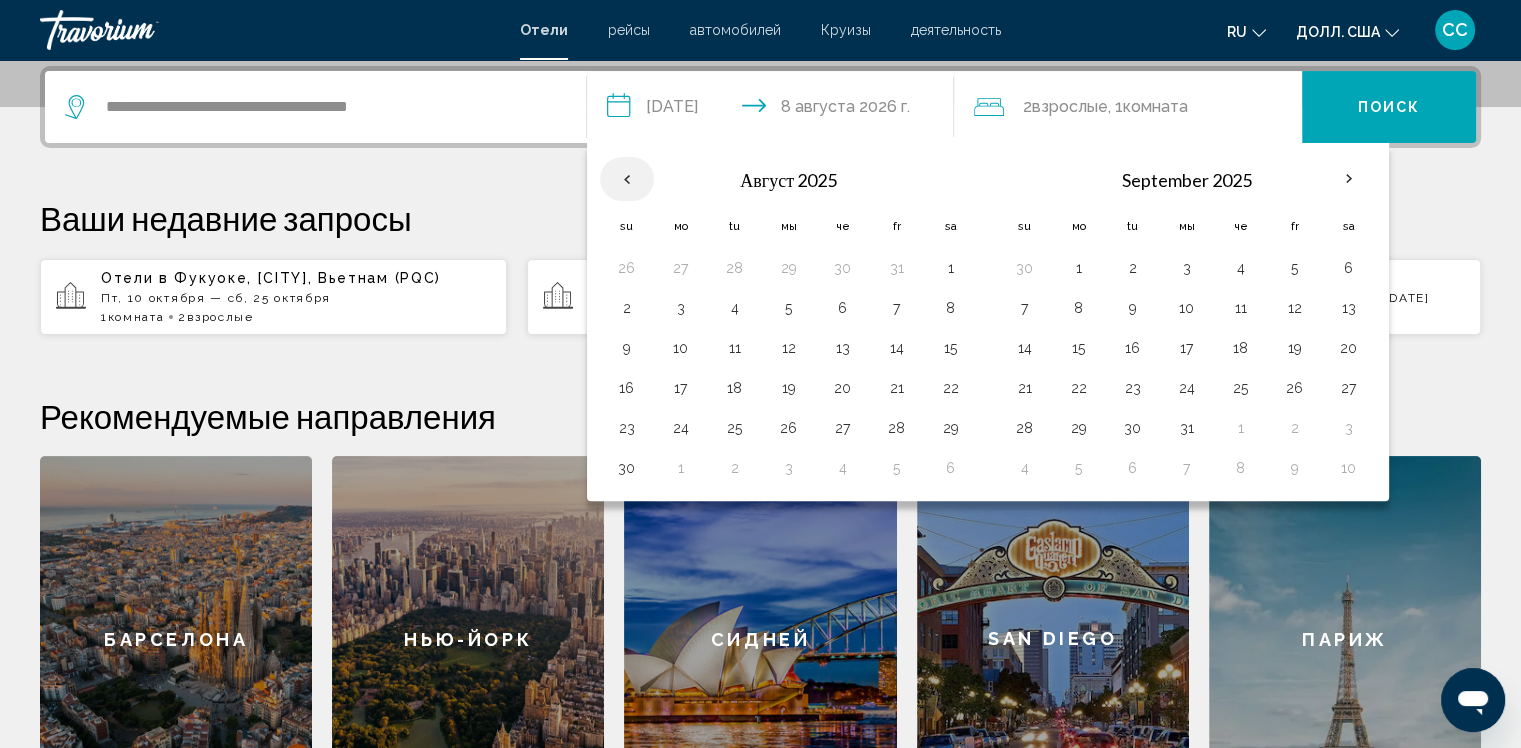 click at bounding box center [627, 179] 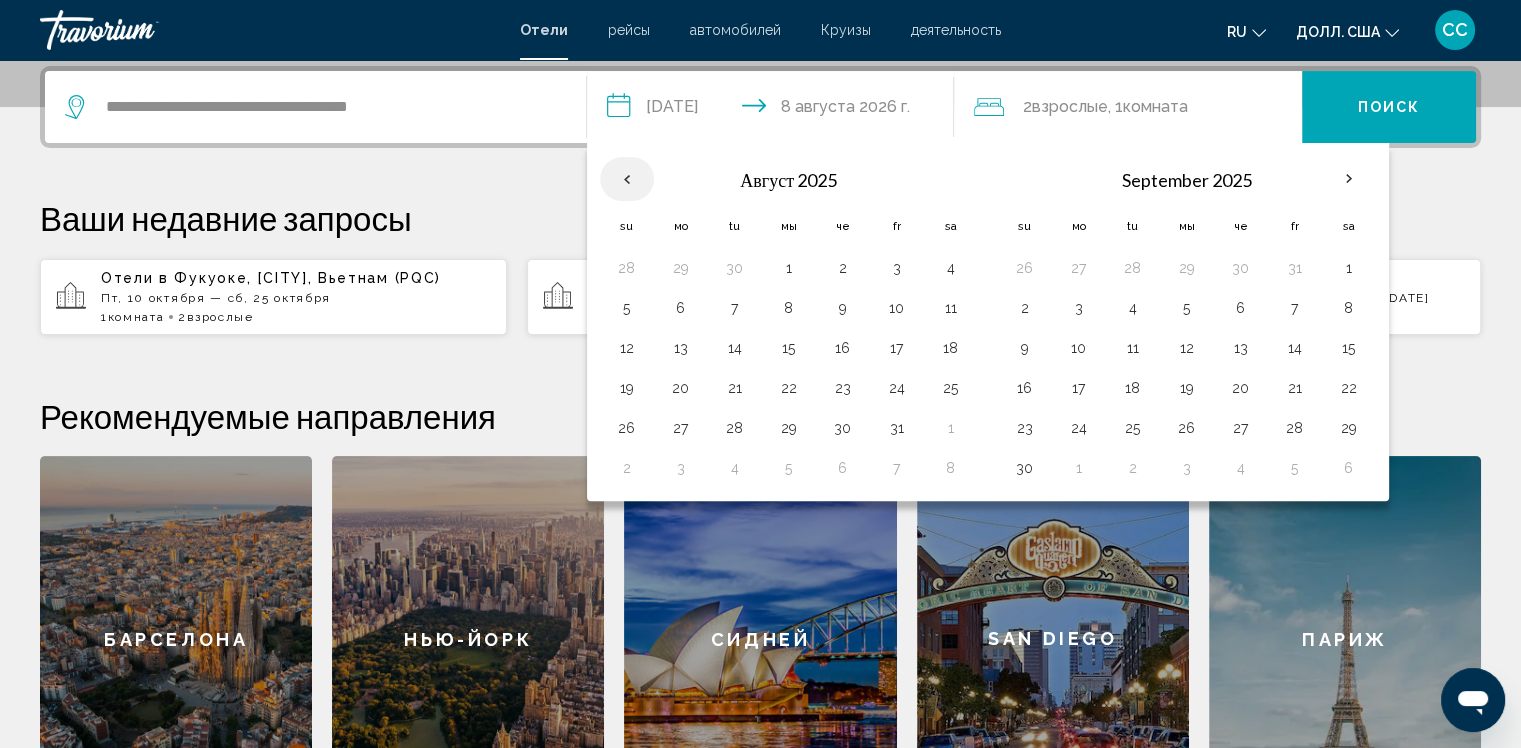 click at bounding box center [627, 179] 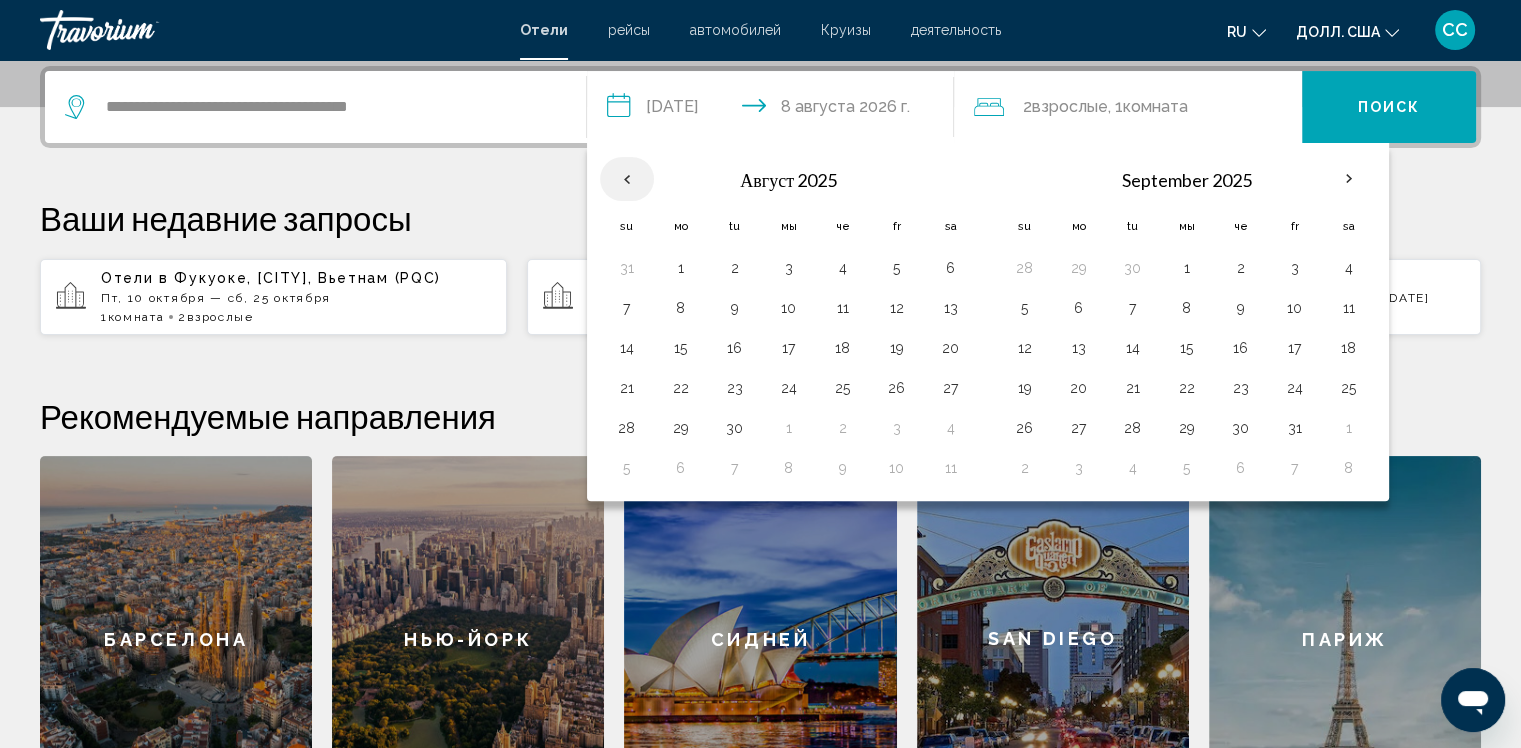 click at bounding box center (627, 179) 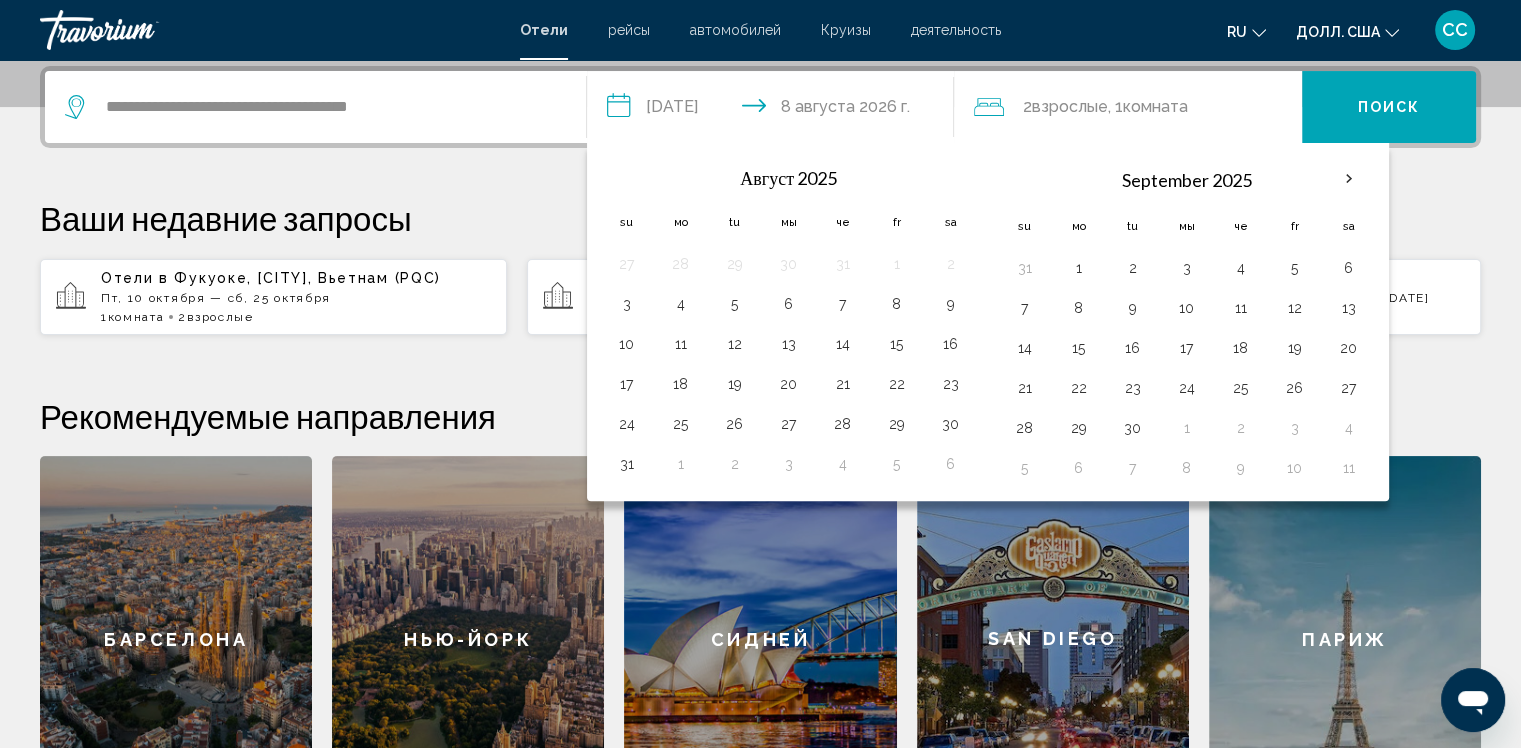 click at bounding box center (627, 178) 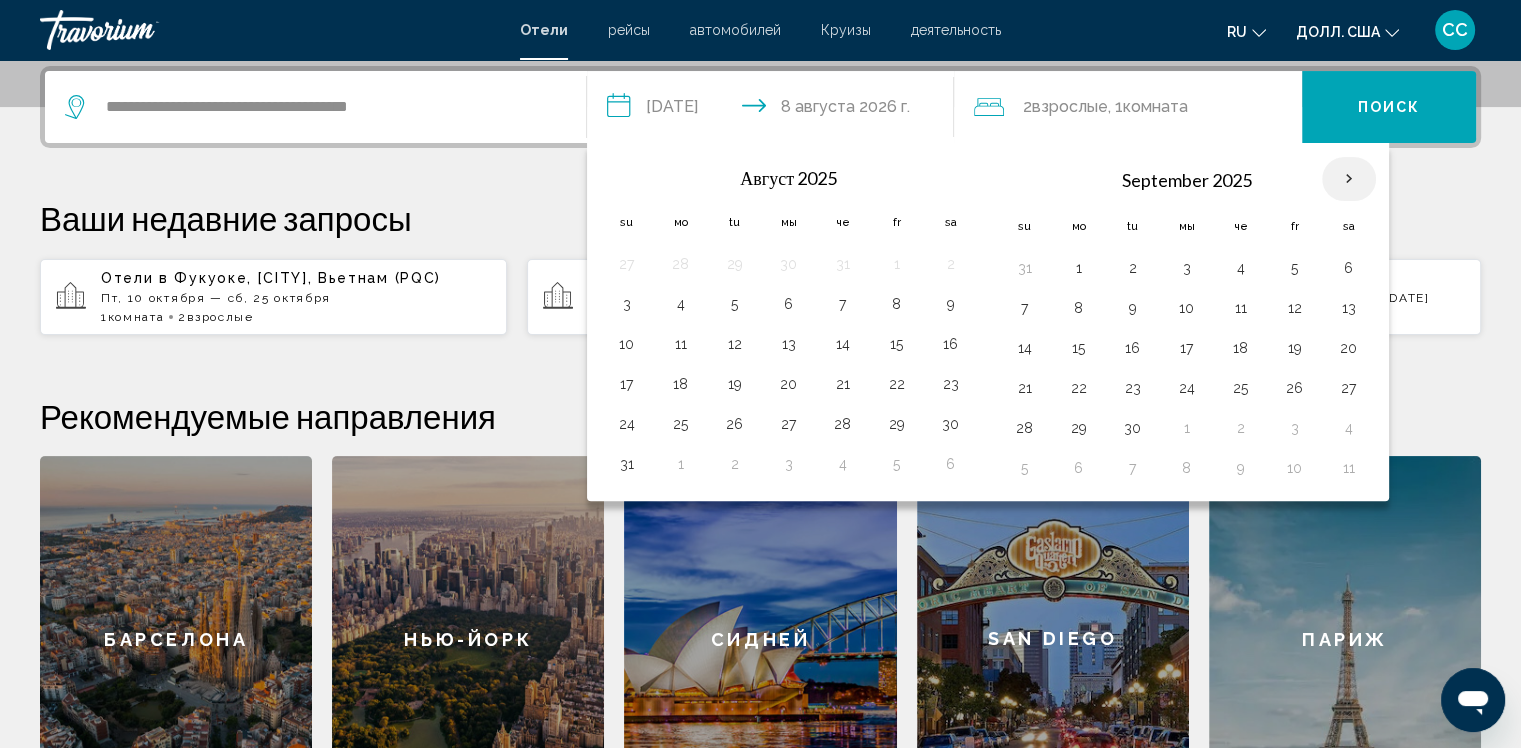click at bounding box center (1349, 179) 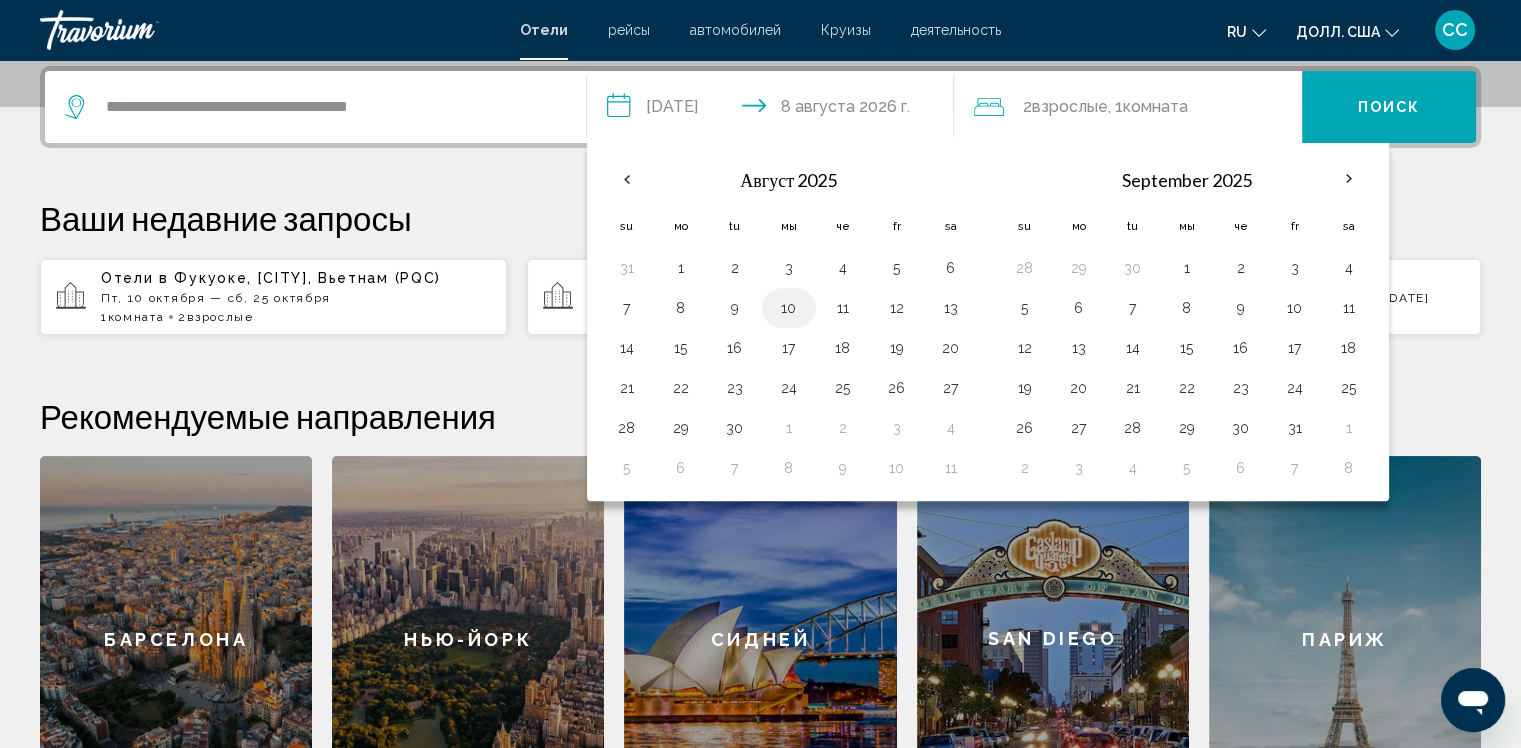 click on "10" at bounding box center [789, 308] 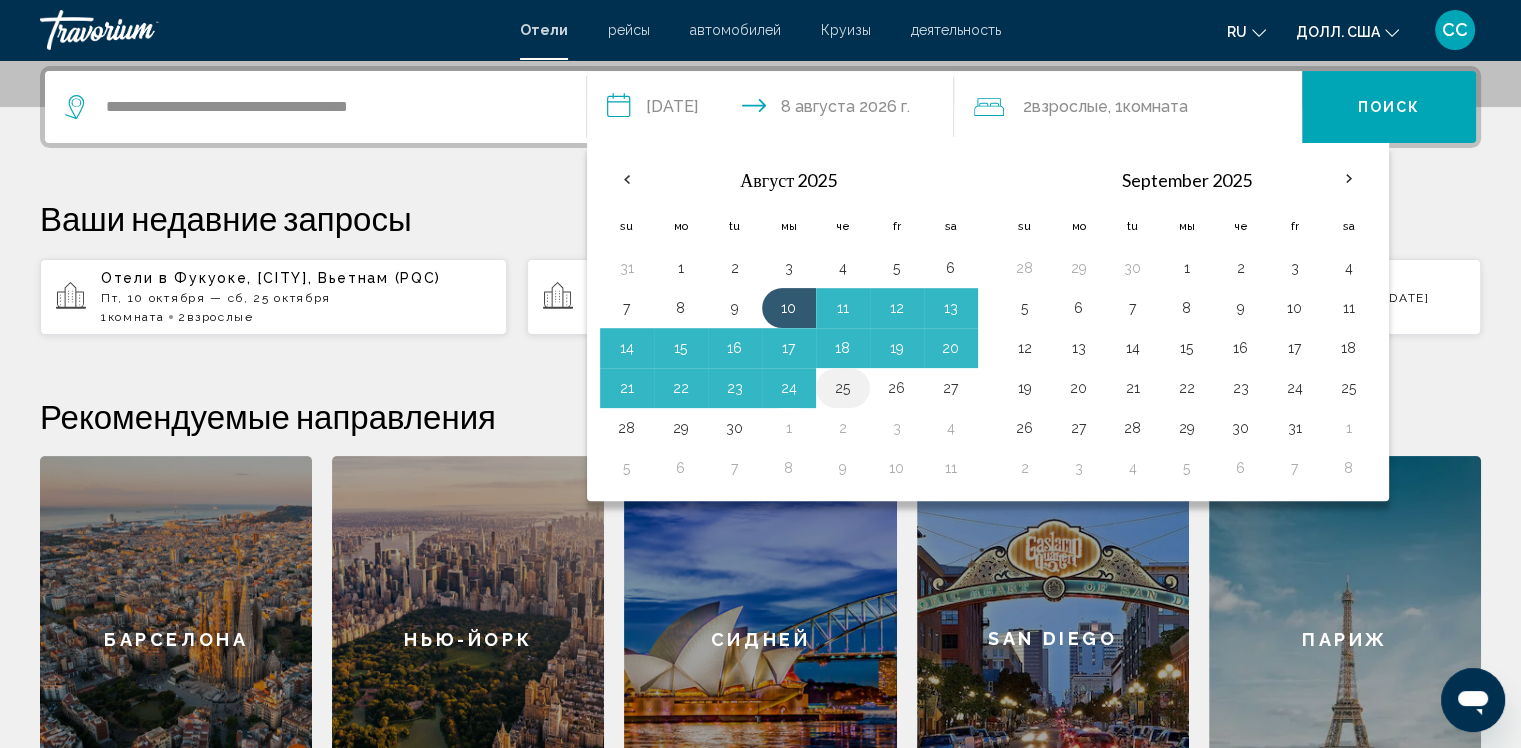 click on "25" at bounding box center (843, 388) 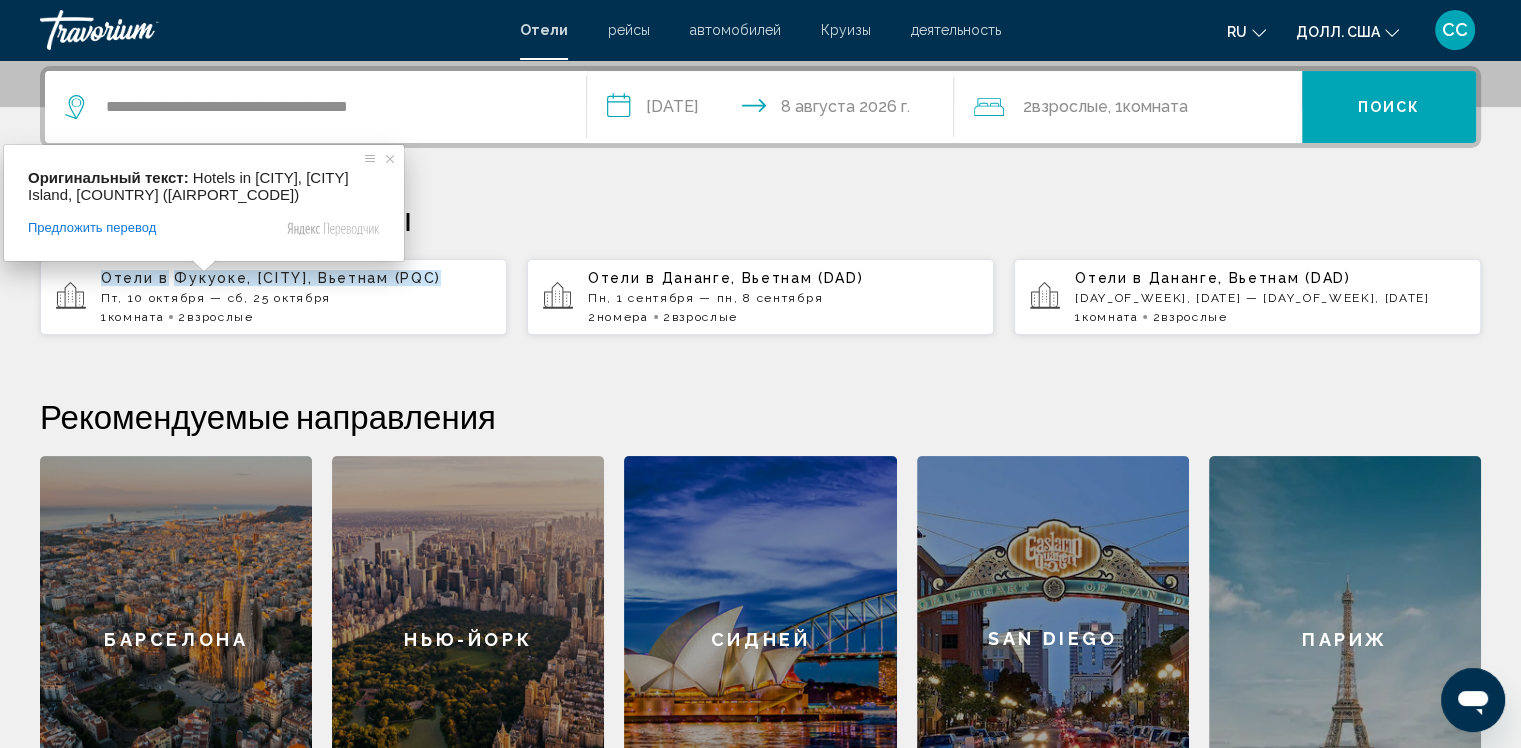 click on "Отели в" at bounding box center (135, 278) 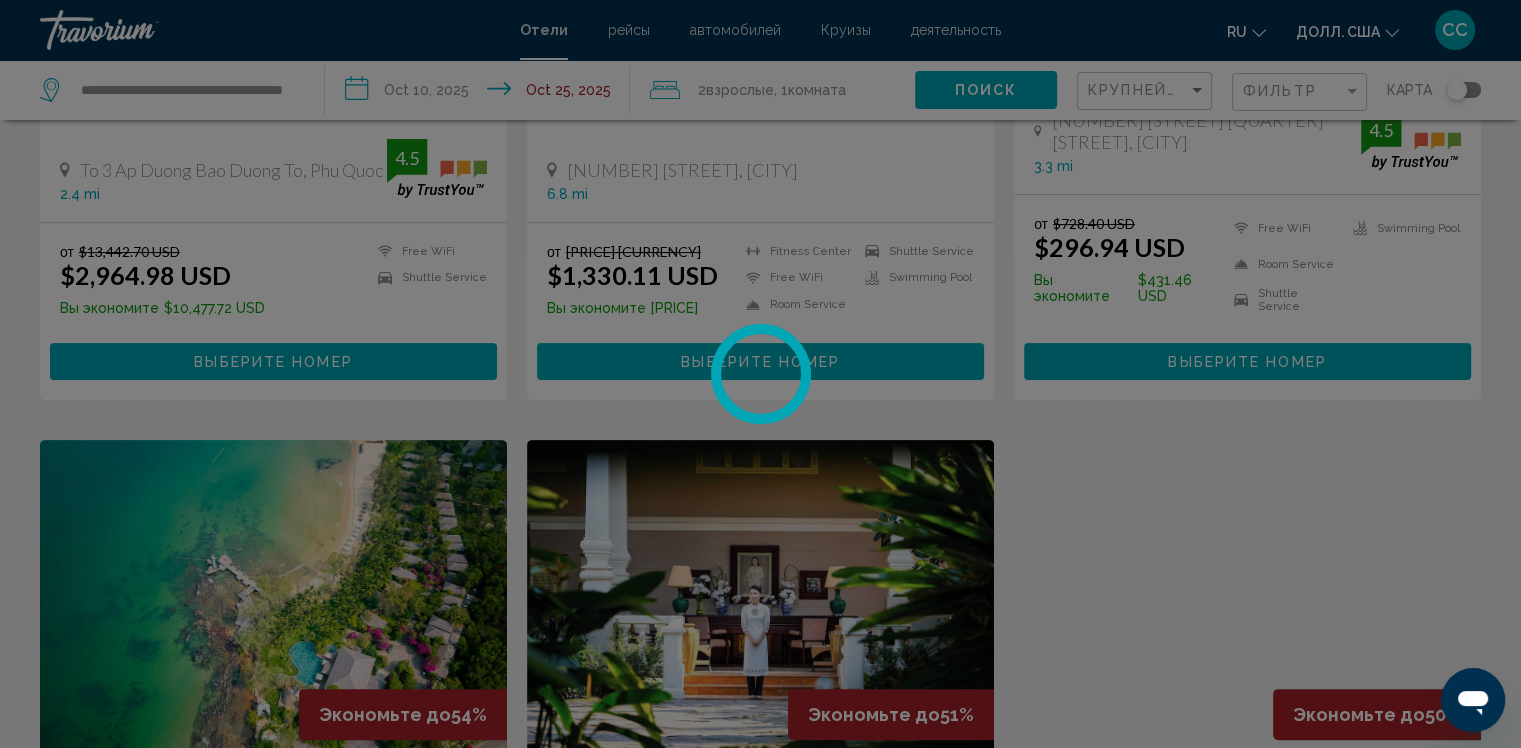 scroll, scrollTop: 0, scrollLeft: 0, axis: both 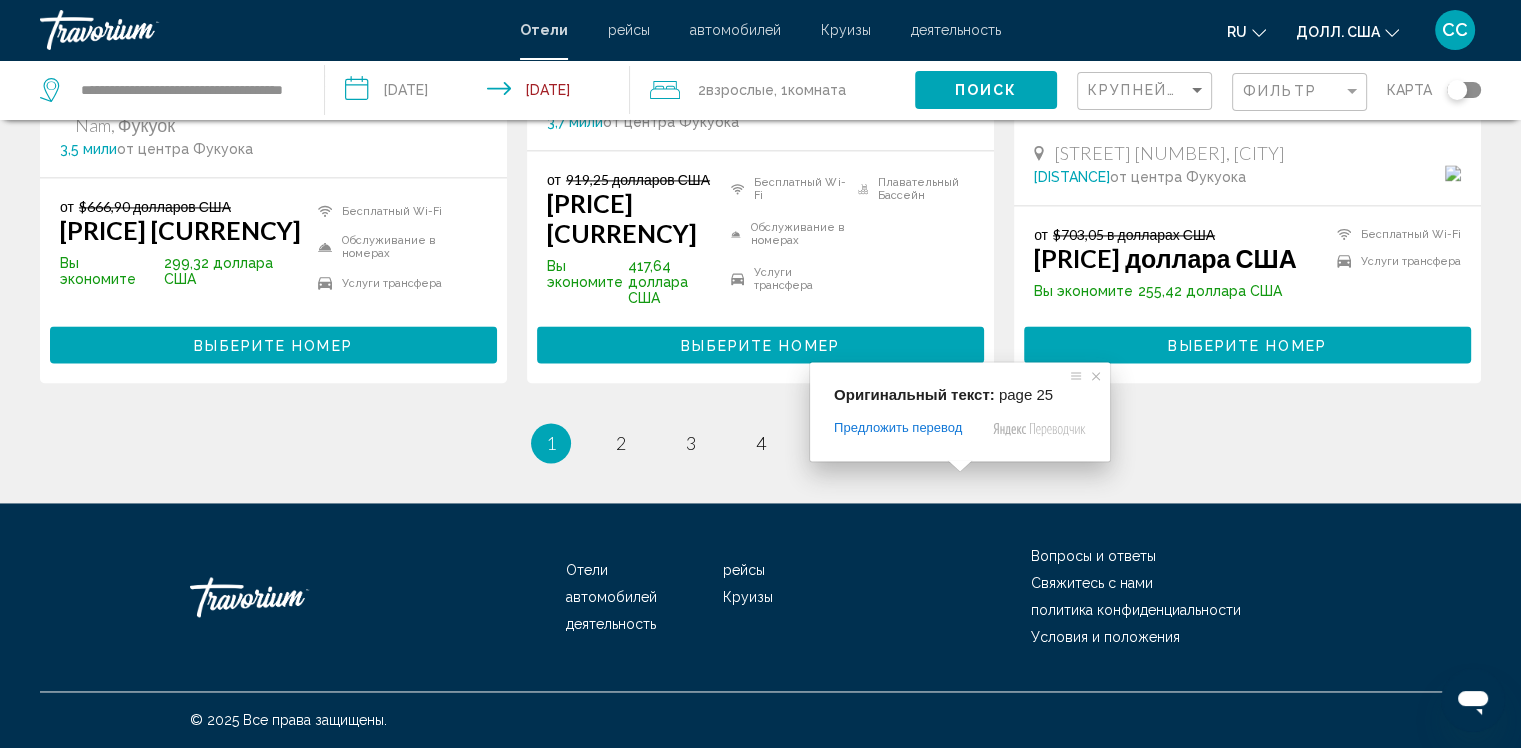 click at bounding box center (960, 466) 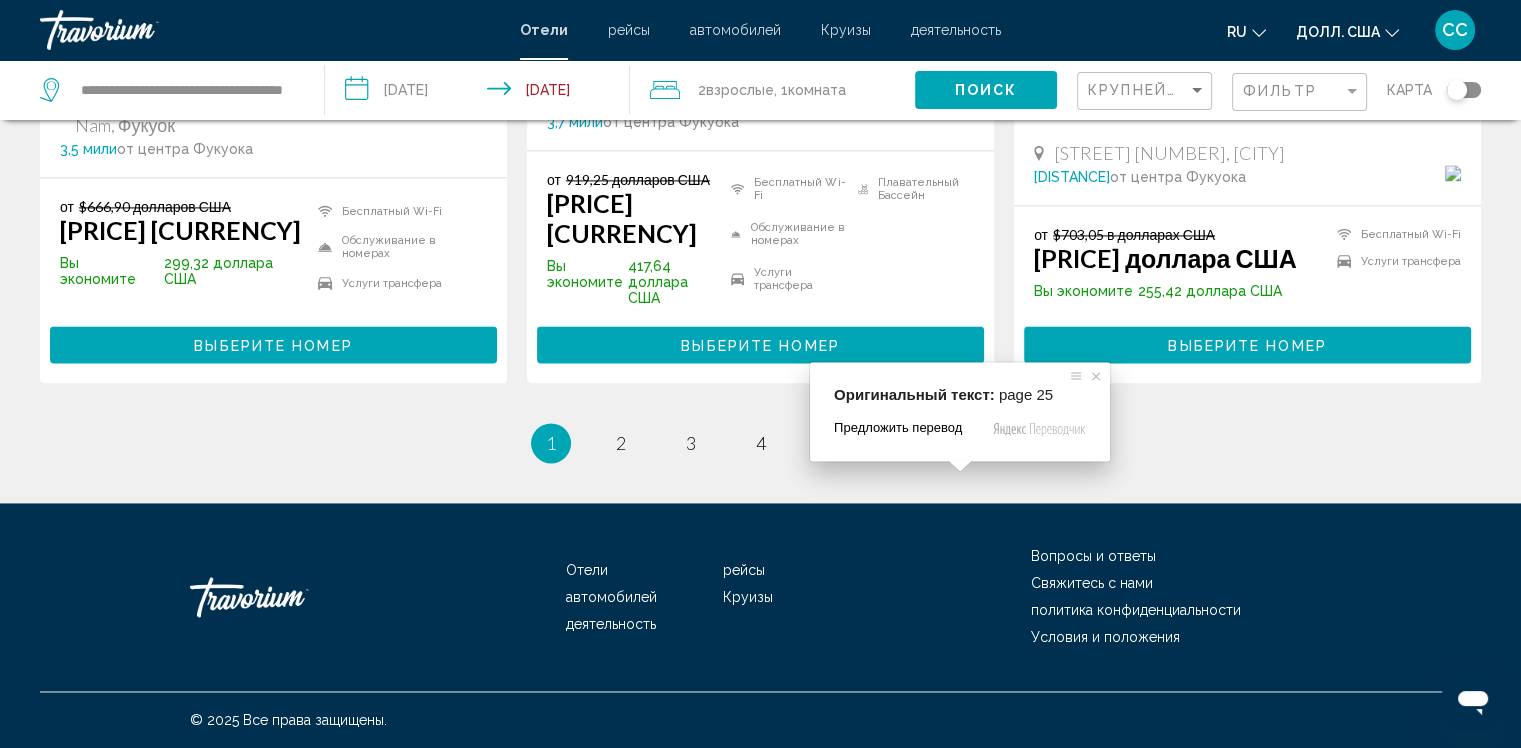 click on "Предложить перевод" at bounding box center [898, 428] 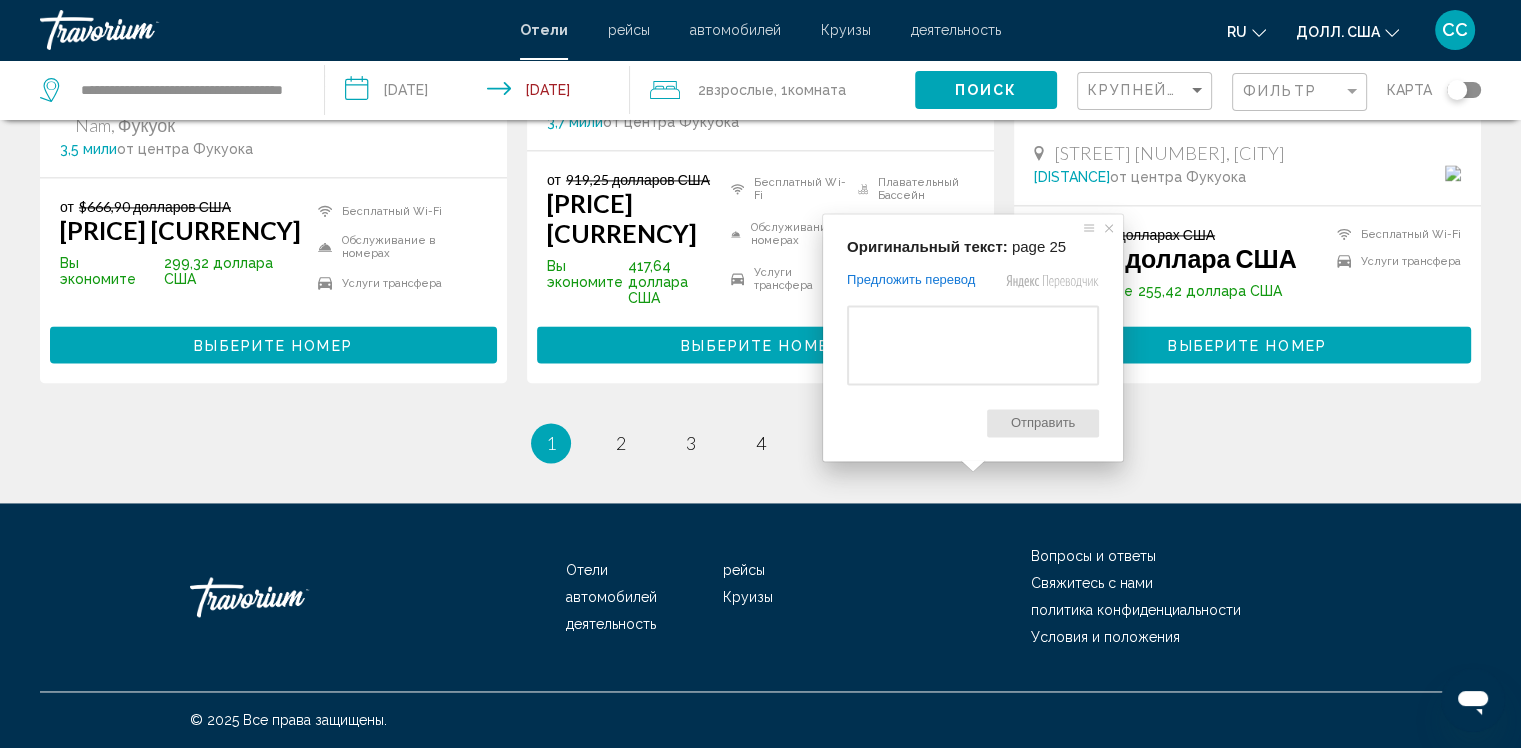 click on "**********" 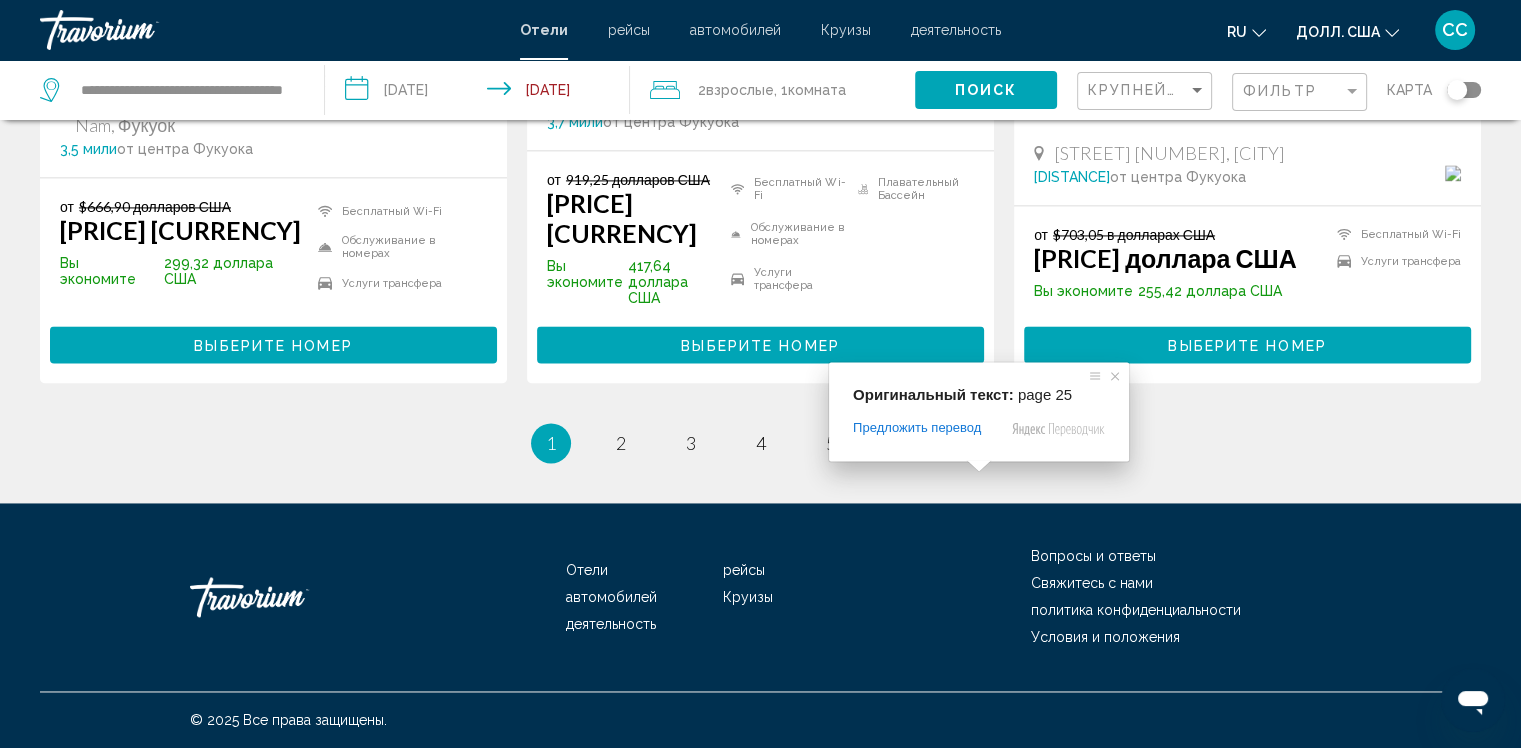click on "Original text: page 25 Предложить перевод Отправить Спасибо, перевод отправлен Отключить подсказку с оригинальным текстом" at bounding box center (979, 411) 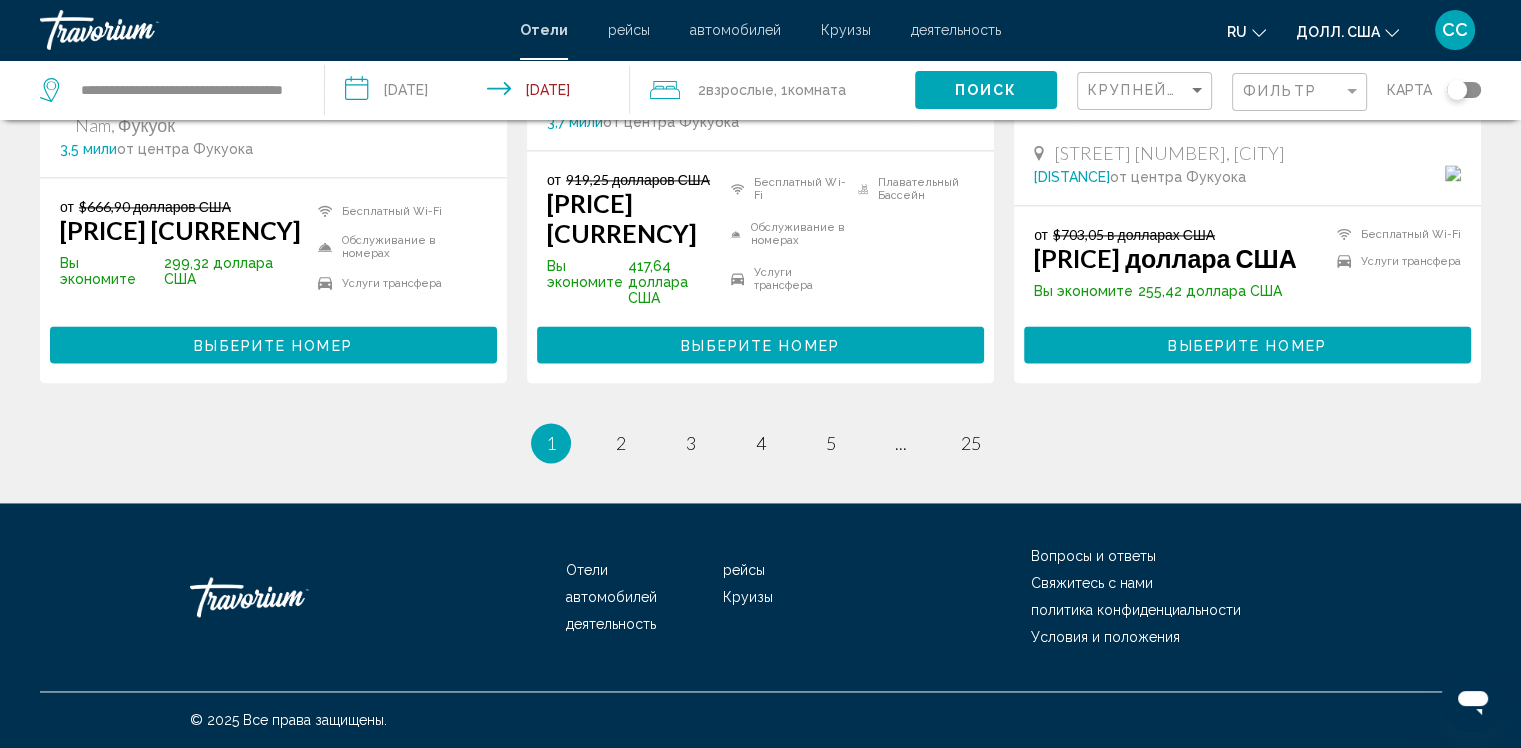 click on "1 / 25  Вы находитесь на странице  1 страница  2 страница  3 страница  4 страница  5 страница  ... страница  25" at bounding box center [760, 443] 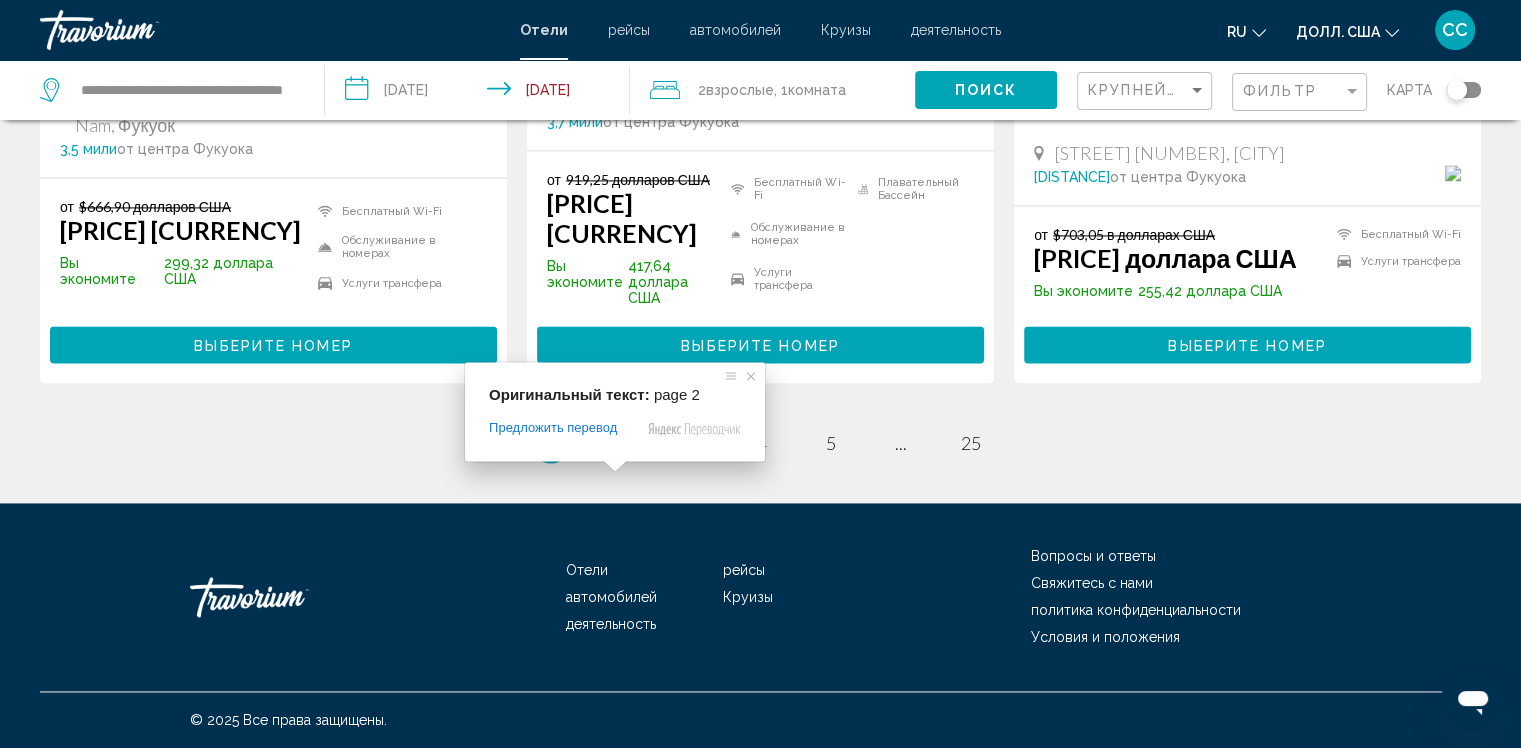 click at bounding box center (615, 466) 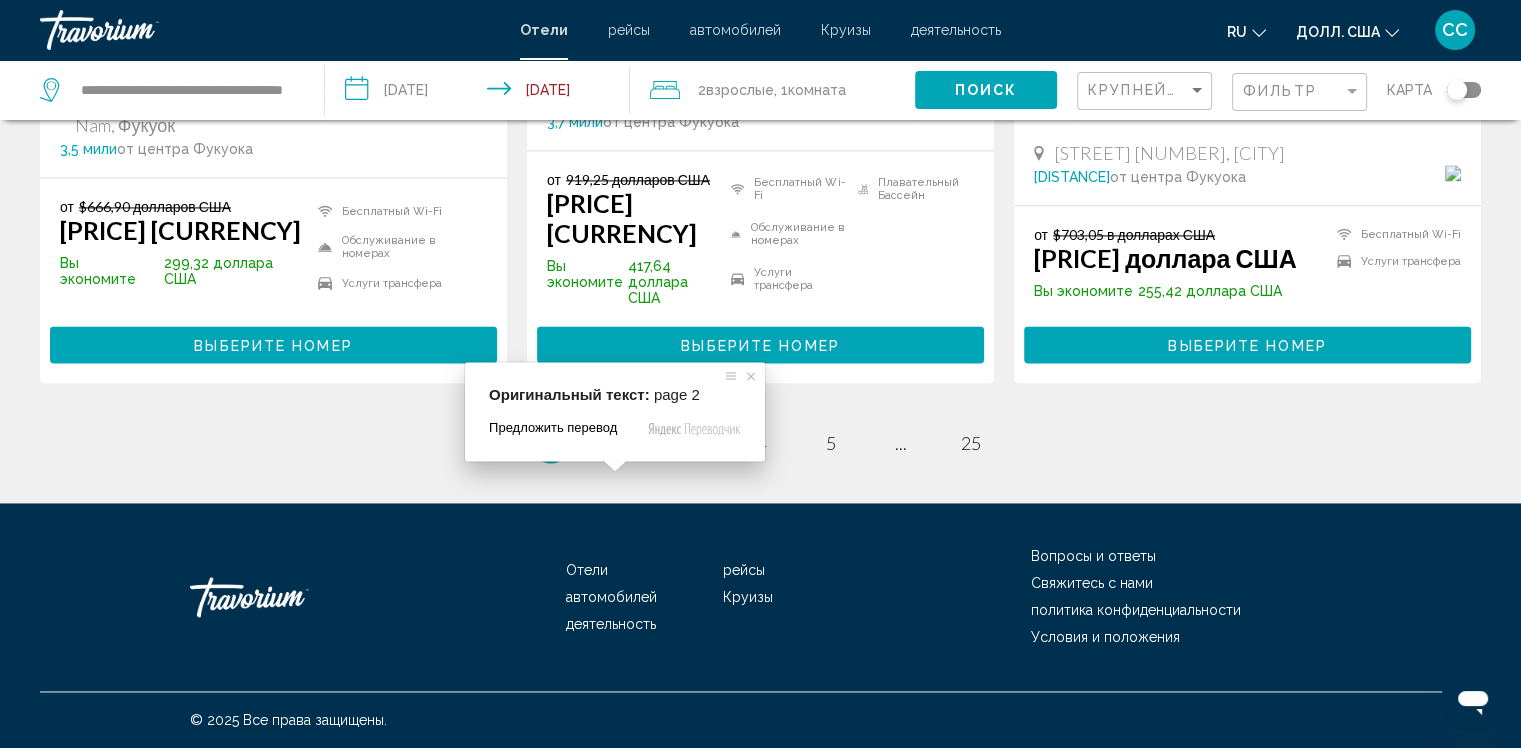 click on "Предложить перевод" at bounding box center [553, 428] 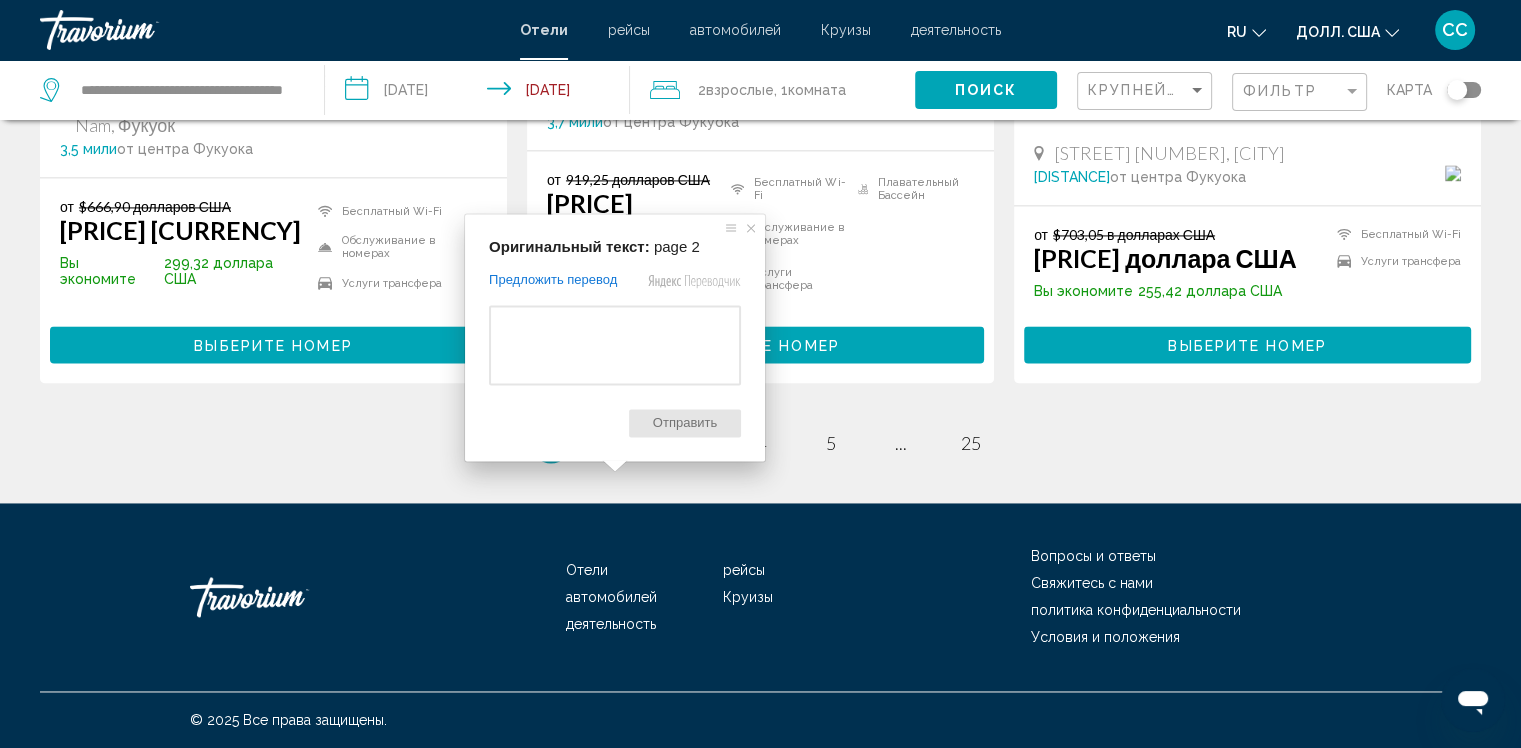 click on "Отправить" at bounding box center (685, 423) 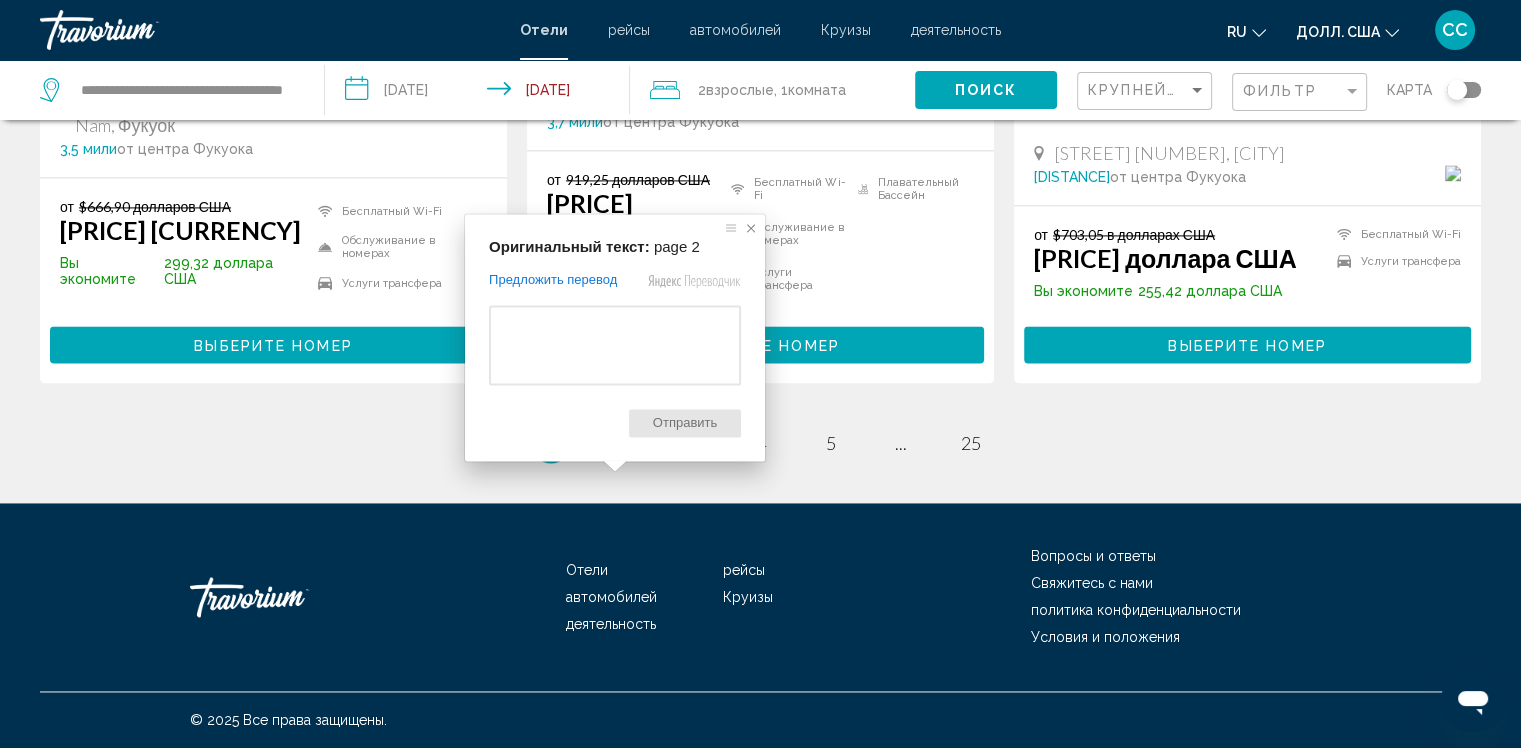 click at bounding box center (751, 228) 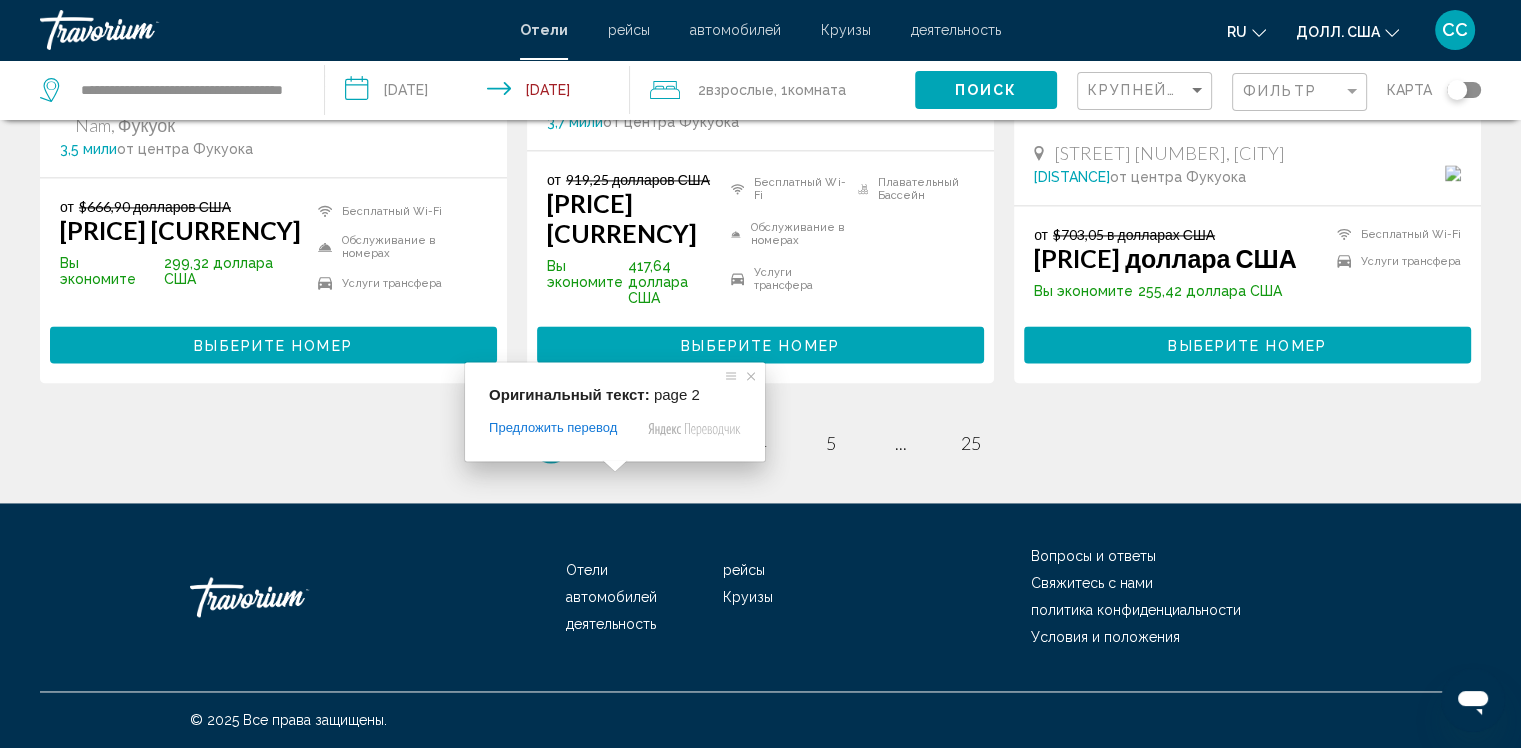 click at bounding box center (615, 466) 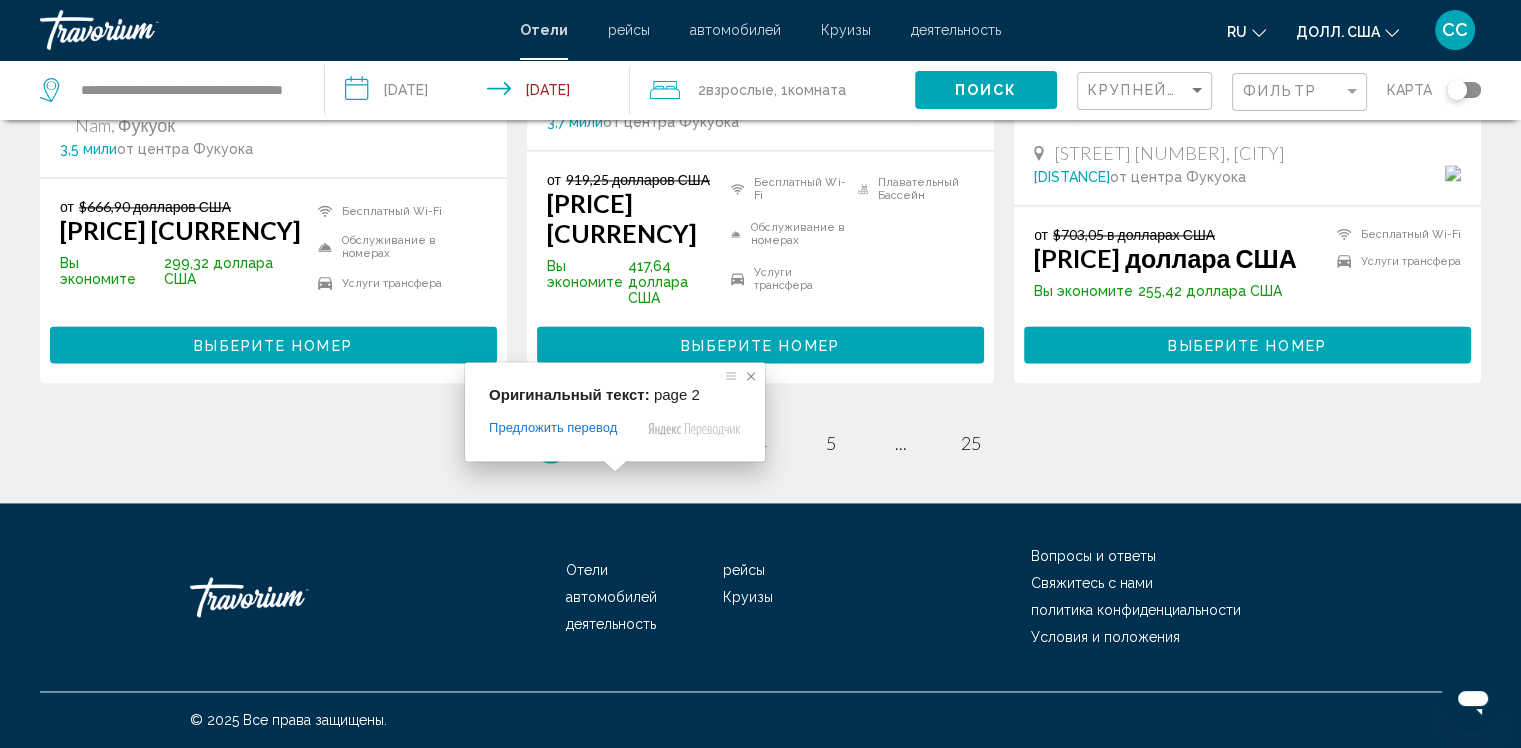 click at bounding box center (751, 376) 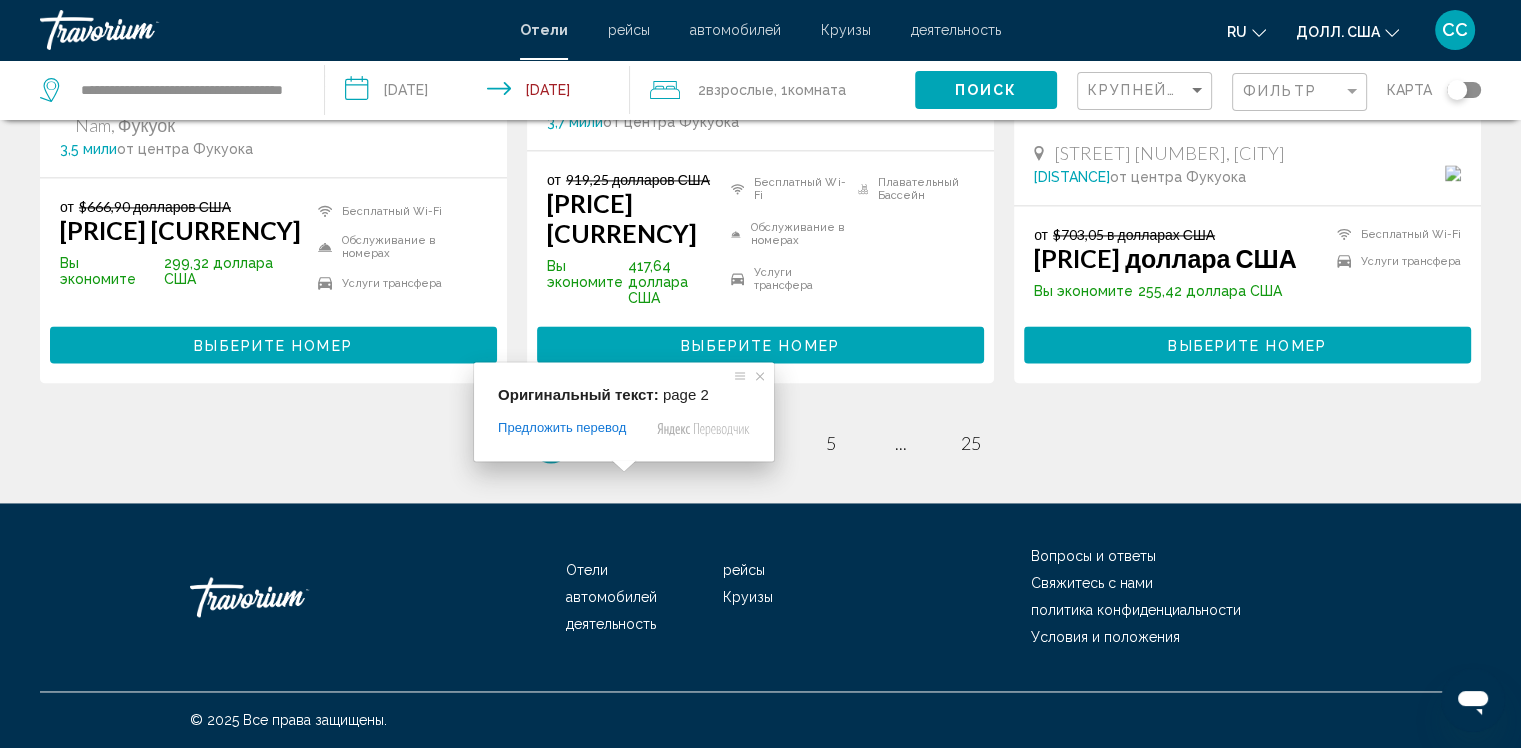 click at bounding box center (624, 466) 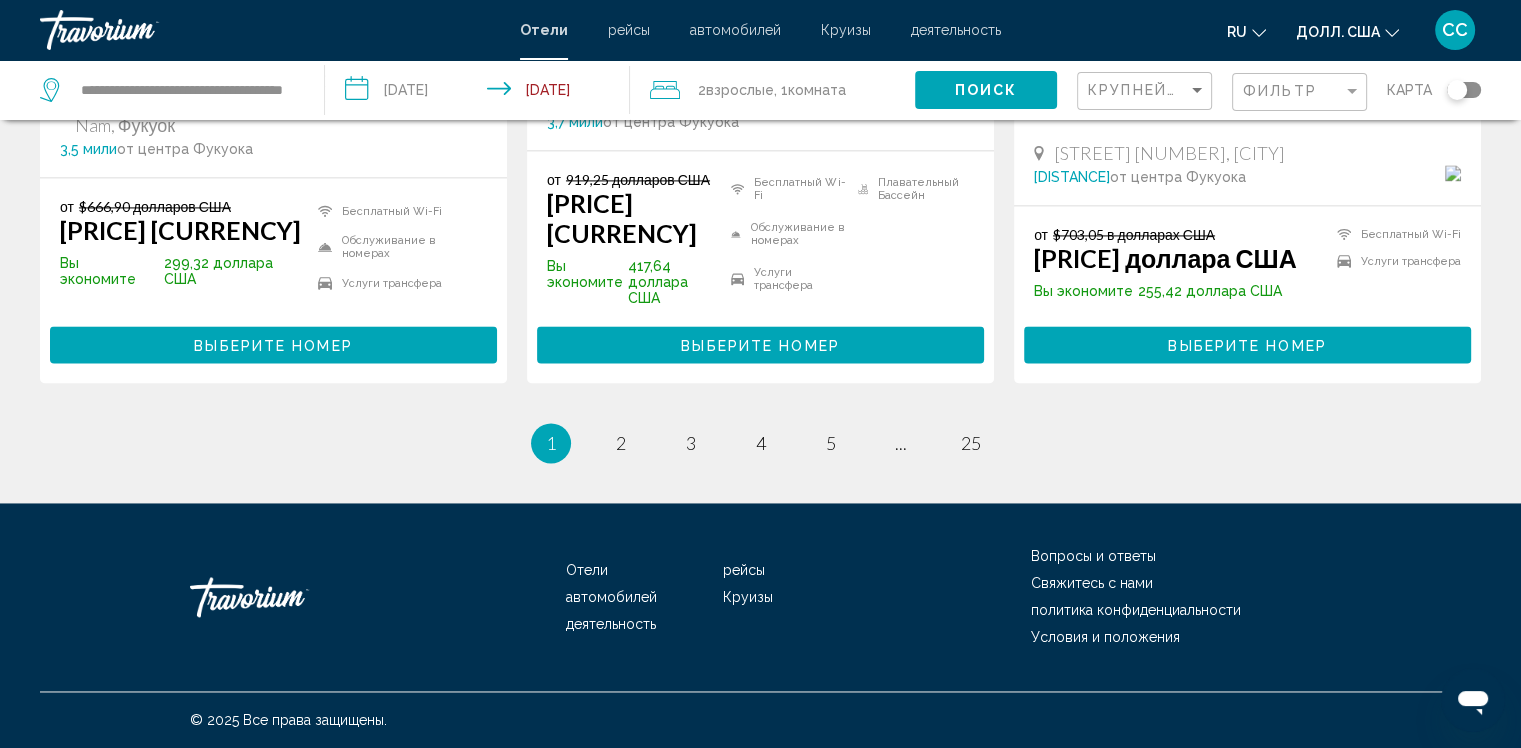 click on "страница  2" at bounding box center (621, 443) 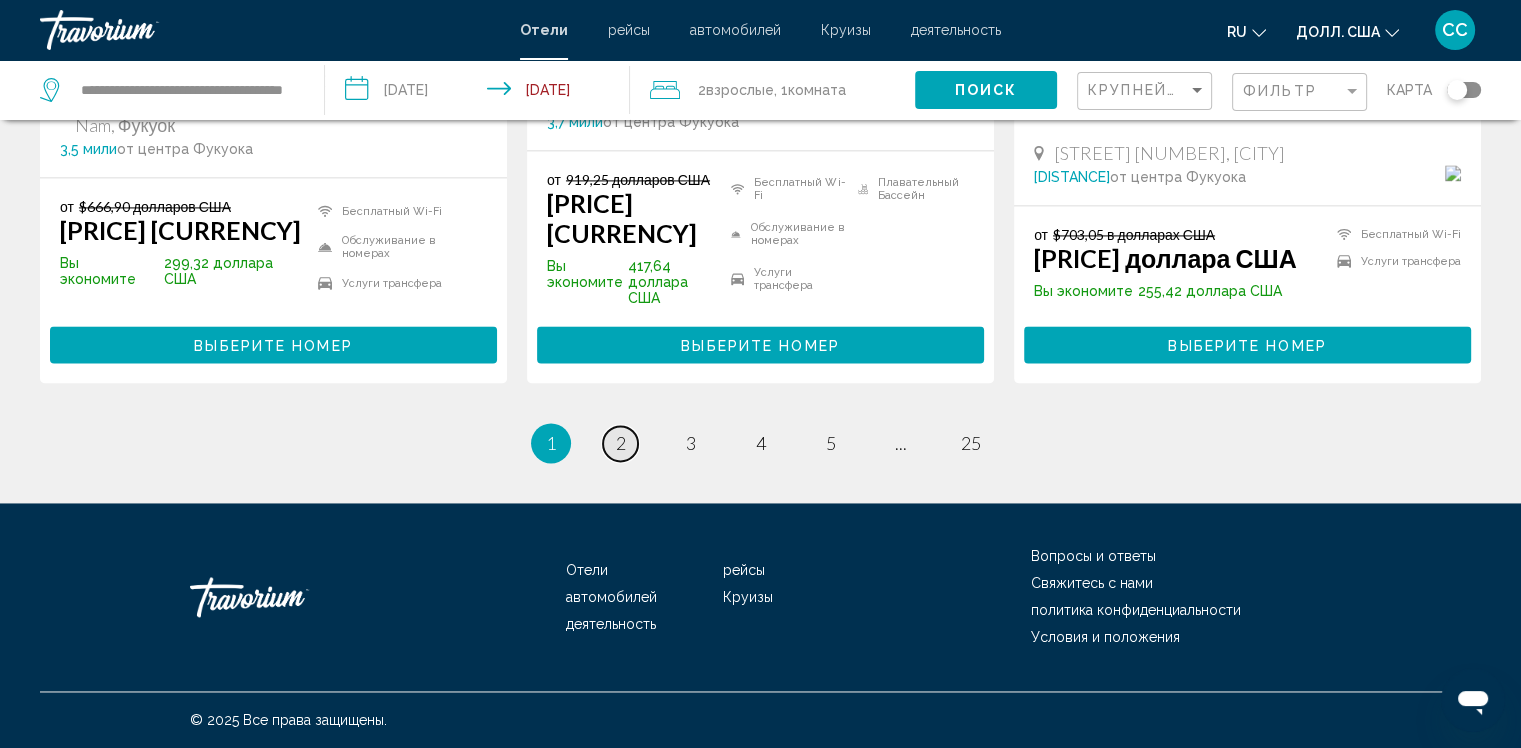 click on "страница  2" at bounding box center (620, 443) 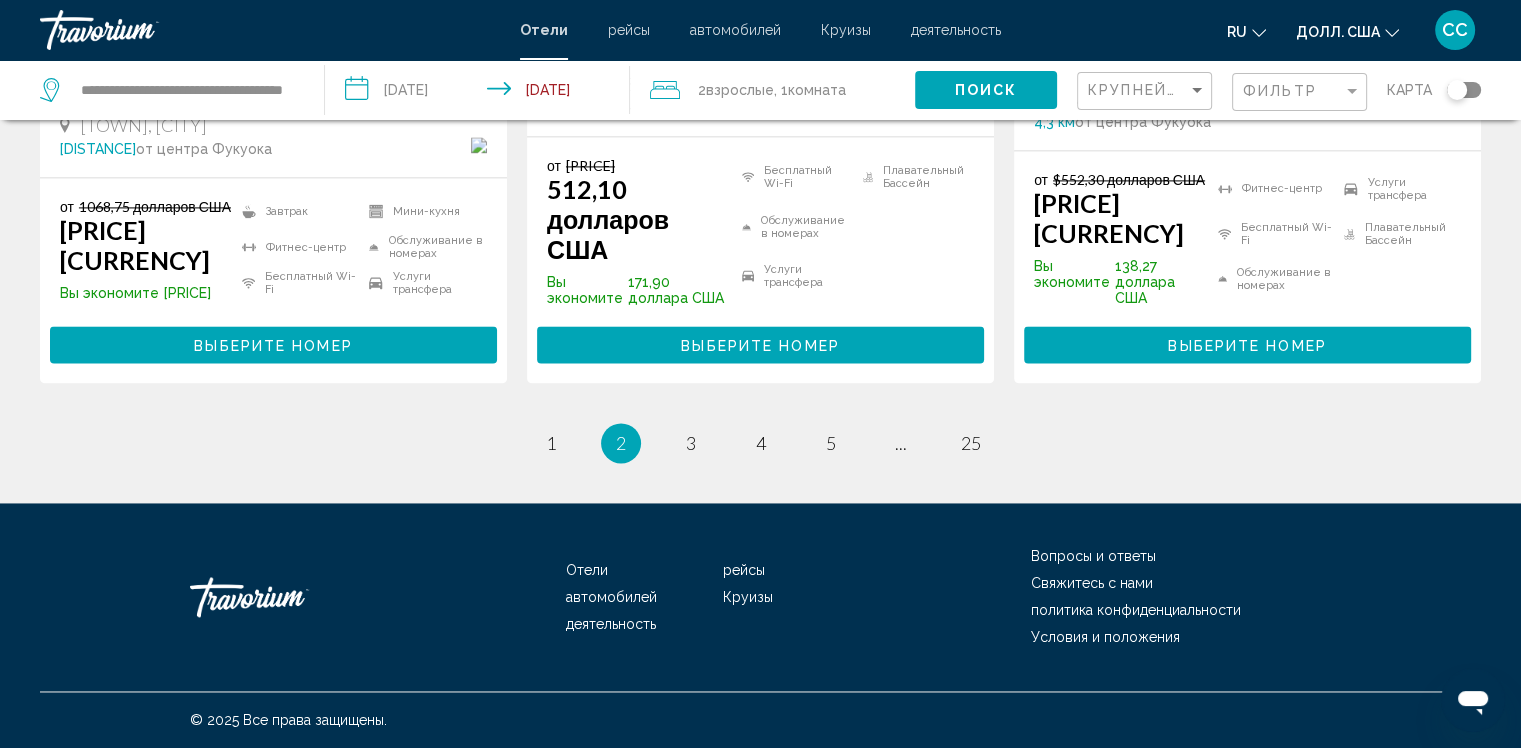 scroll, scrollTop: 2928, scrollLeft: 0, axis: vertical 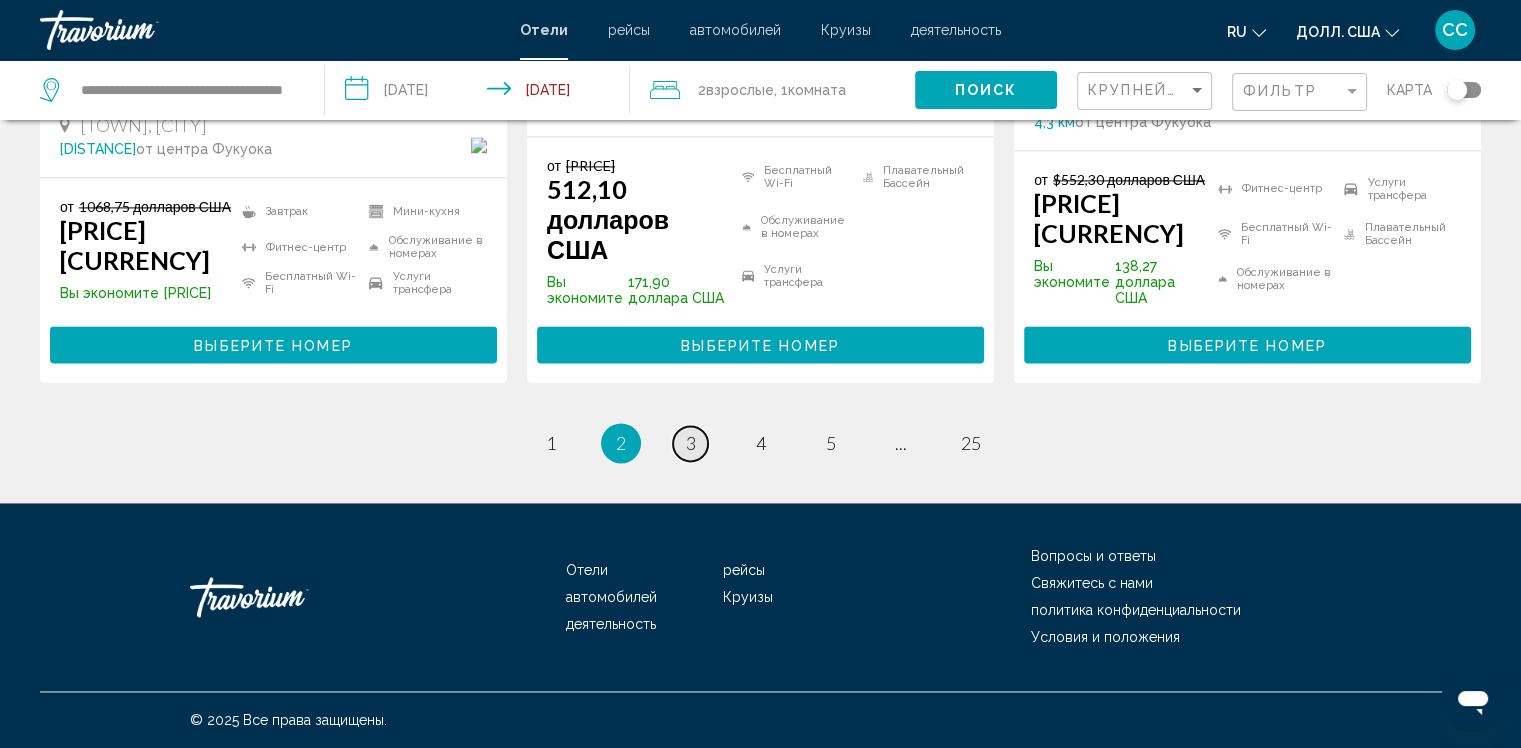 click on "страница  3" at bounding box center (690, 443) 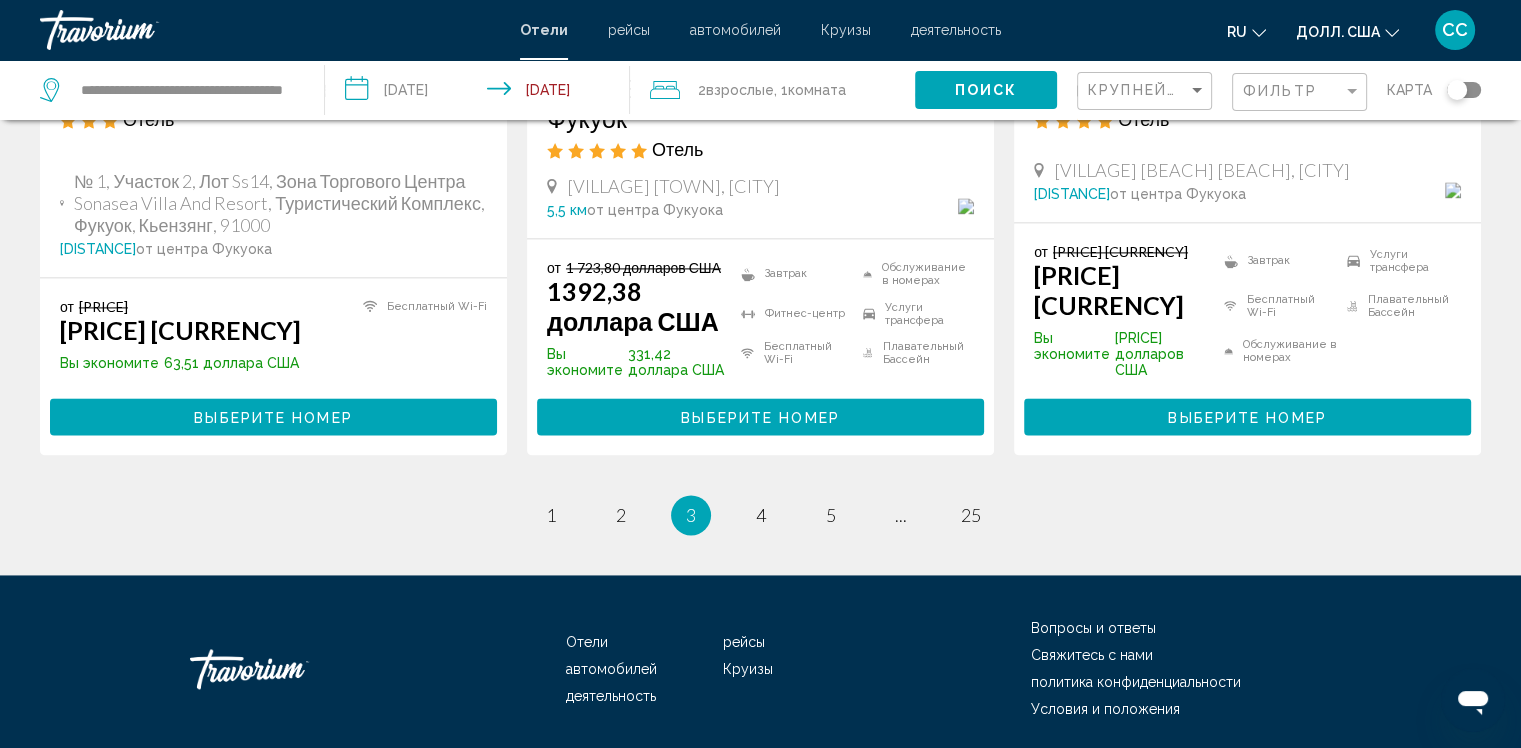 scroll, scrollTop: 2787, scrollLeft: 0, axis: vertical 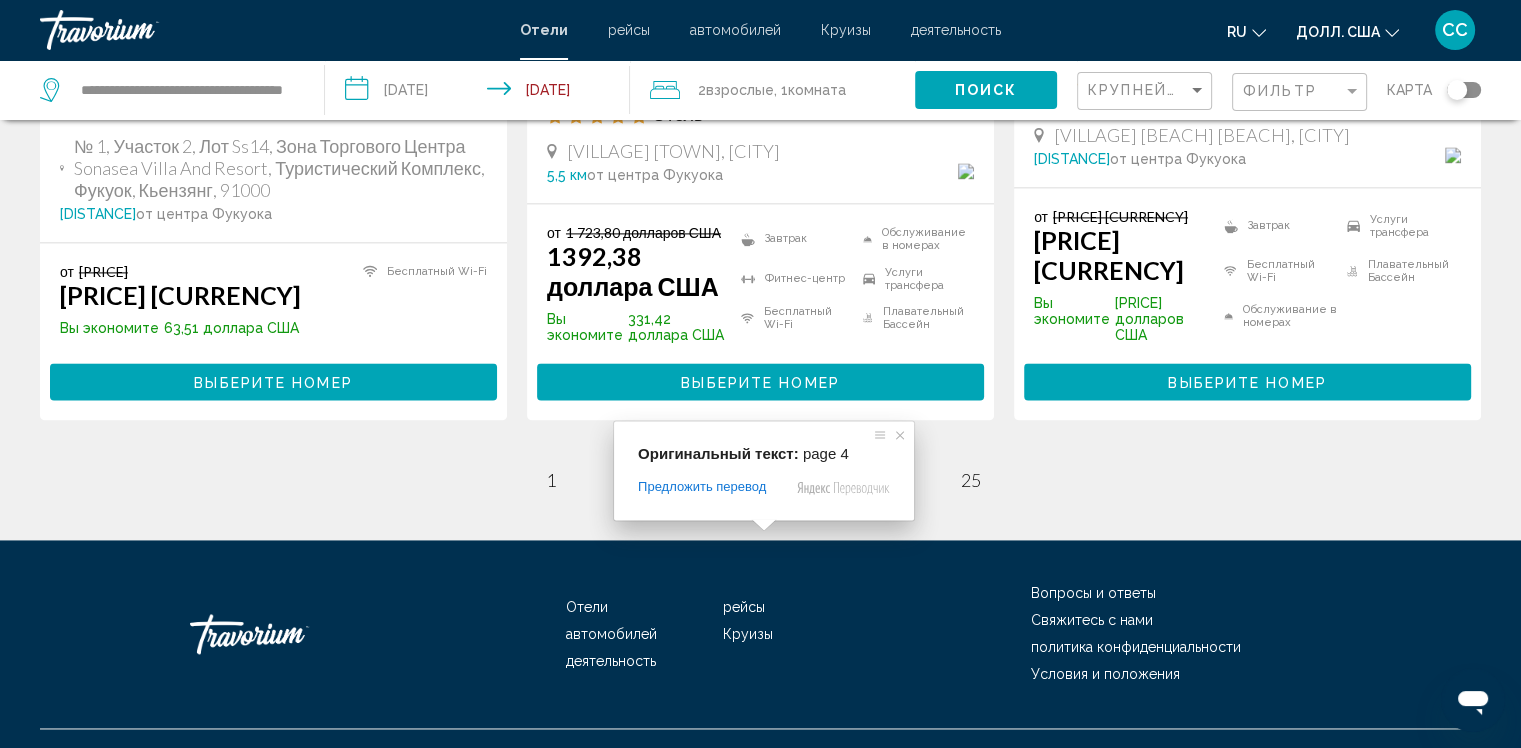 click at bounding box center (764, 525) 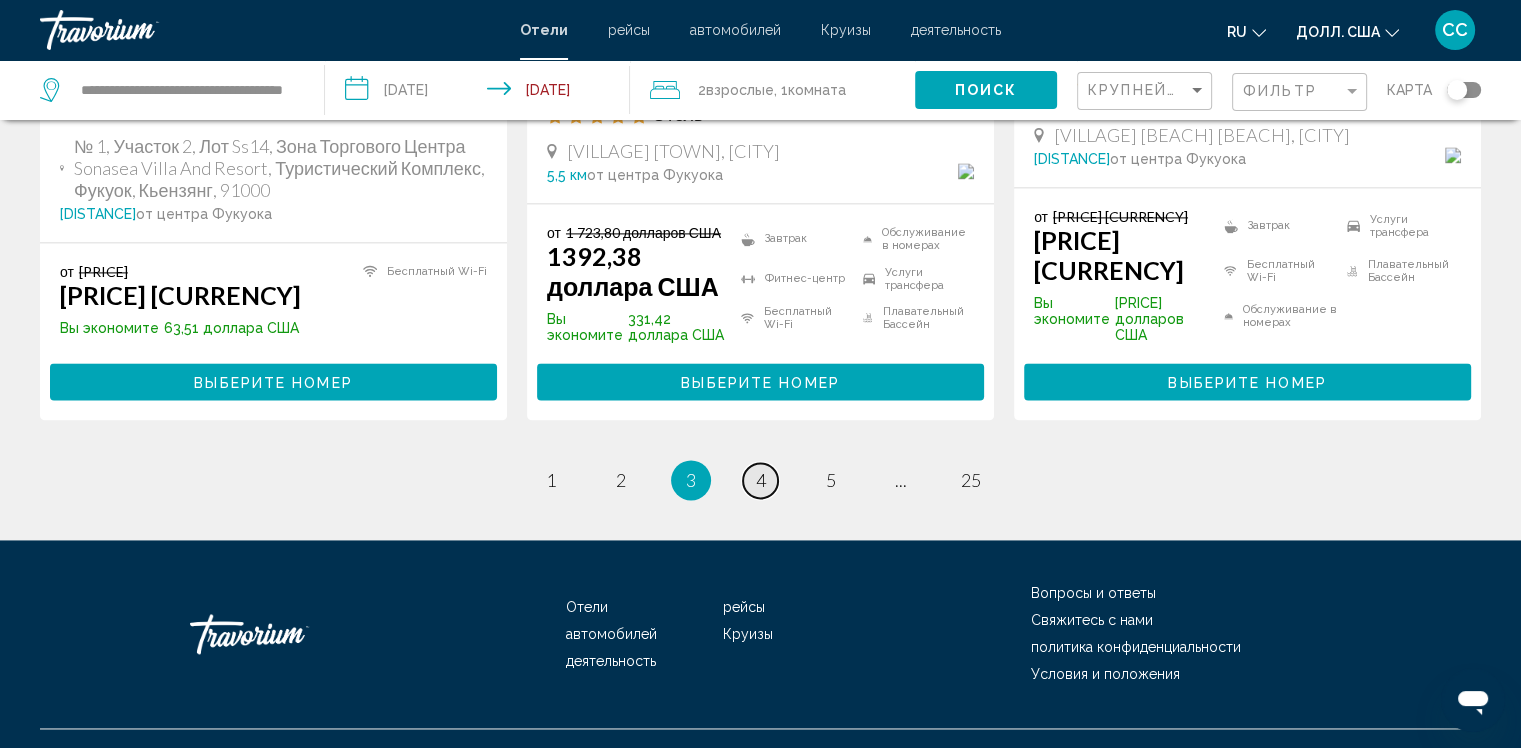 click on "страница  4" at bounding box center (760, 480) 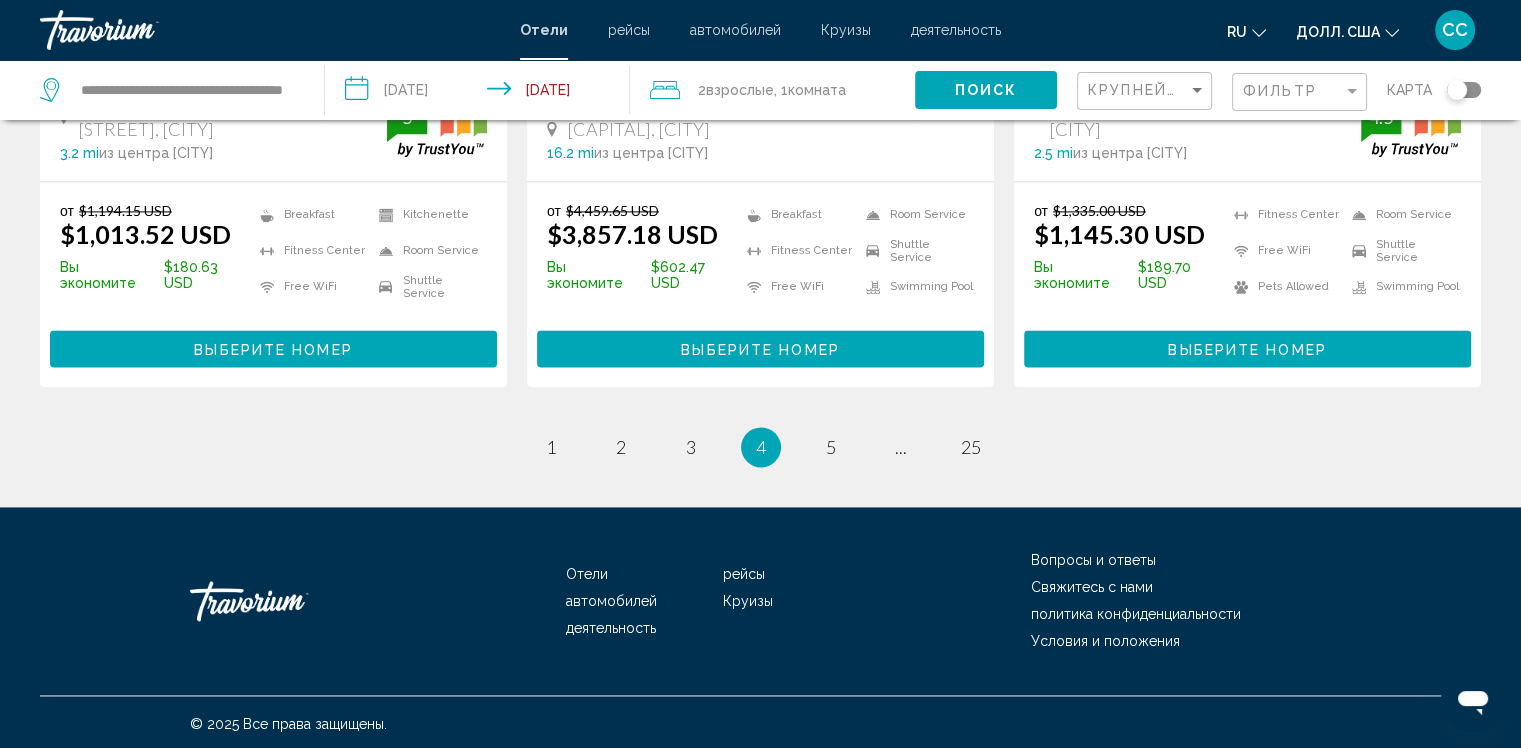 click on "Отели рейсы автомобилей Круизы деятельность Вопросы и ответы Свяжитесь с нами политика конфиденциальности Условия и положения" at bounding box center (760, 601) 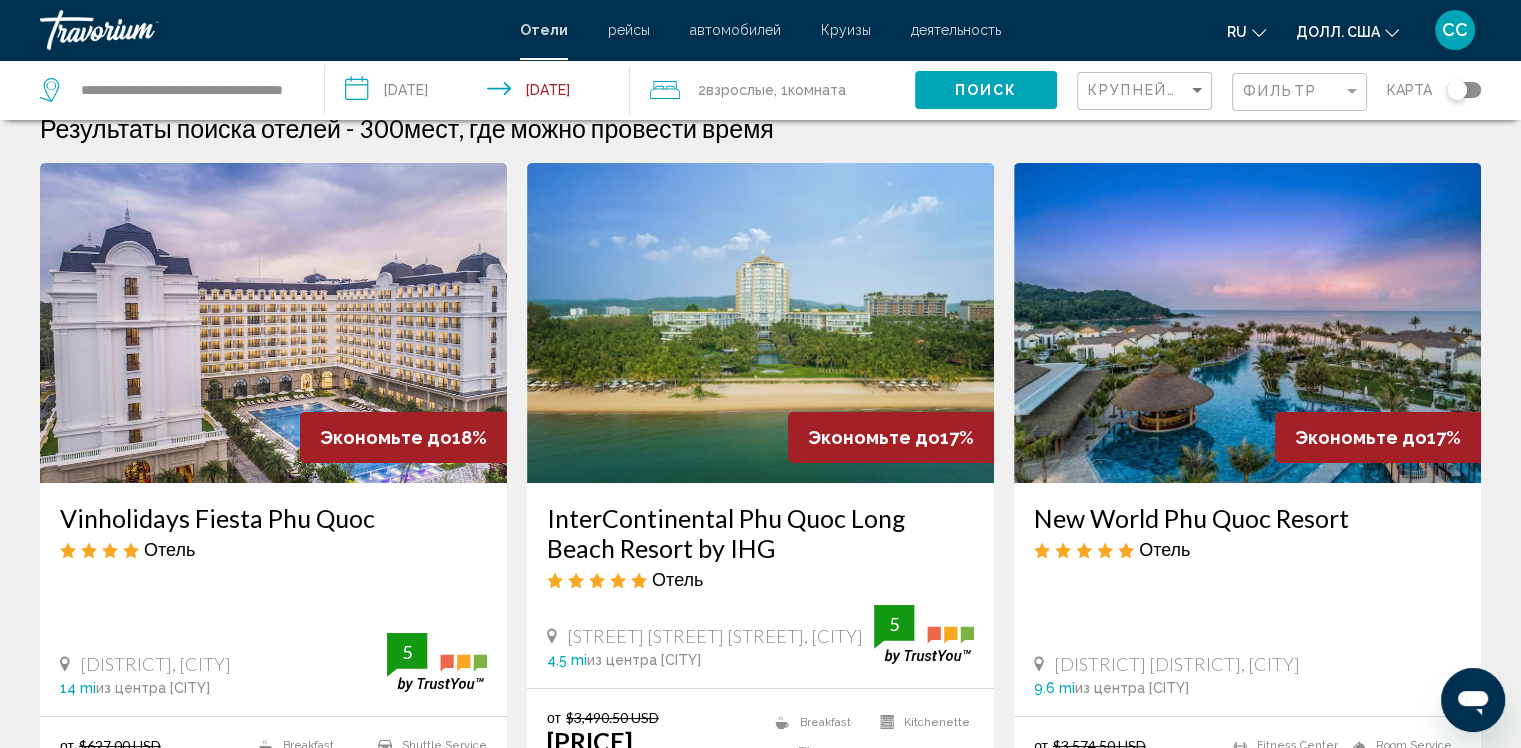 scroll, scrollTop: 0, scrollLeft: 0, axis: both 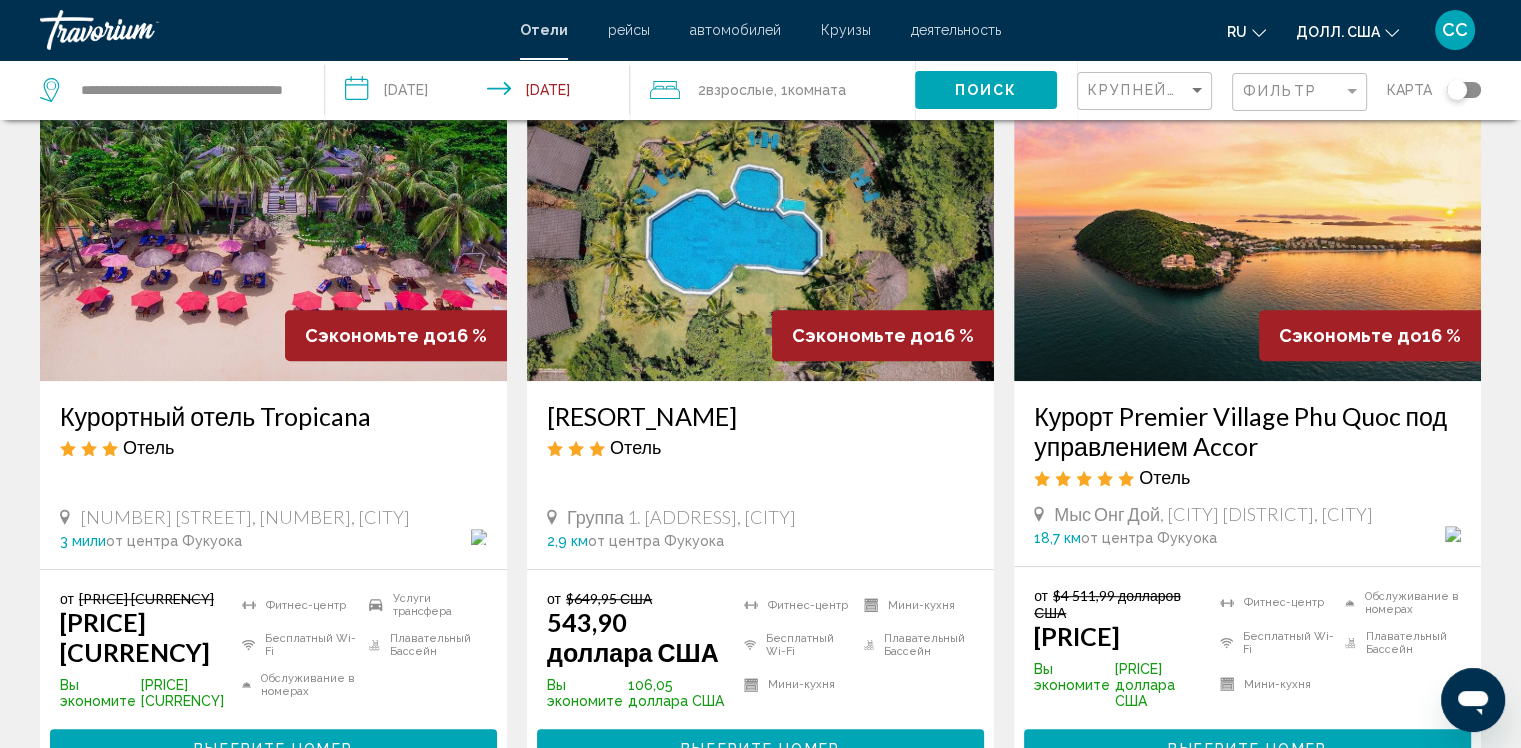 click at bounding box center (273, 221) 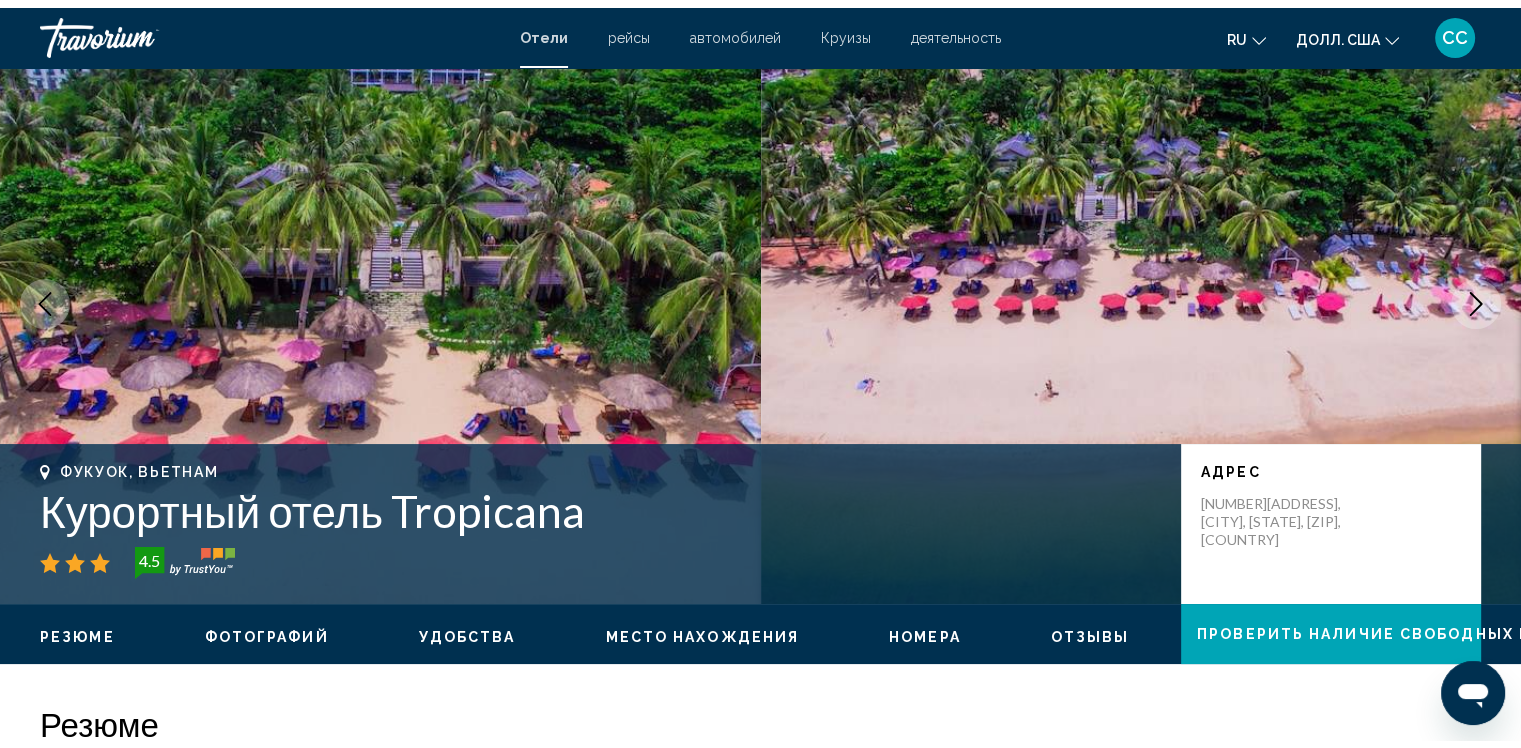 scroll, scrollTop: 0, scrollLeft: 0, axis: both 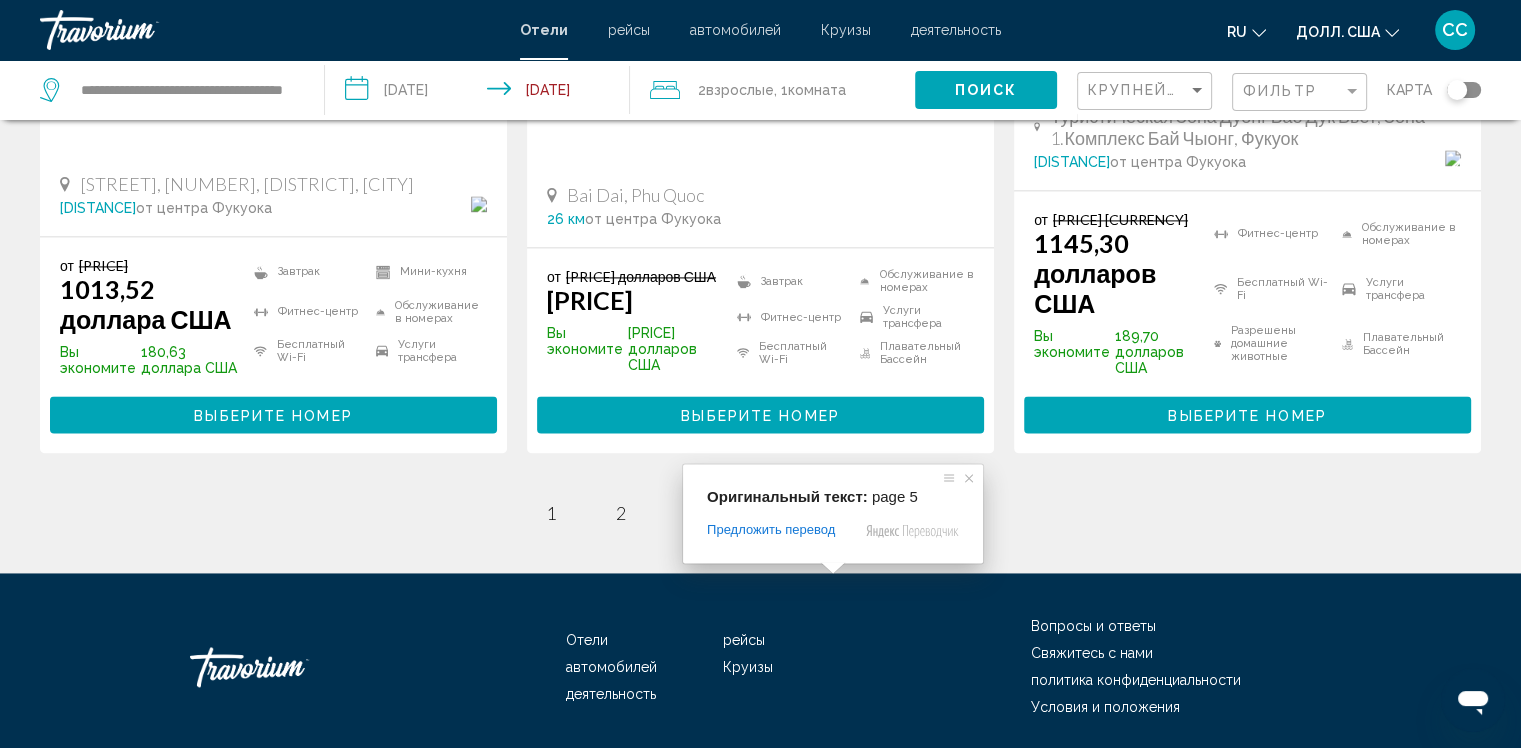 click at bounding box center [833, 568] 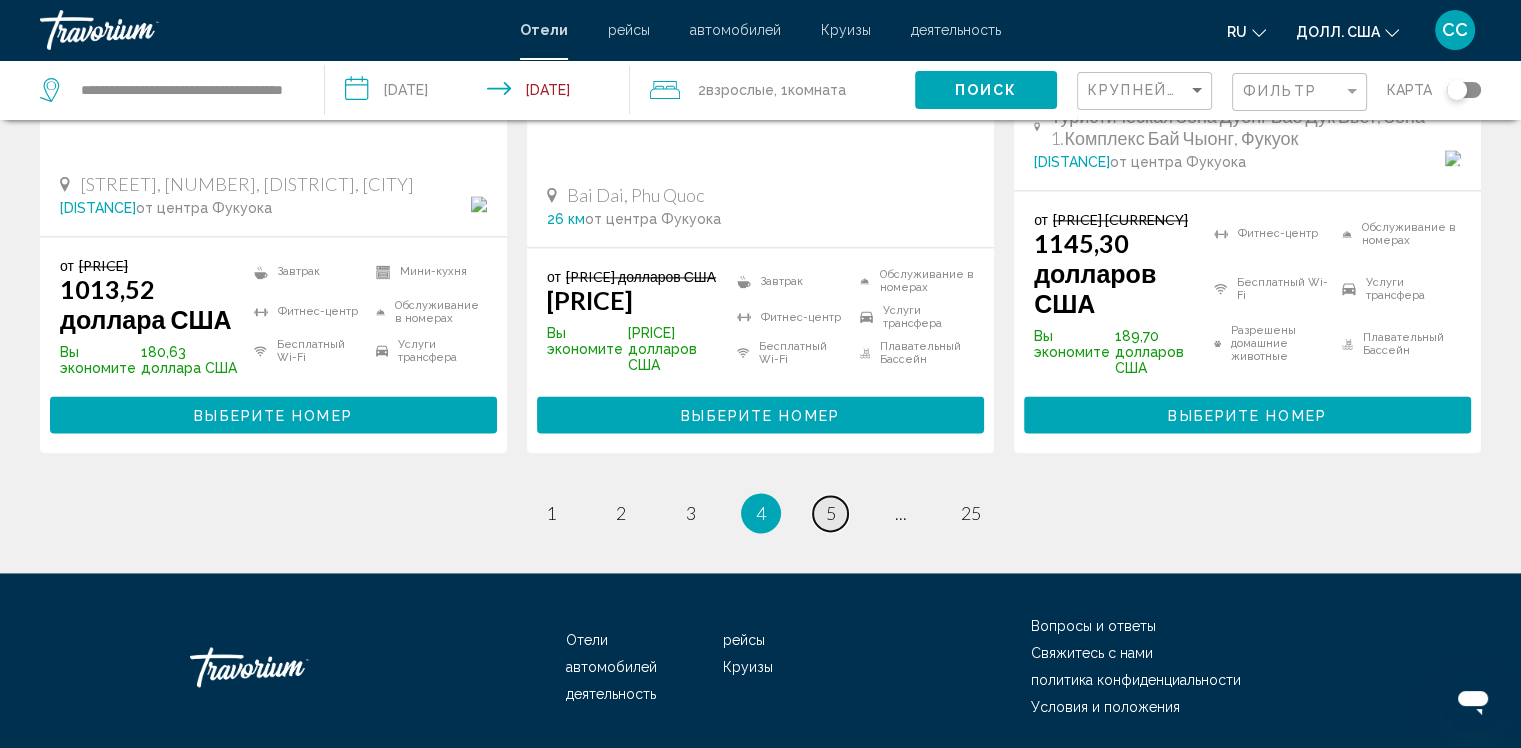 click on "страница  5" at bounding box center (830, 513) 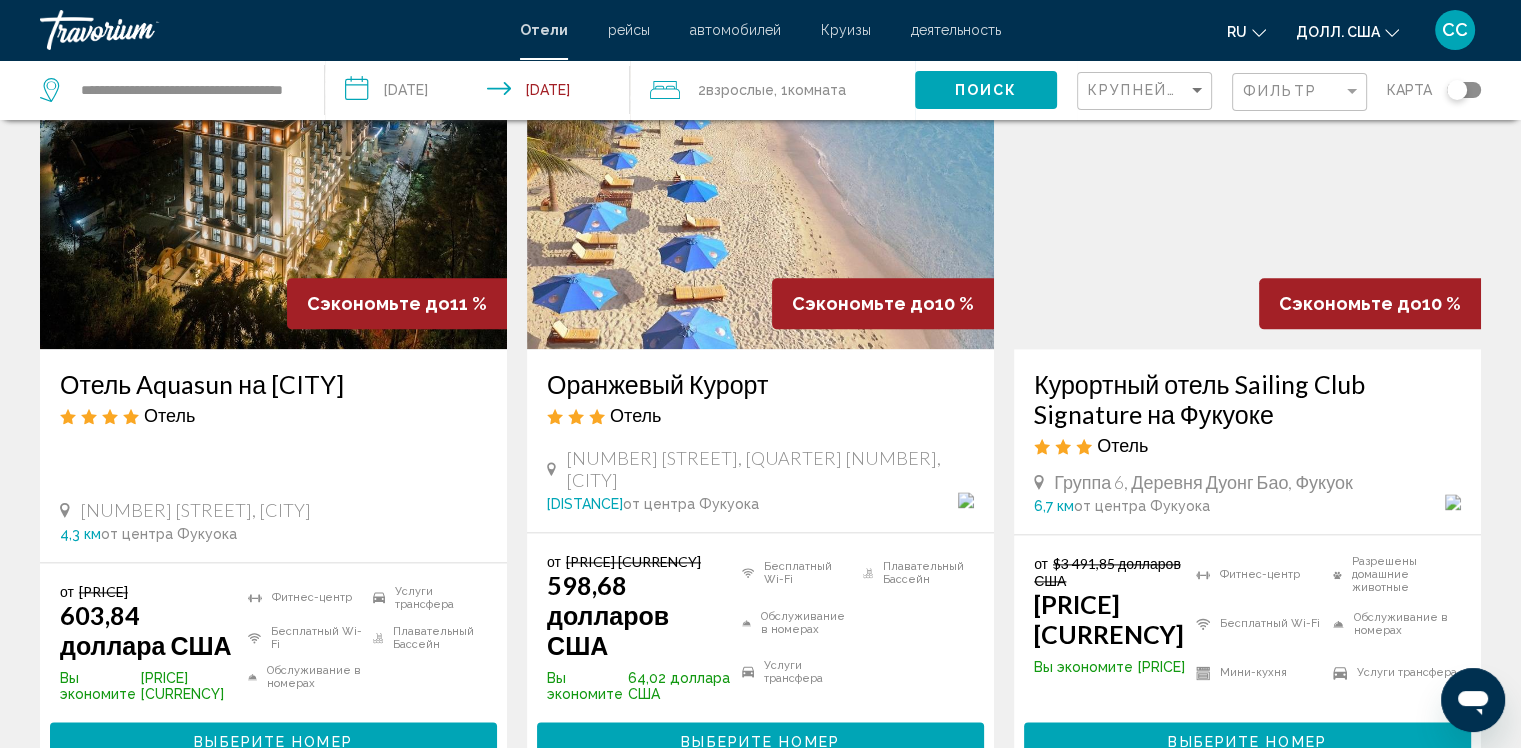 scroll, scrollTop: 2452, scrollLeft: 0, axis: vertical 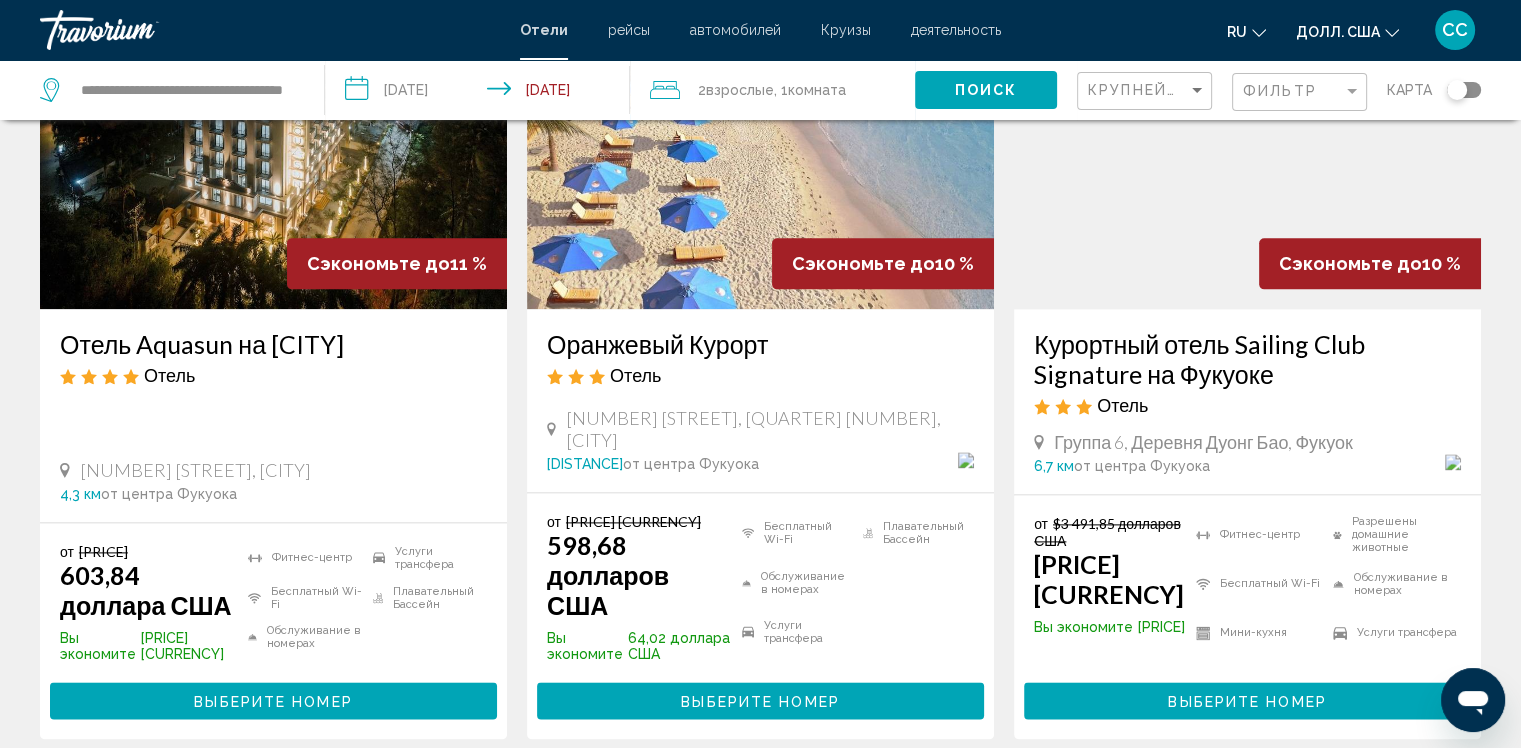 click at bounding box center (760, 149) 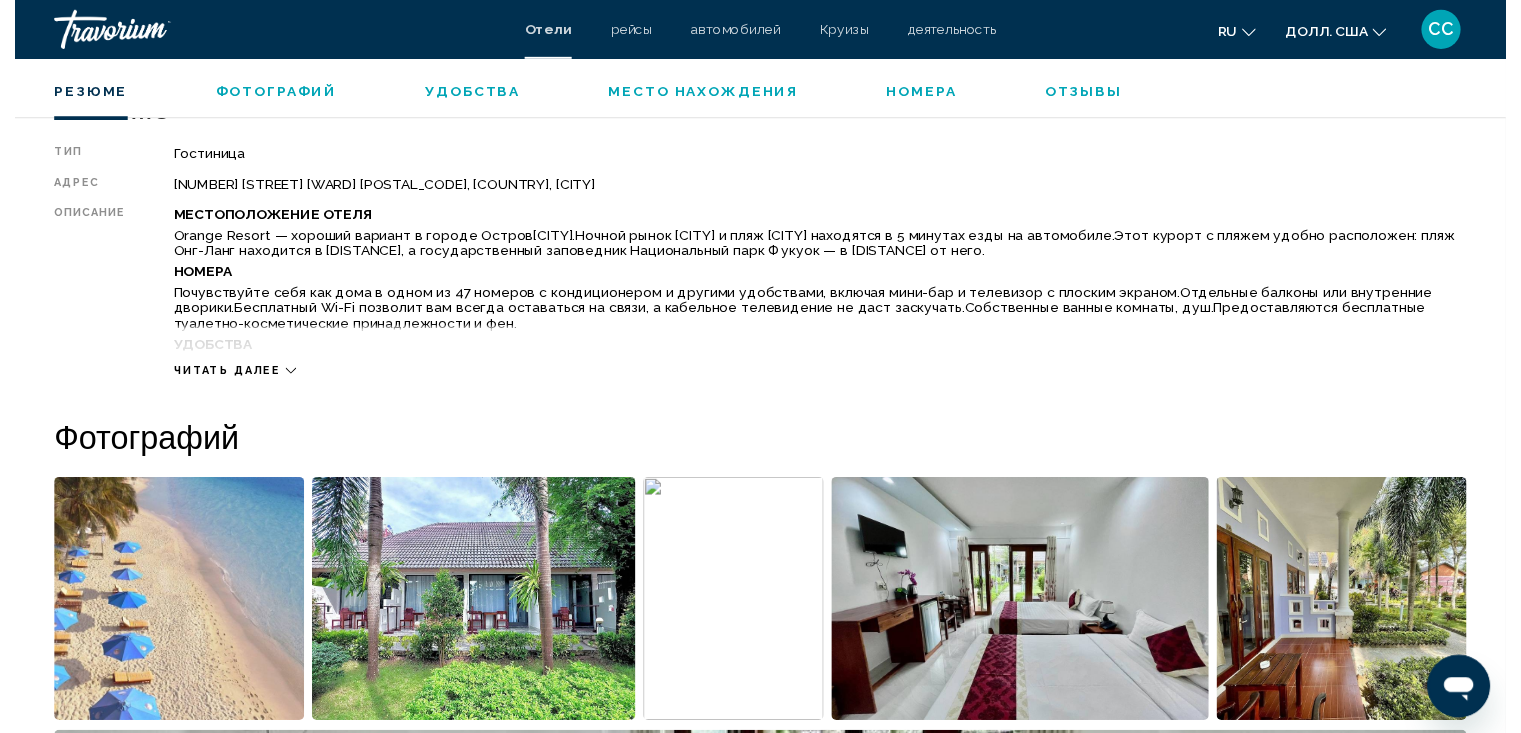 scroll, scrollTop: 20, scrollLeft: 0, axis: vertical 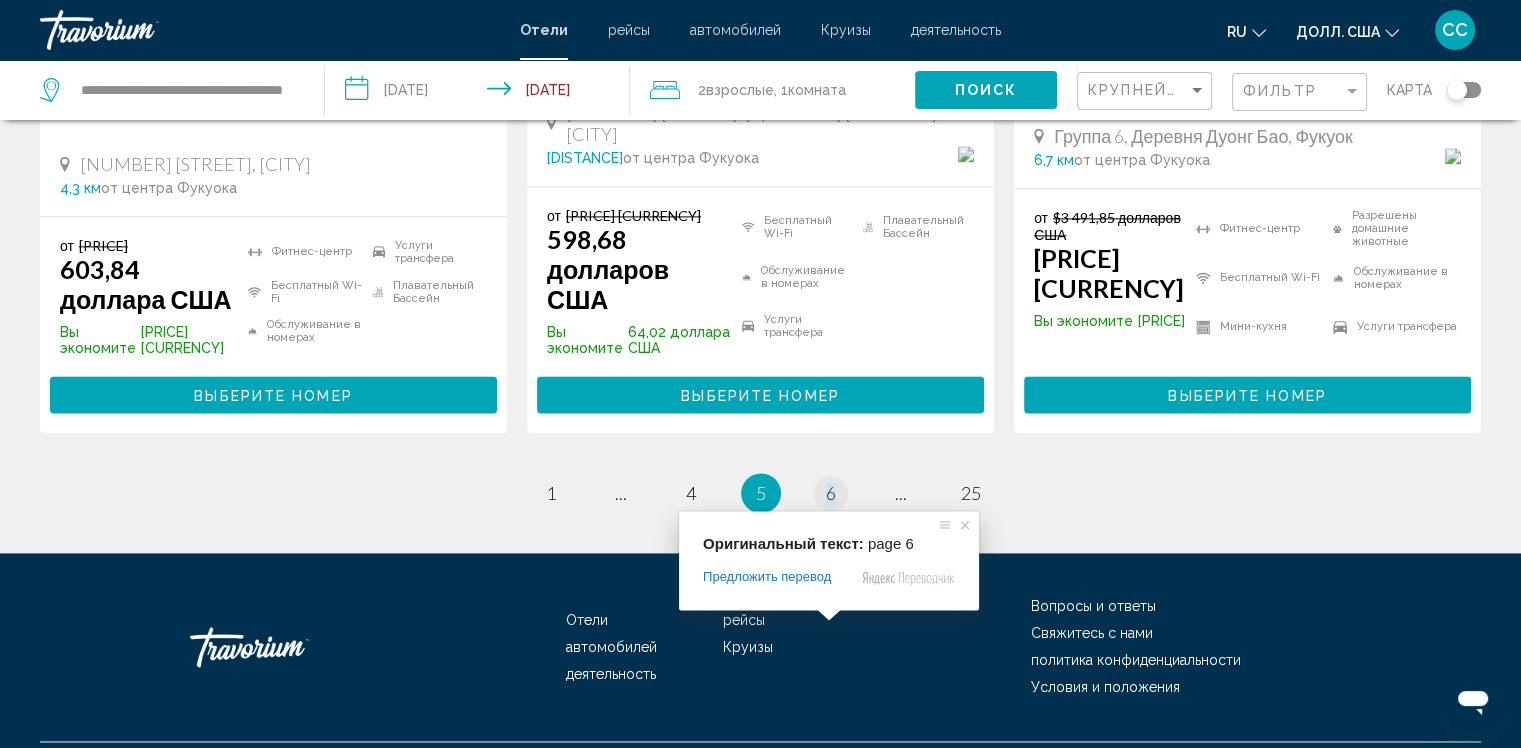 click at bounding box center (829, 615) 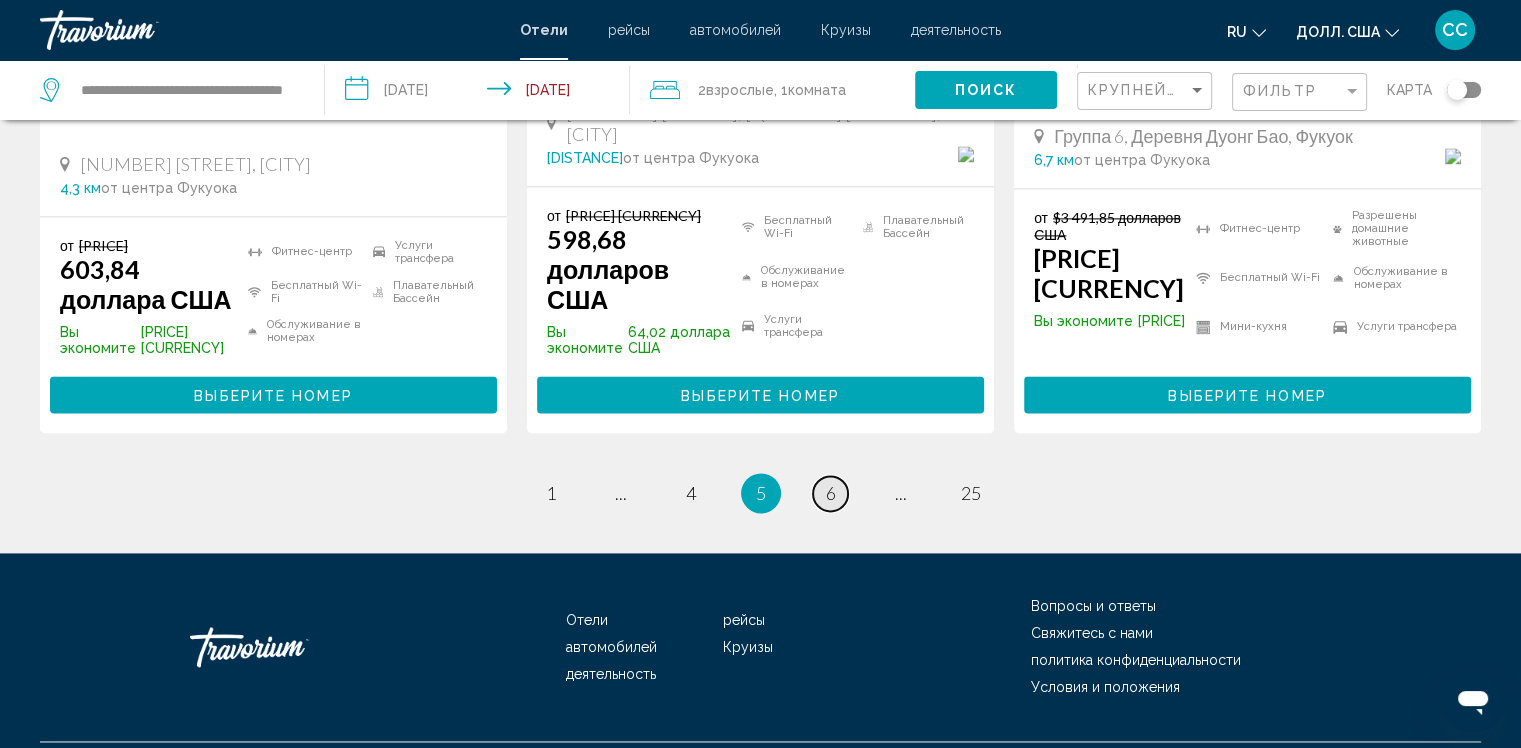 click on "страница  6" at bounding box center (830, 493) 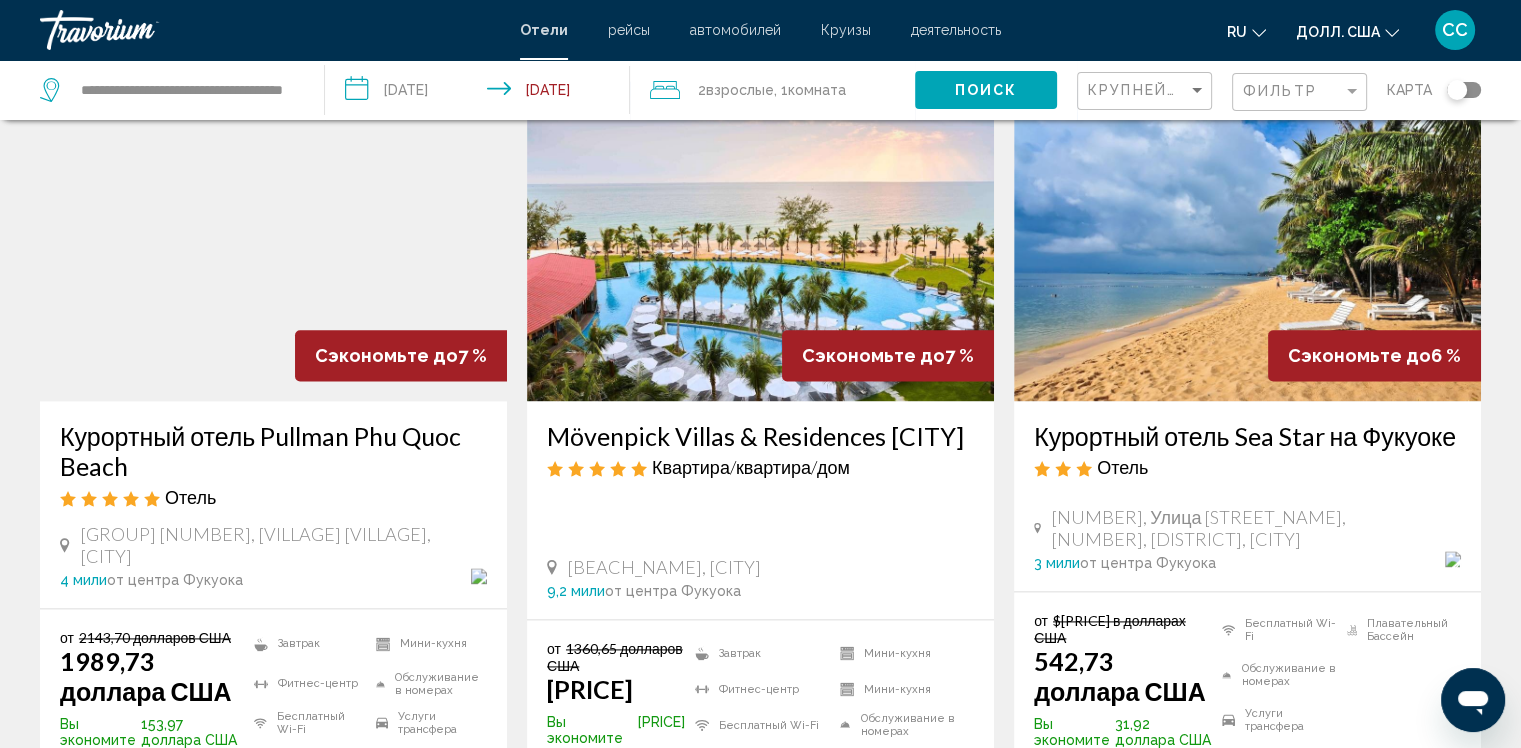 scroll, scrollTop: 2465, scrollLeft: 0, axis: vertical 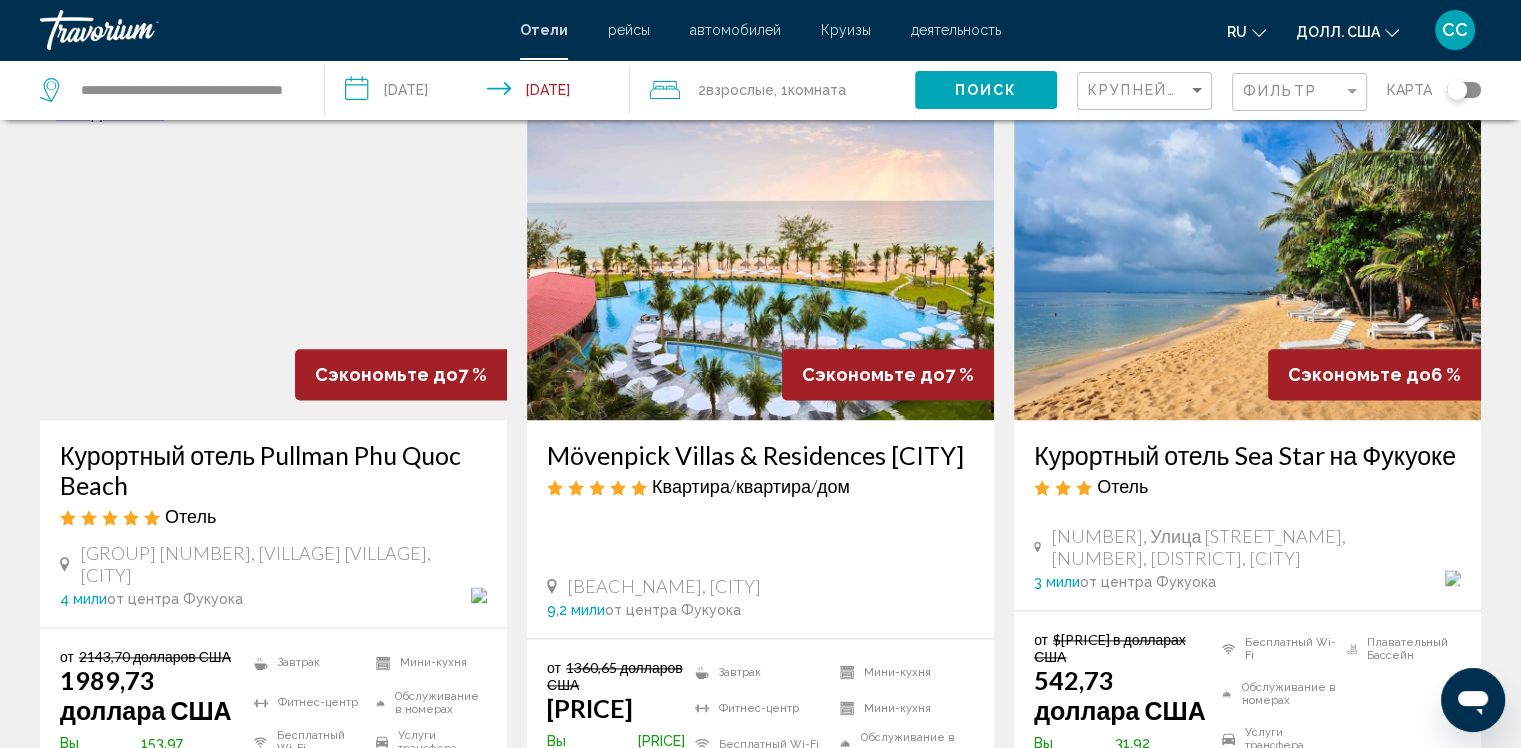 click at bounding box center [1247, 260] 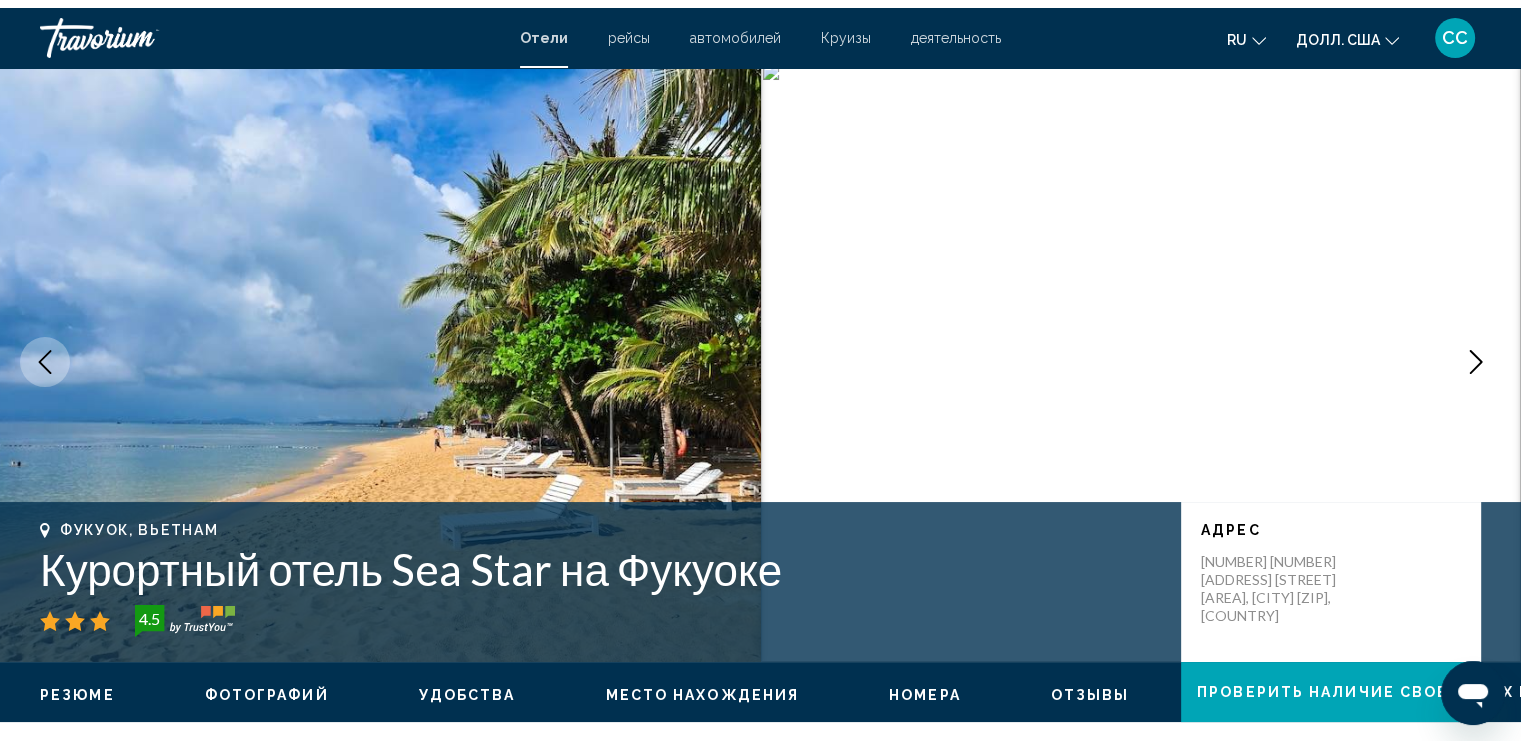 scroll, scrollTop: 0, scrollLeft: 0, axis: both 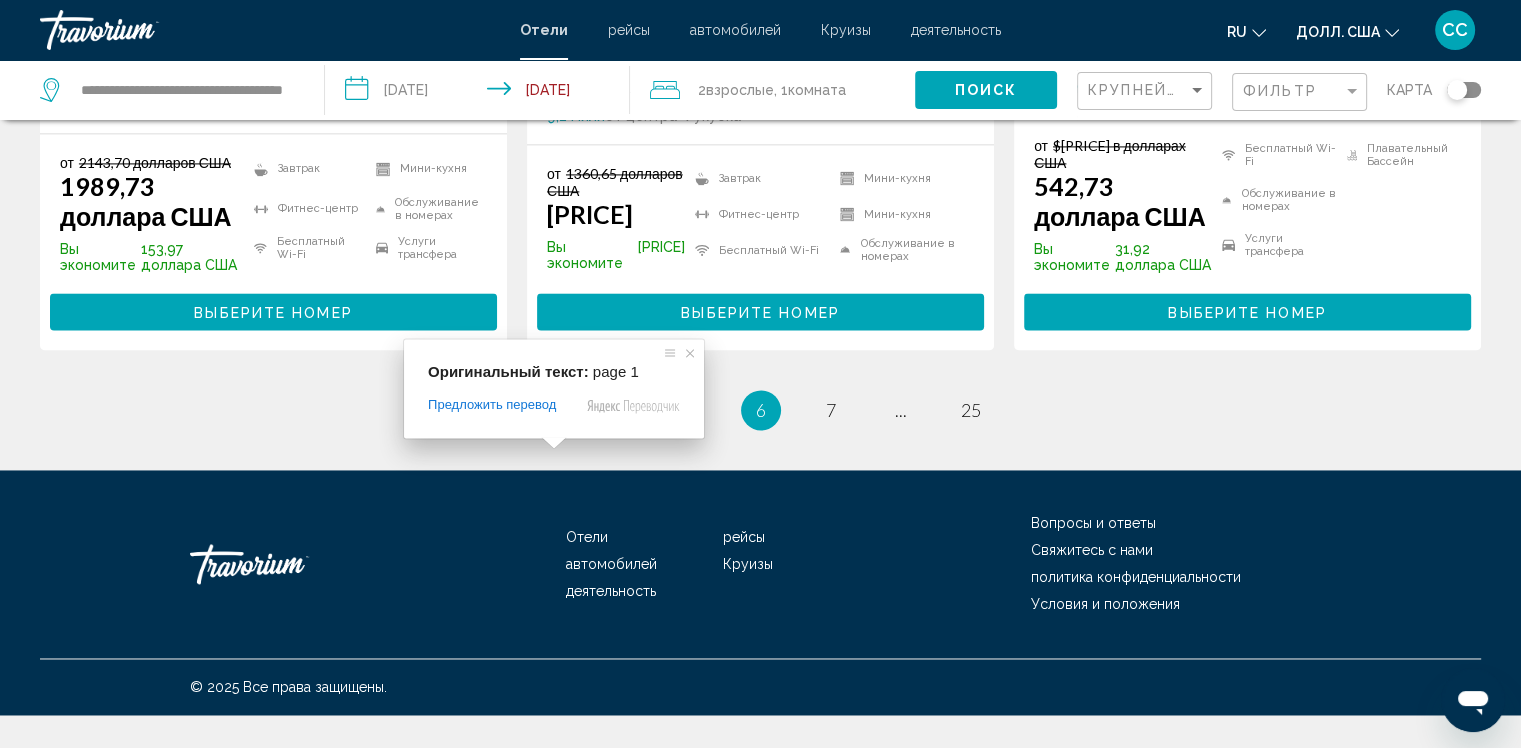 click at bounding box center (554, 443) 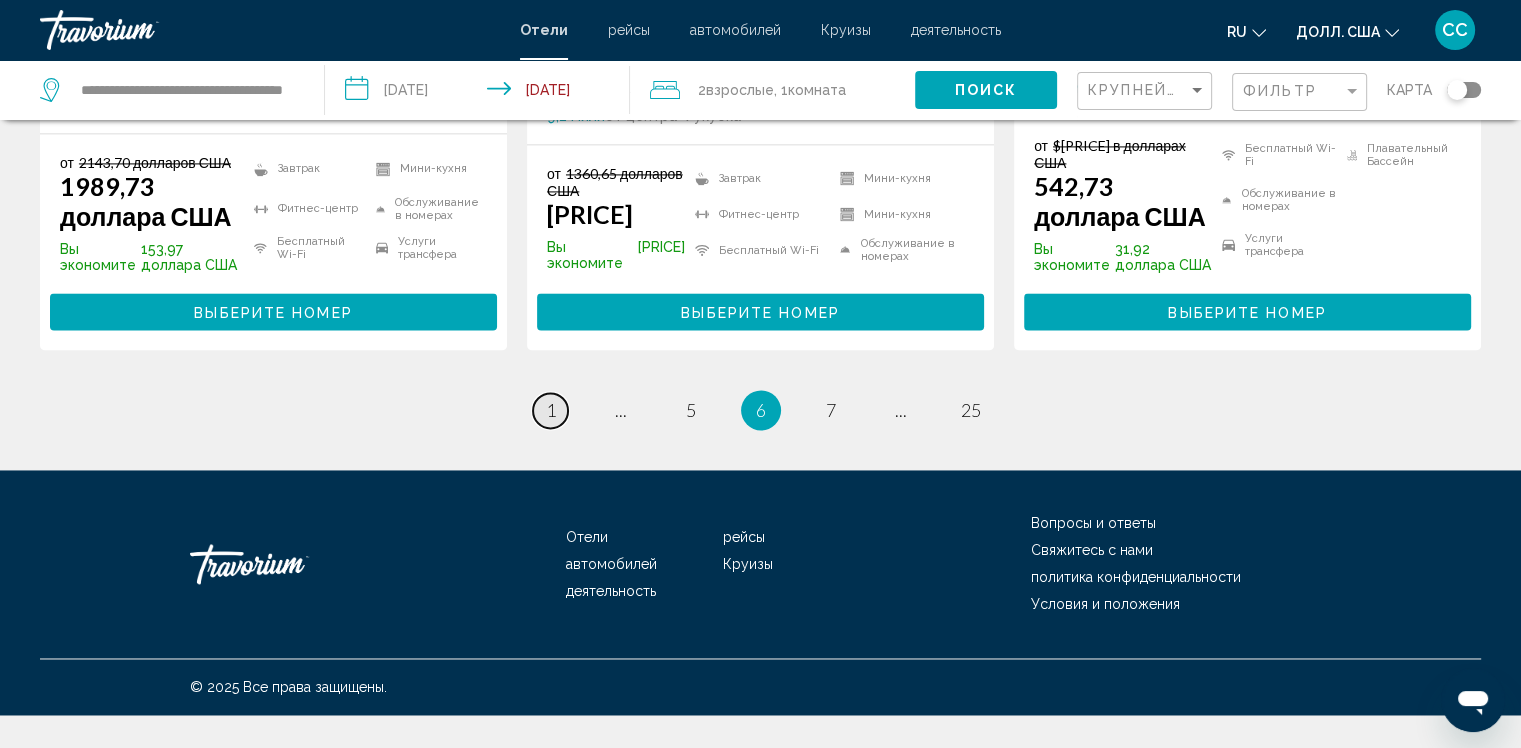 click on "страница  1" at bounding box center [550, 410] 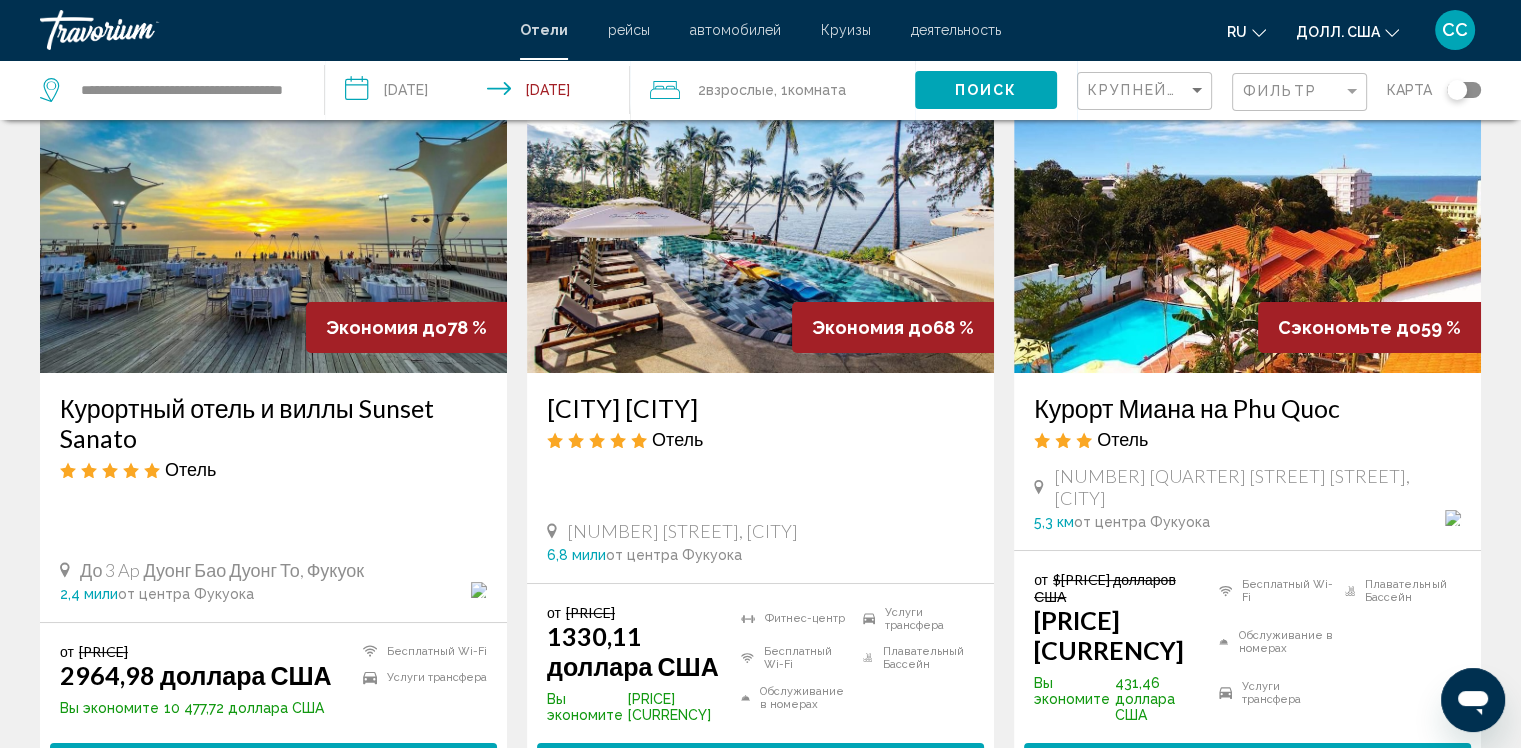 scroll, scrollTop: 120, scrollLeft: 0, axis: vertical 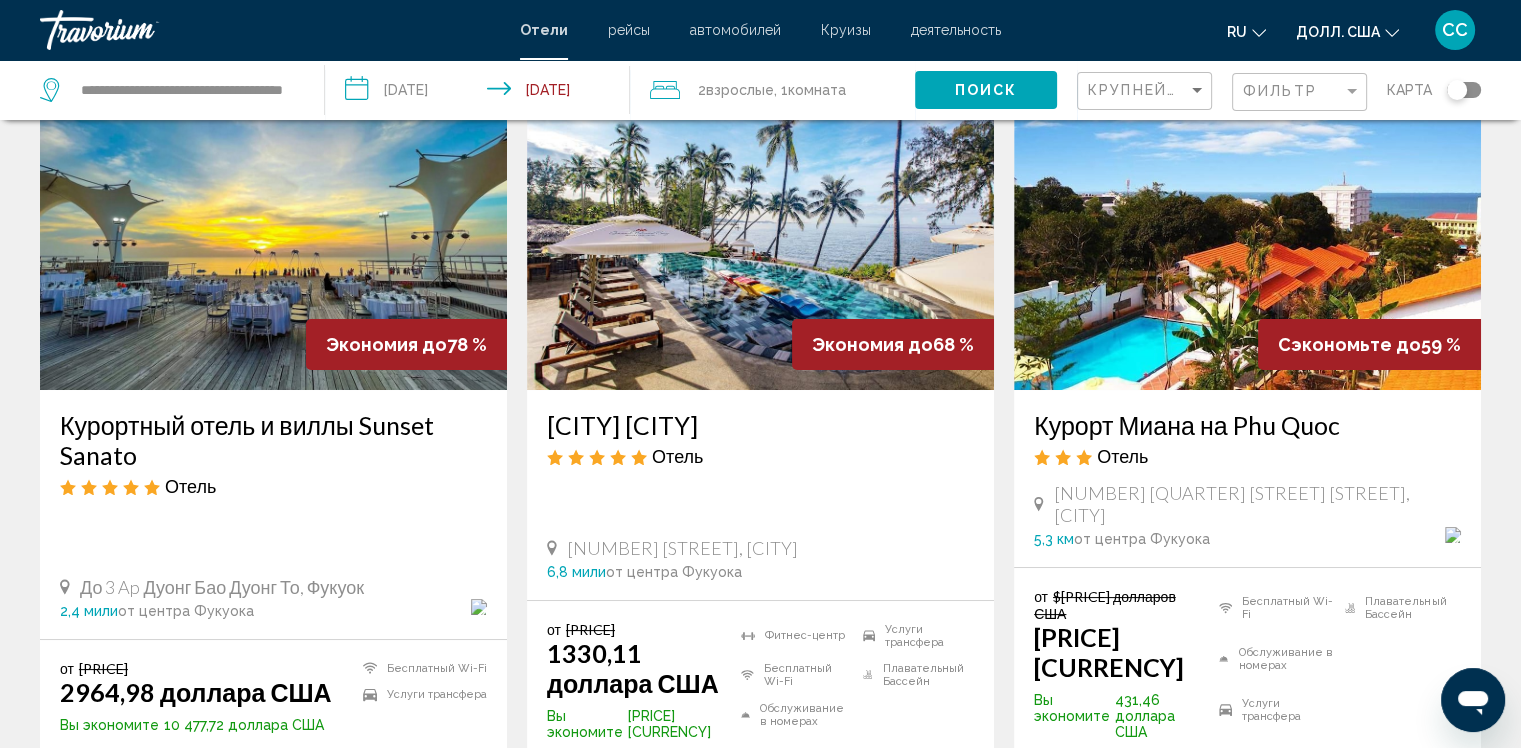 click at bounding box center [1247, 230] 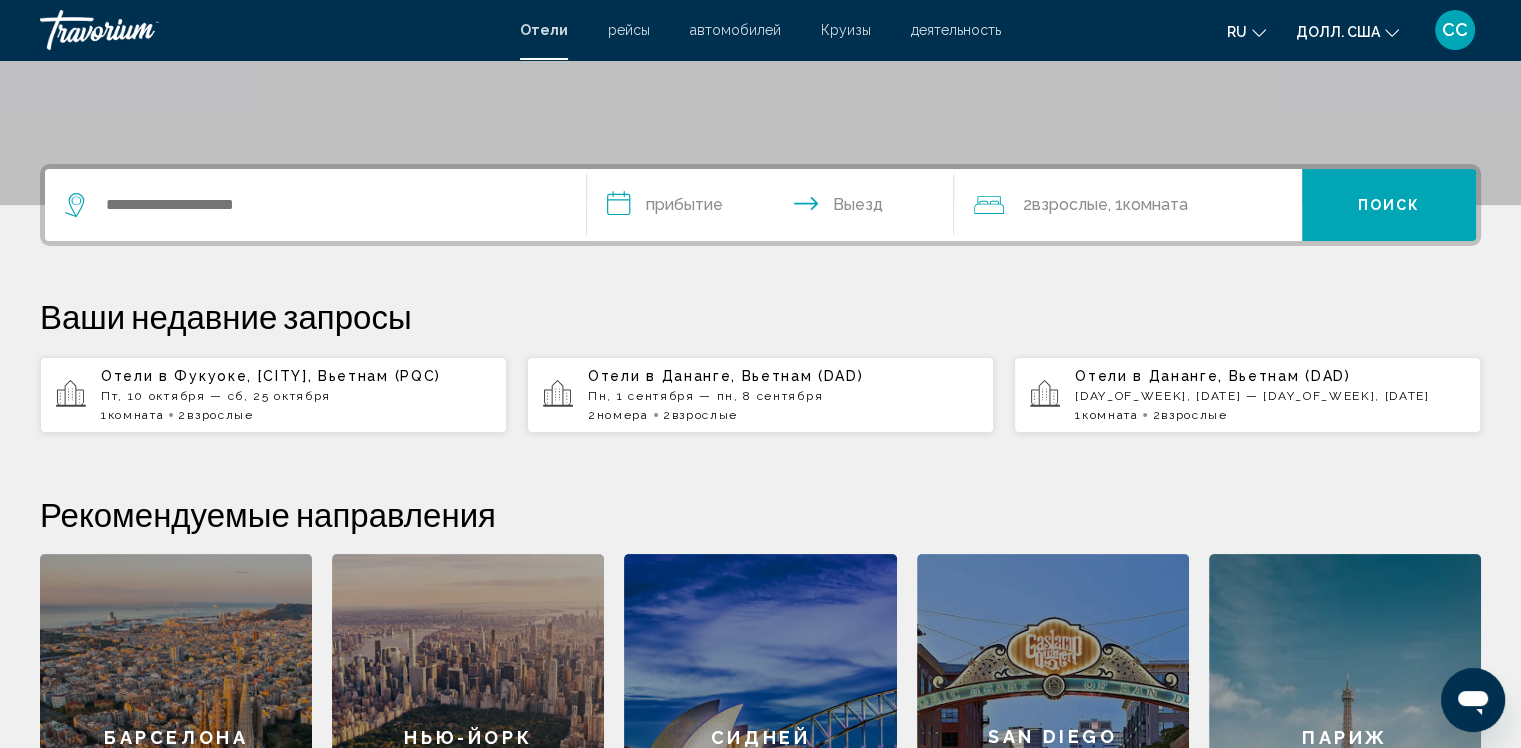 scroll, scrollTop: 400, scrollLeft: 0, axis: vertical 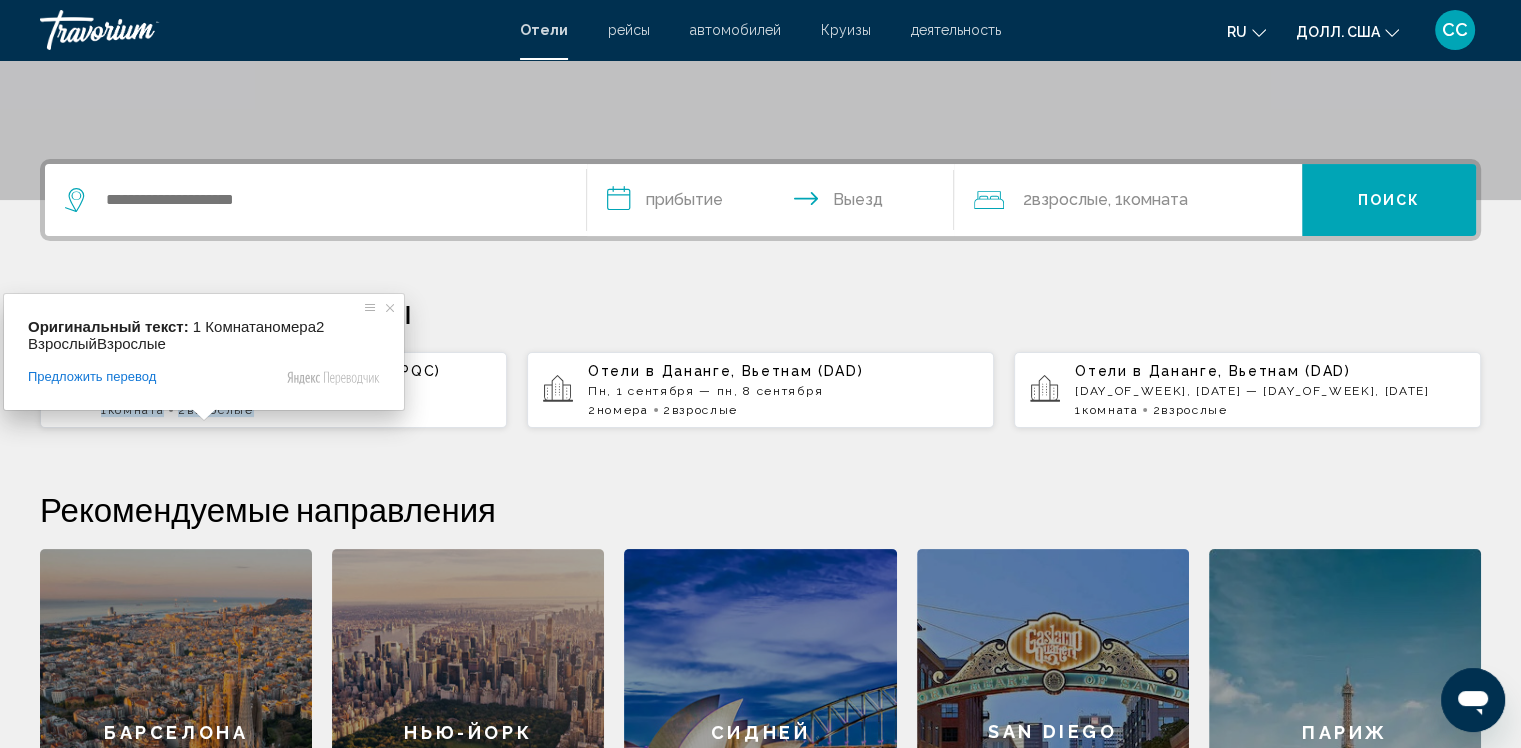 click on "1" at bounding box center (104, 410) 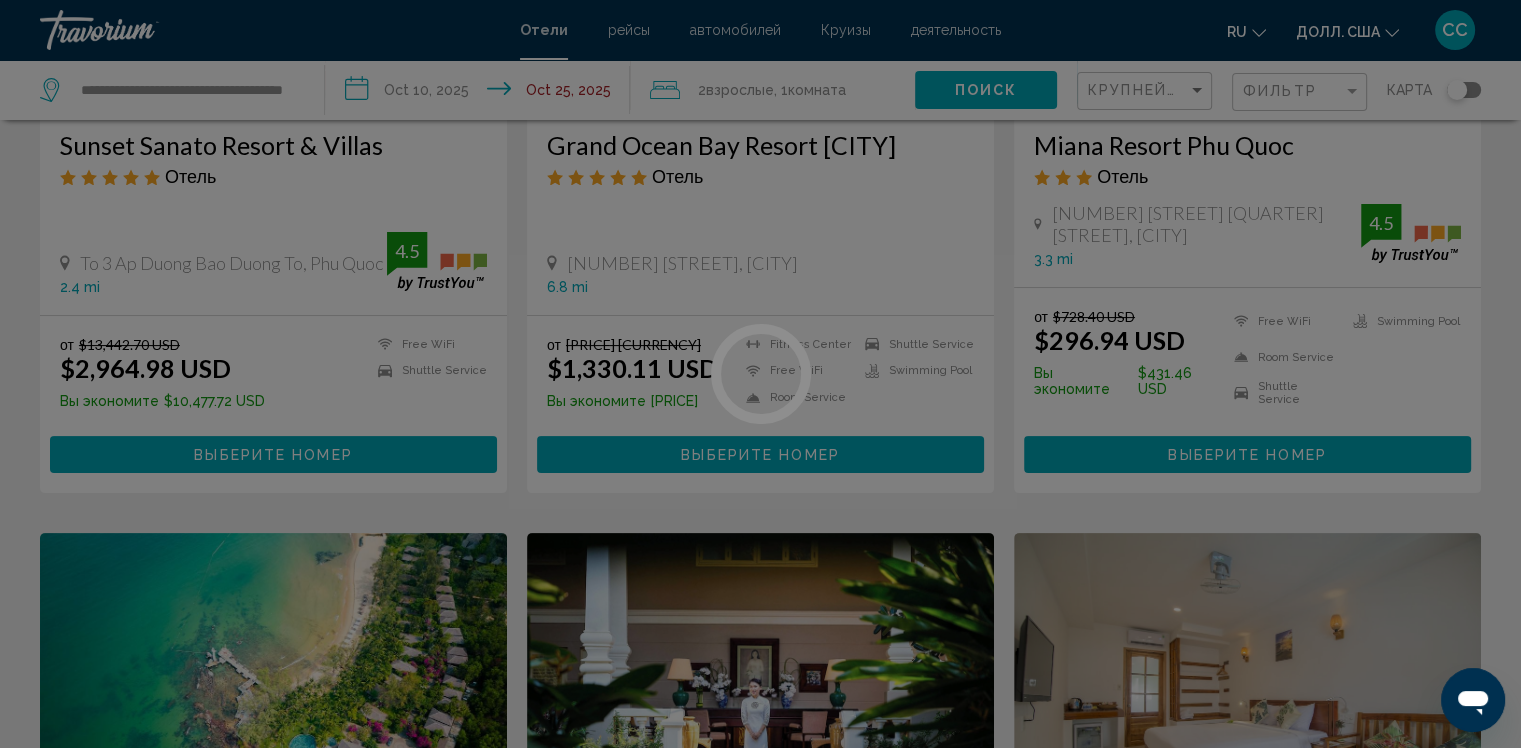 scroll, scrollTop: 0, scrollLeft: 0, axis: both 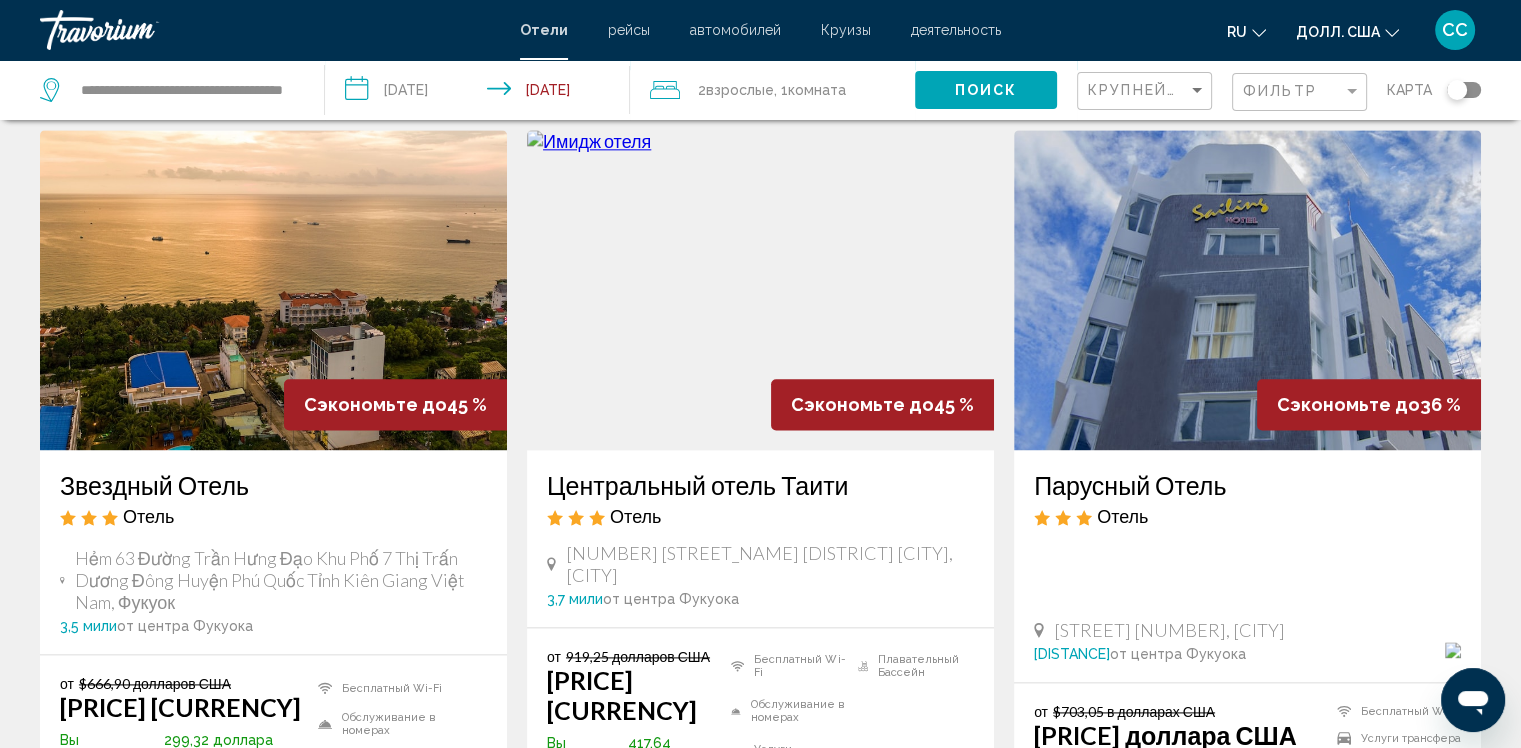 click at bounding box center [273, 290] 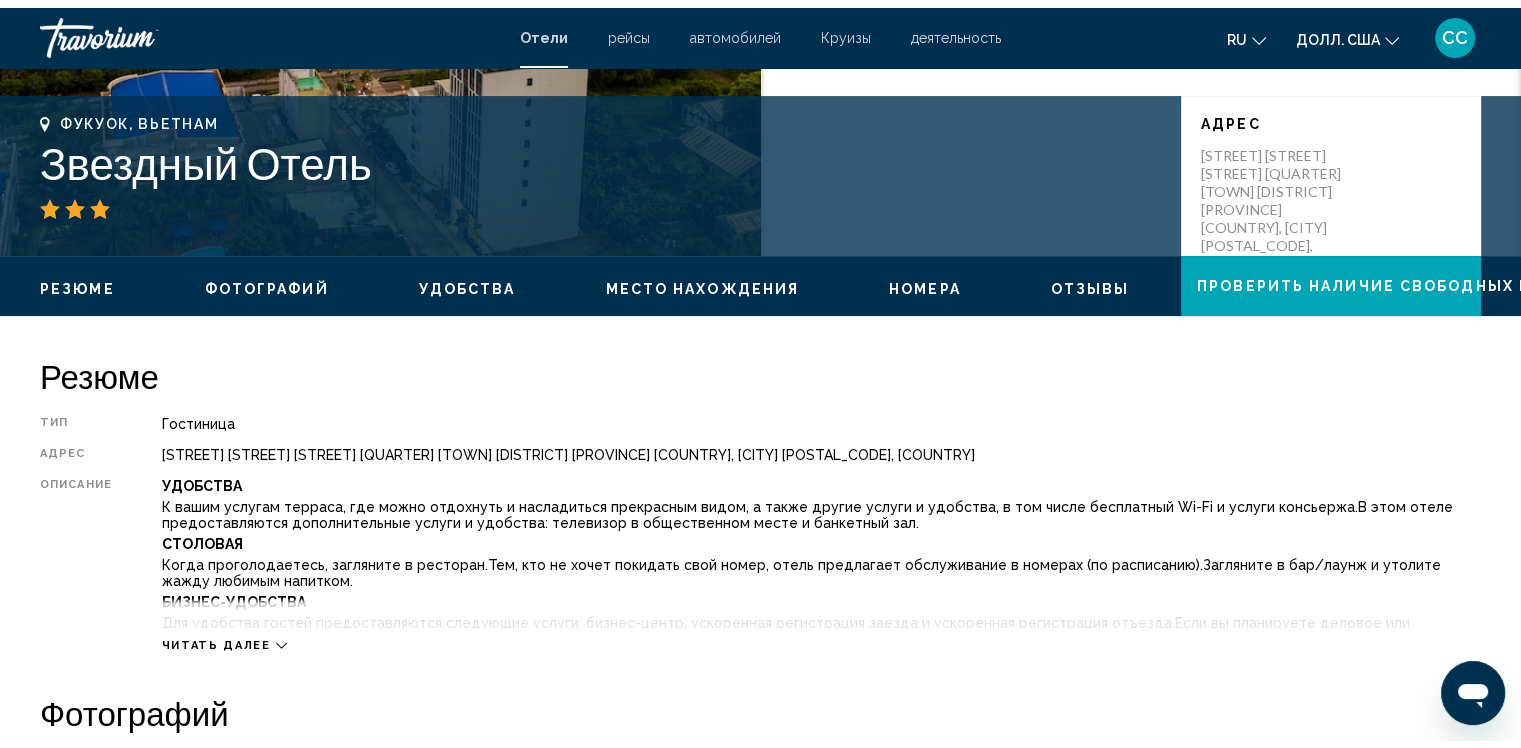 scroll, scrollTop: 0, scrollLeft: 0, axis: both 